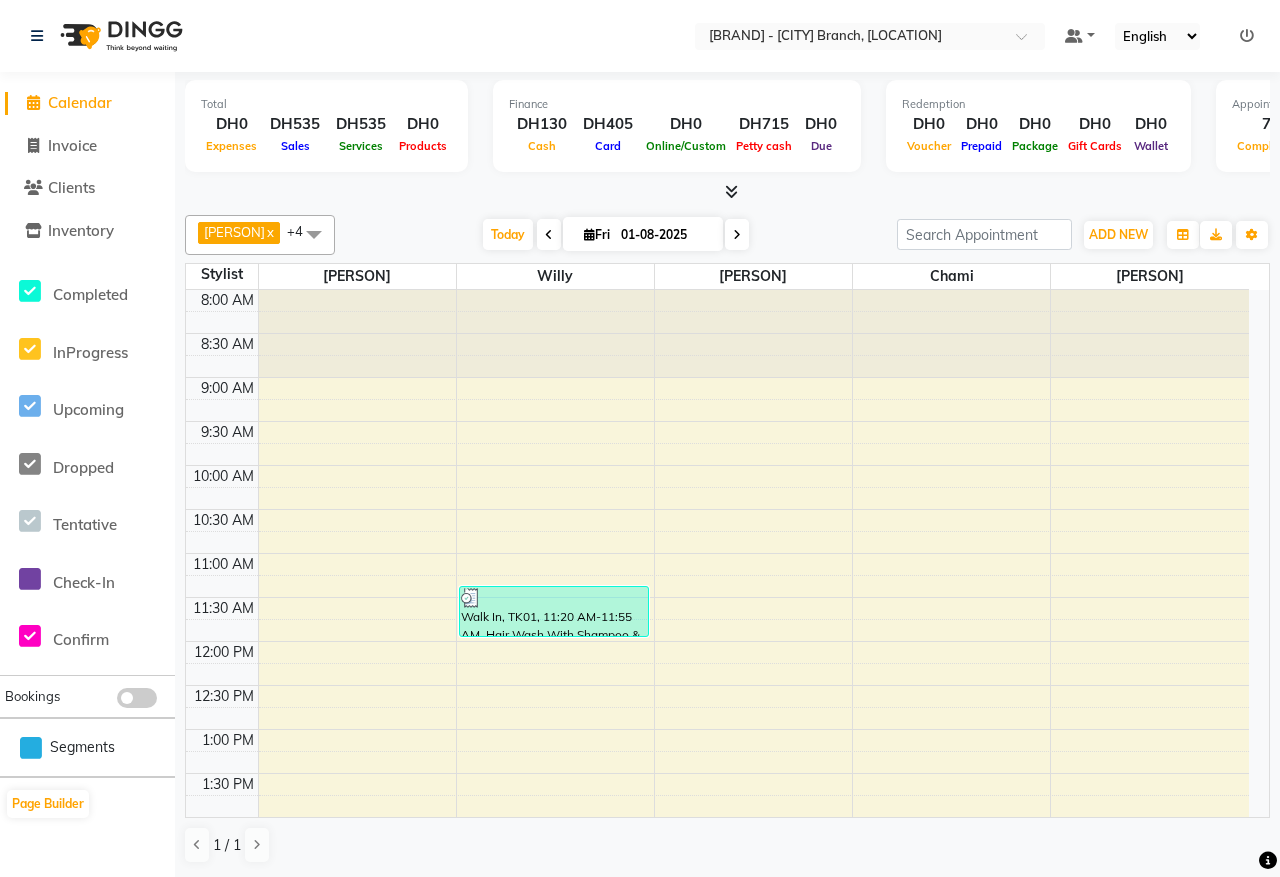 scroll, scrollTop: 0, scrollLeft: 0, axis: both 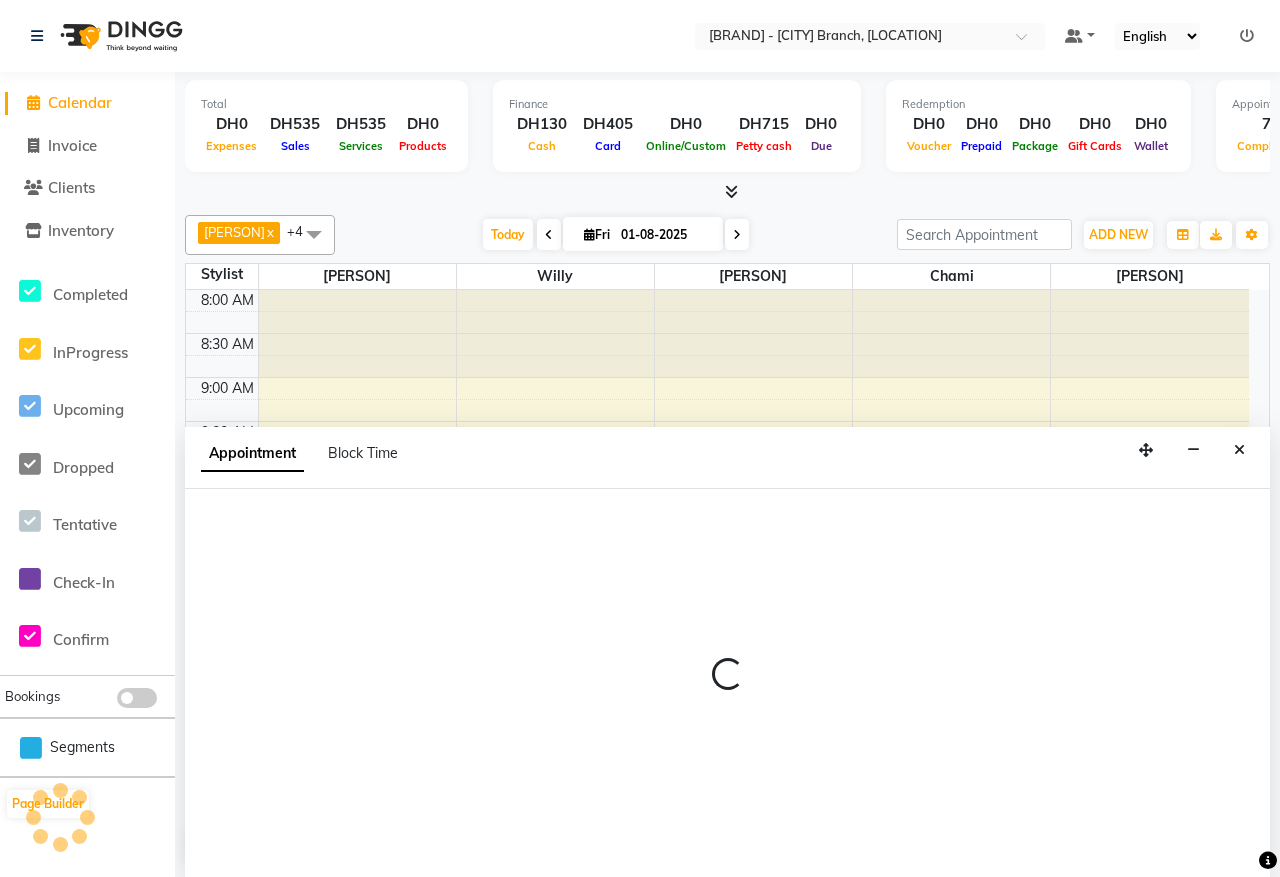 select on "84879" 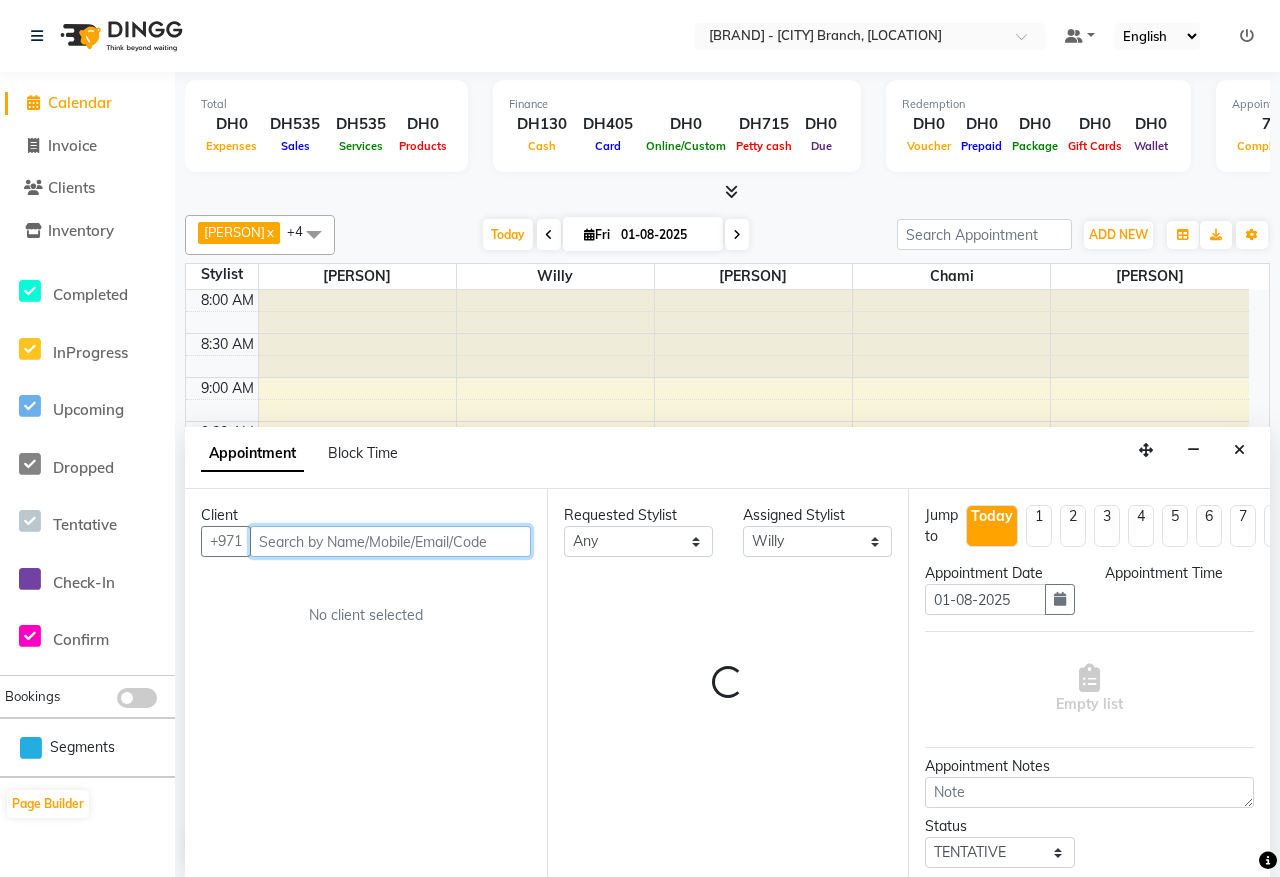 select on "645" 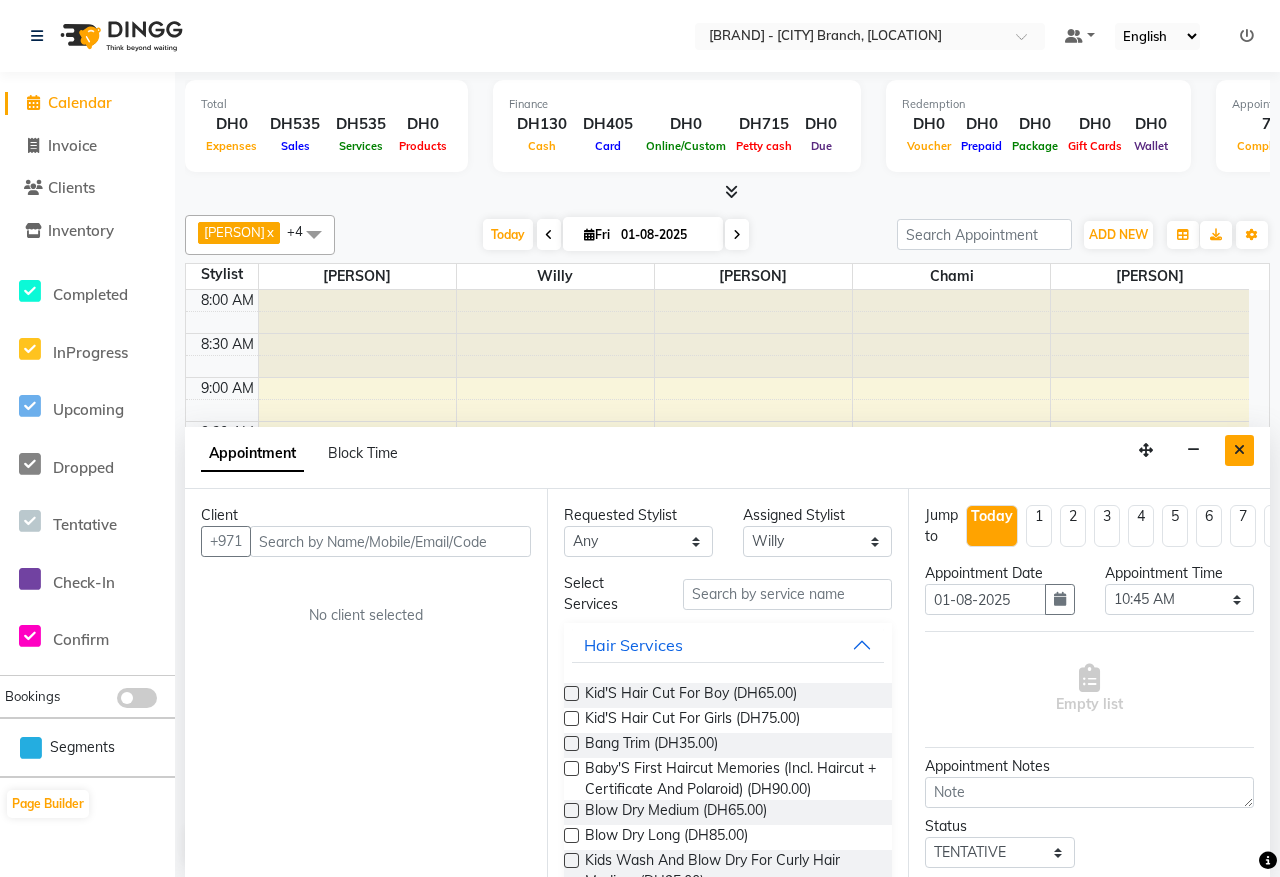 click at bounding box center [1239, 450] 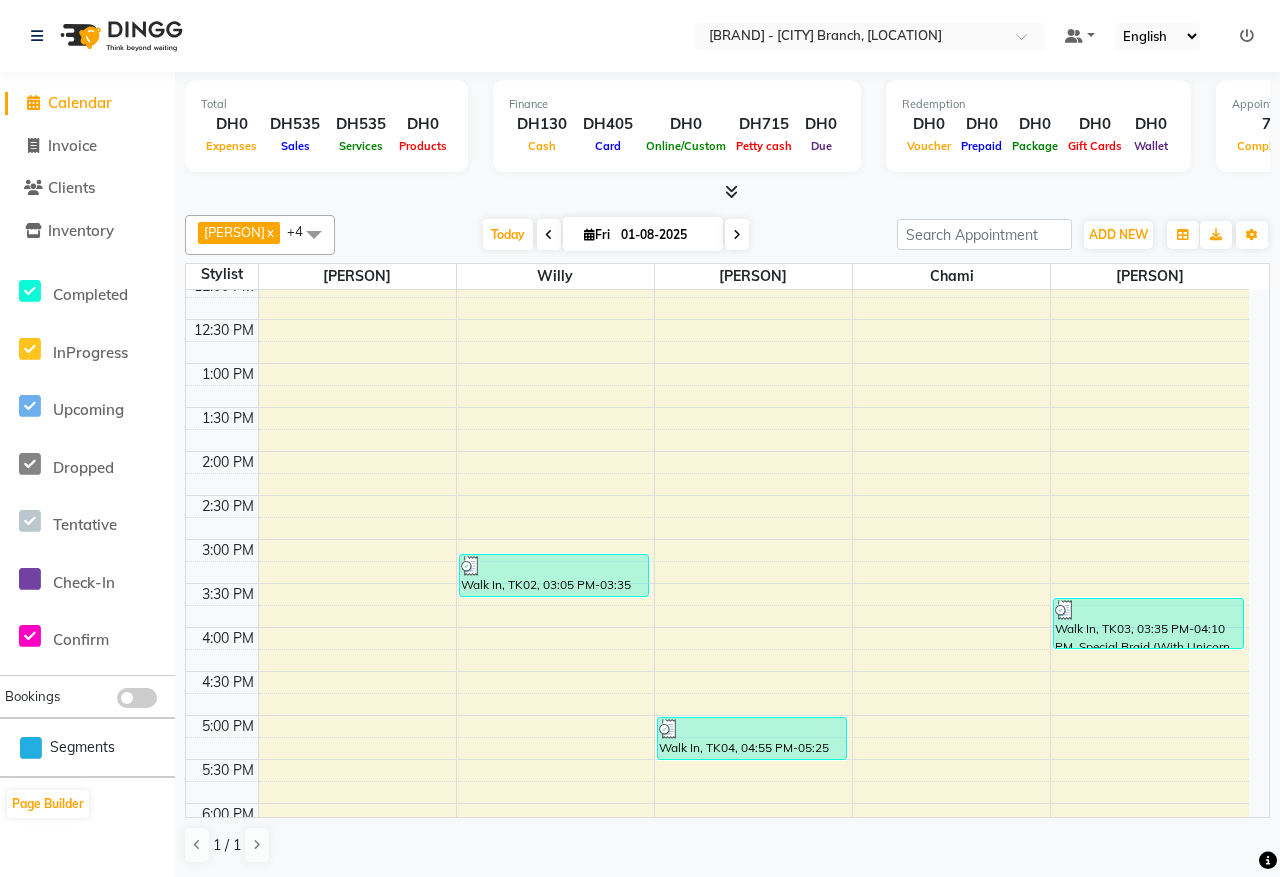 scroll, scrollTop: 383, scrollLeft: 0, axis: vertical 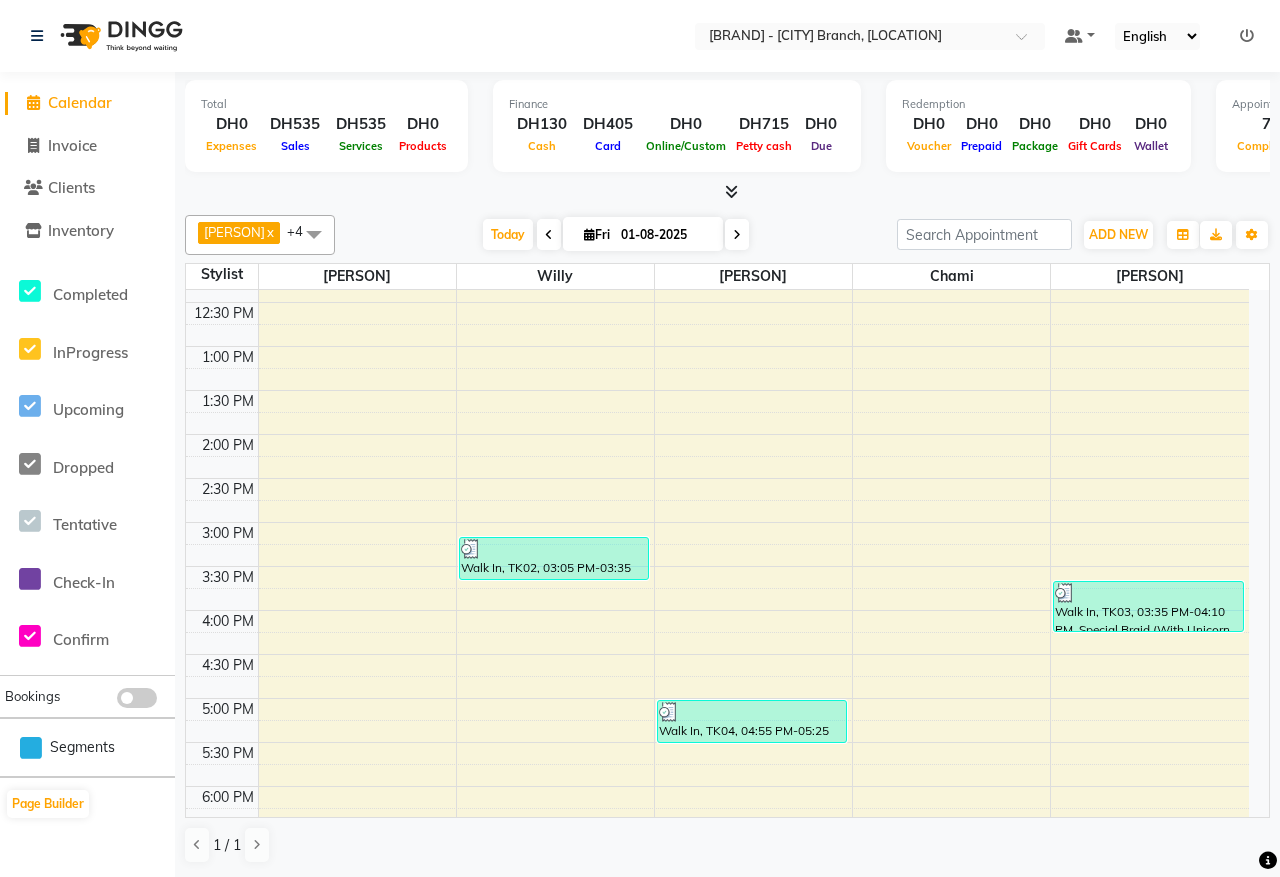 click on "Total  [CURRENCY]  Expenses [CURRENCY]  Sales [CURRENCY]  Services [CURRENCY]  Products Finance  [CURRENCY]  Cash [CURRENCY]  Card [CURRENCY]  Online/Custom [CURRENCY] Petty cash [CURRENCY] Due  Redemption  [CURRENCY] Voucher [CURRENCY] Prepaid [CURRENCY] Package [CURRENCY]  Gift Cards [CURRENCY]  Wallet  Appointment  7 Completed 0 Upcoming 0 Ongoing 0 No show  Other sales  [CURRENCY]  Packages [CURRENCY]  Memberships [CURRENCY]  Vouchers [CURRENCY]  Prepaids [CURRENCY]  Gift Cards [PERSON]  x [PERSON]  x [PERSON]  x [PERSON]  x [PERSON]  x +4 Select All [PERSON] [PERSON] [PERSON] [PERSON] [PERSON] [PERSON] Today  Fri 01-08-2025 Toggle Dropdown Add Appointment Add Invoice Add Expense Add Client Add Transaction Toggle Dropdown Add Appointment Add Invoice Add Expense Add Client ADD NEW Toggle Dropdown Add Appointment Add Invoice Add Expense Add Client Add Transaction [PERSON]  x [PERSON]  x [PERSON]  x [PERSON]  x [PERSON]  x +4 Select All [PERSON] [PERSON] [PERSON] [PERSON] [PERSON] [PERSON] Group By  Staff View   Room View  View as Vertical  Vertical - Week View  Horizontal  Horizontal - Week View  List  Toggle Dropdown Calendar Settings Manage Tags   Arrange Stylists  Full Screen" 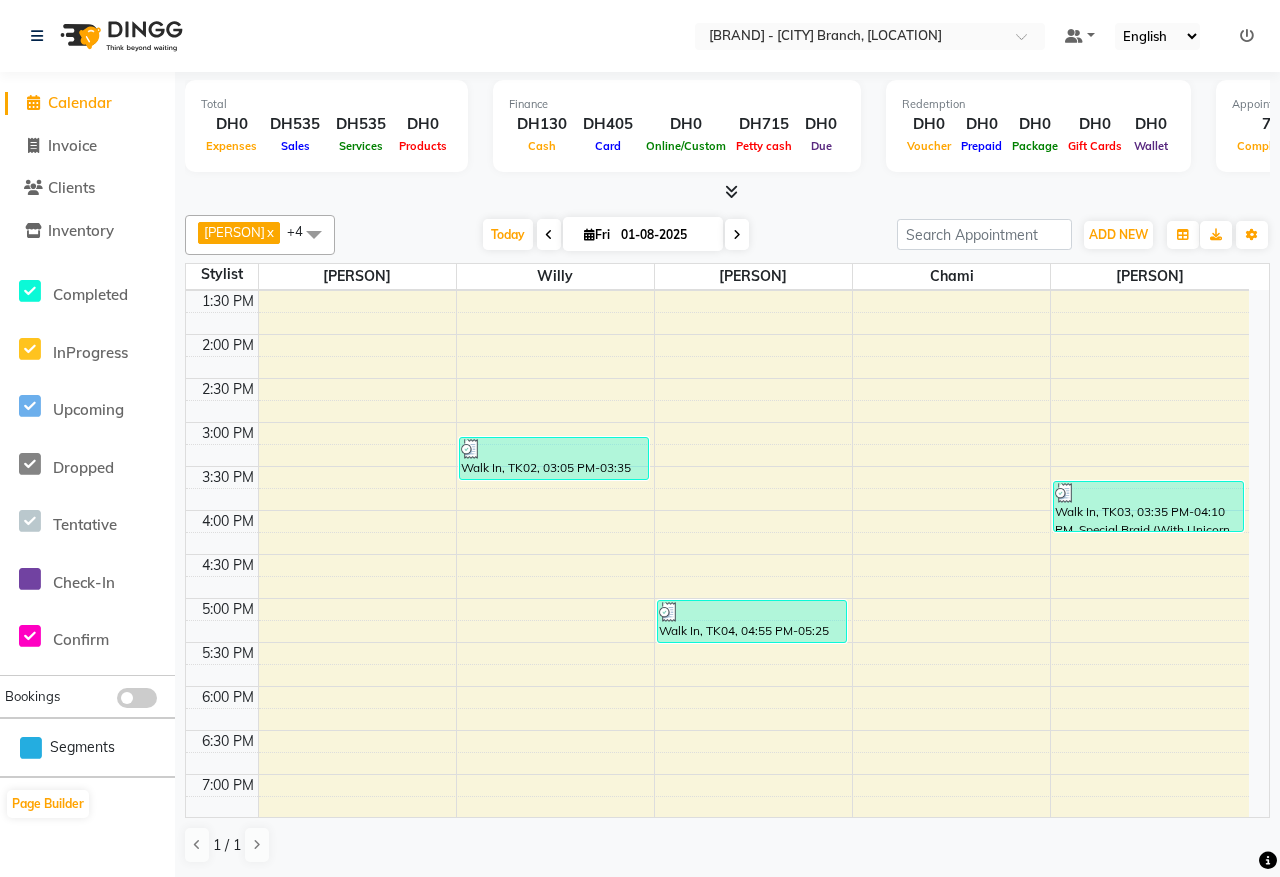 scroll, scrollTop: 257, scrollLeft: 0, axis: vertical 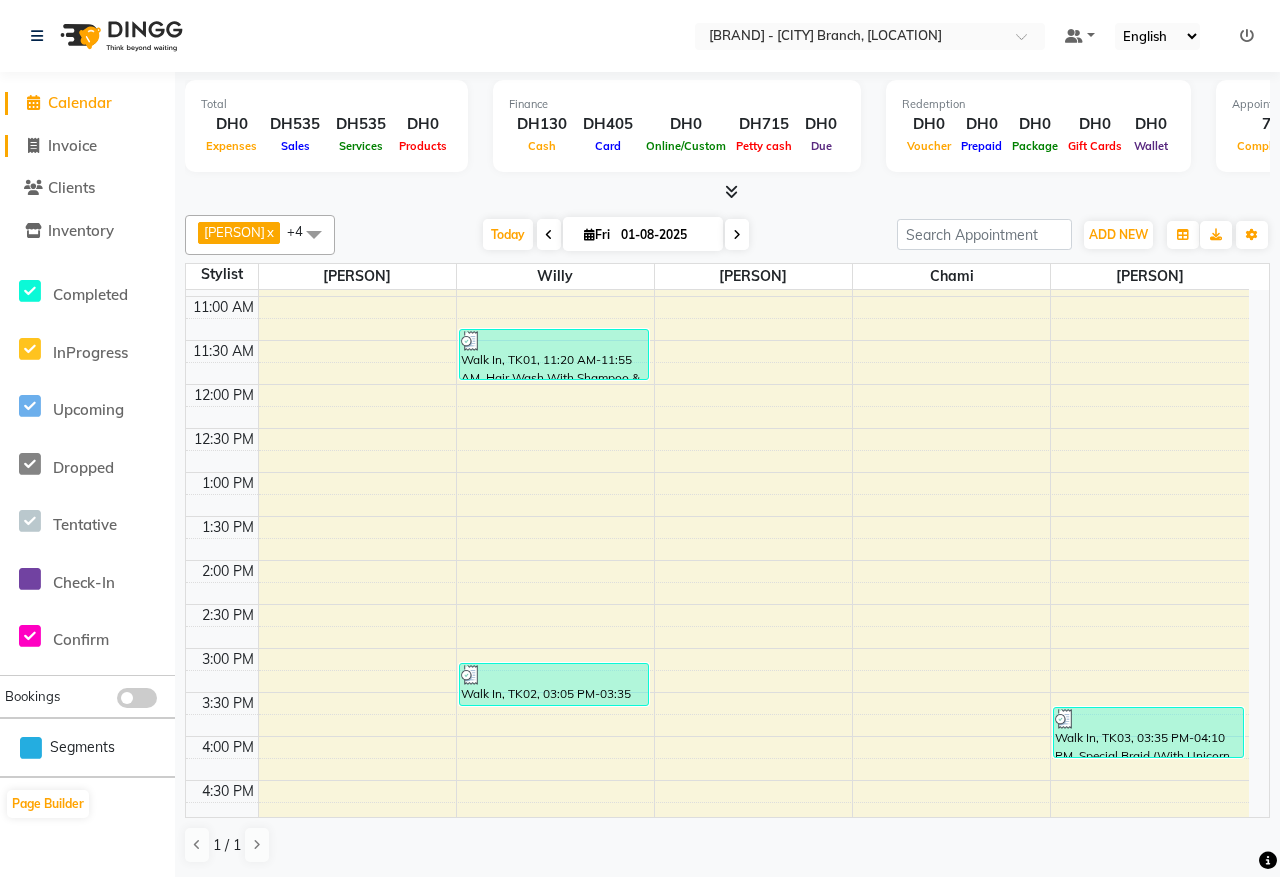 click on "Invoice" 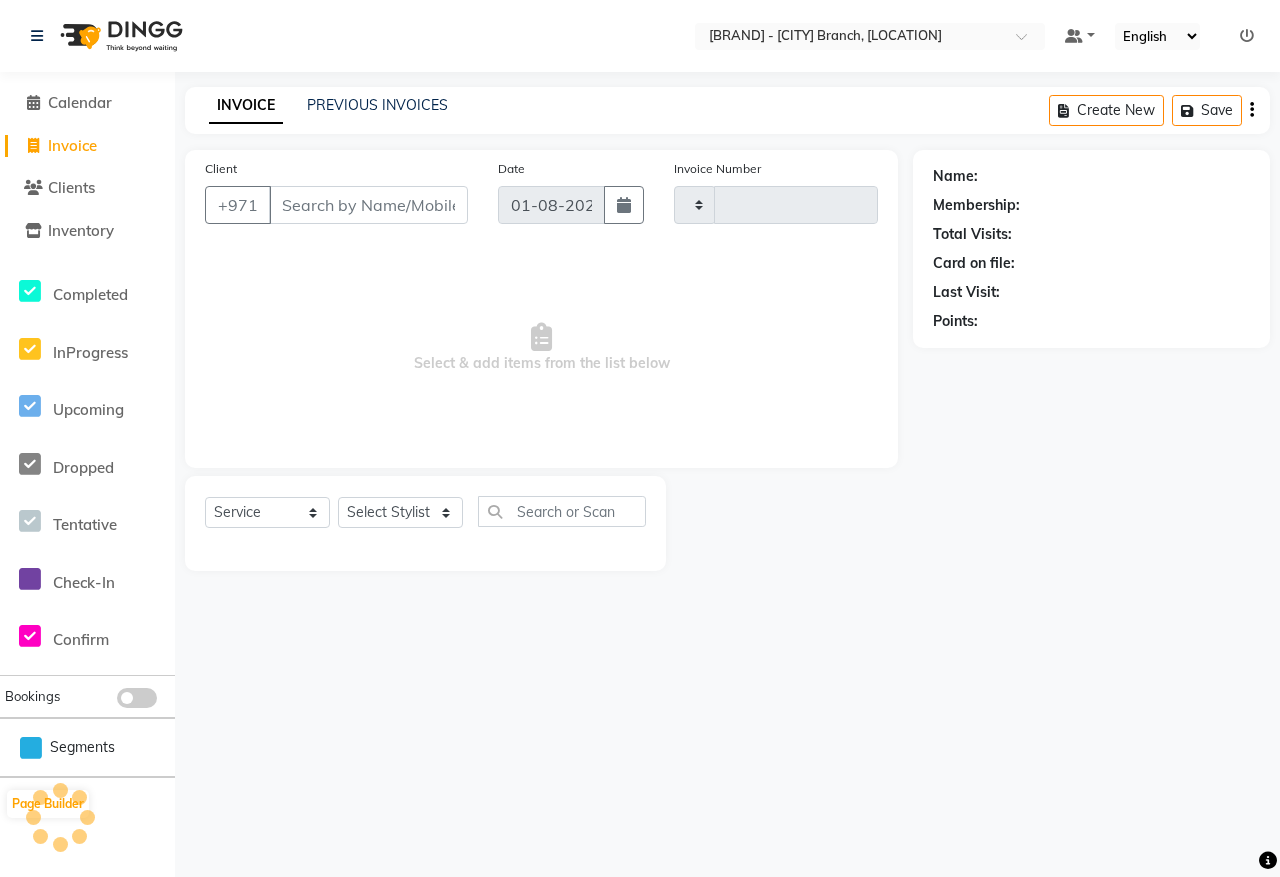 type on "0079" 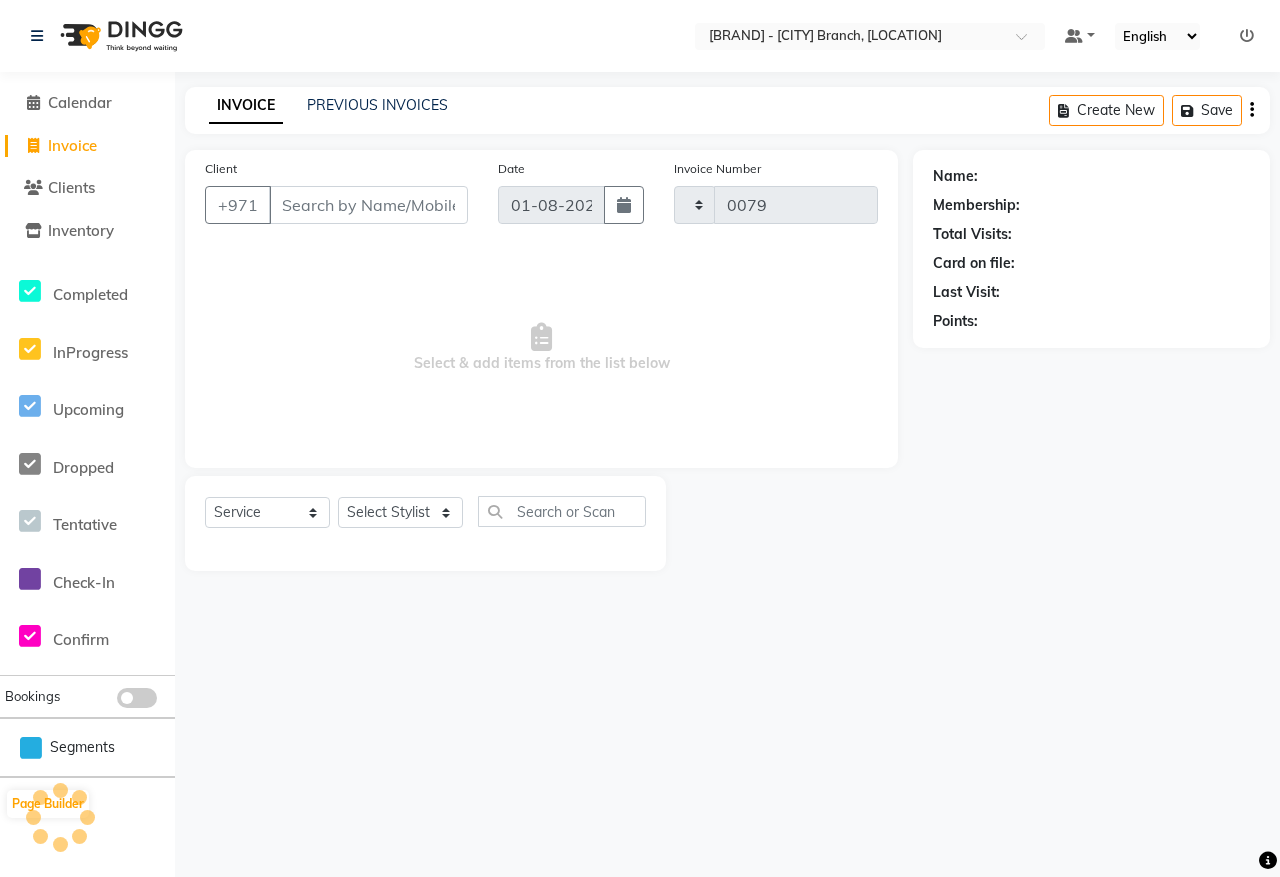 select on "8554" 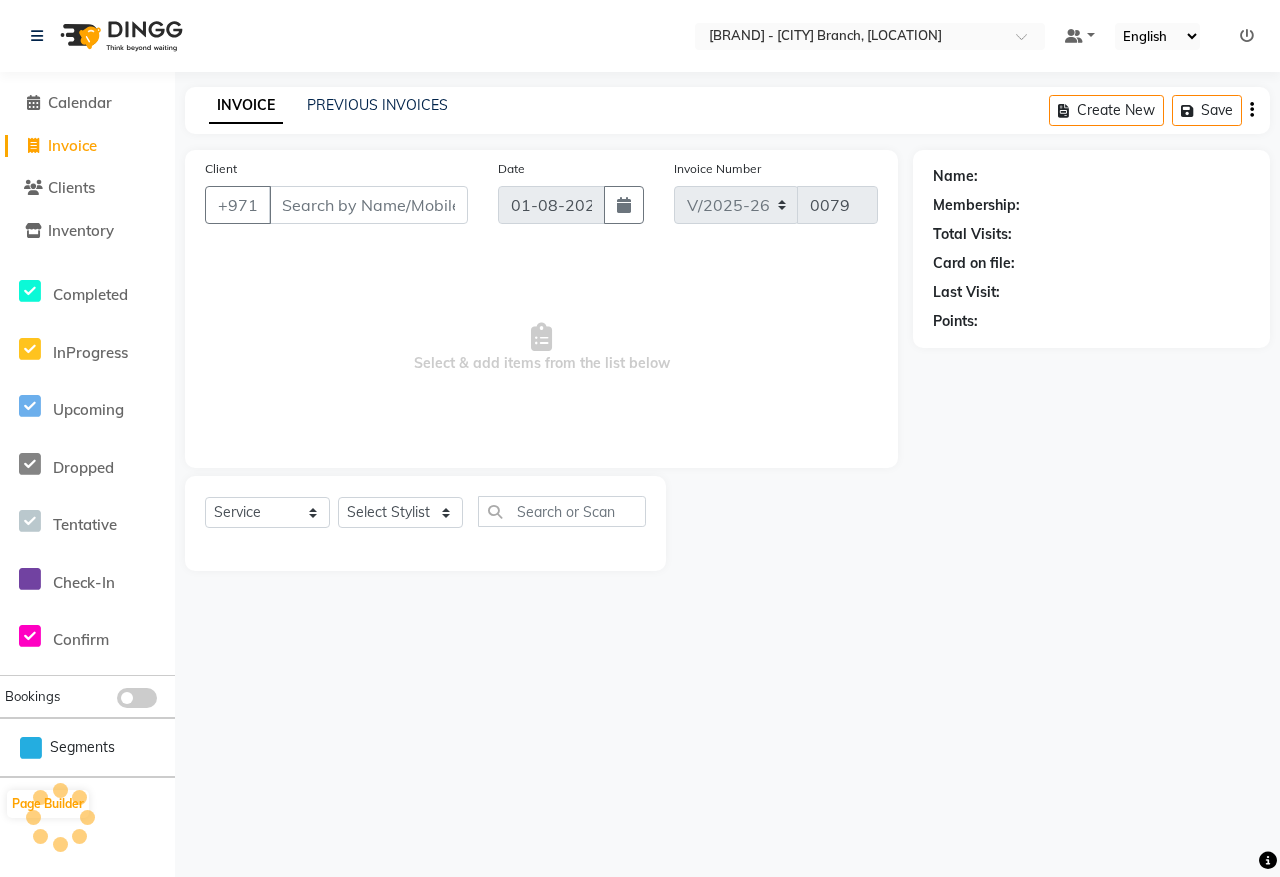 click on "Client" at bounding box center [368, 205] 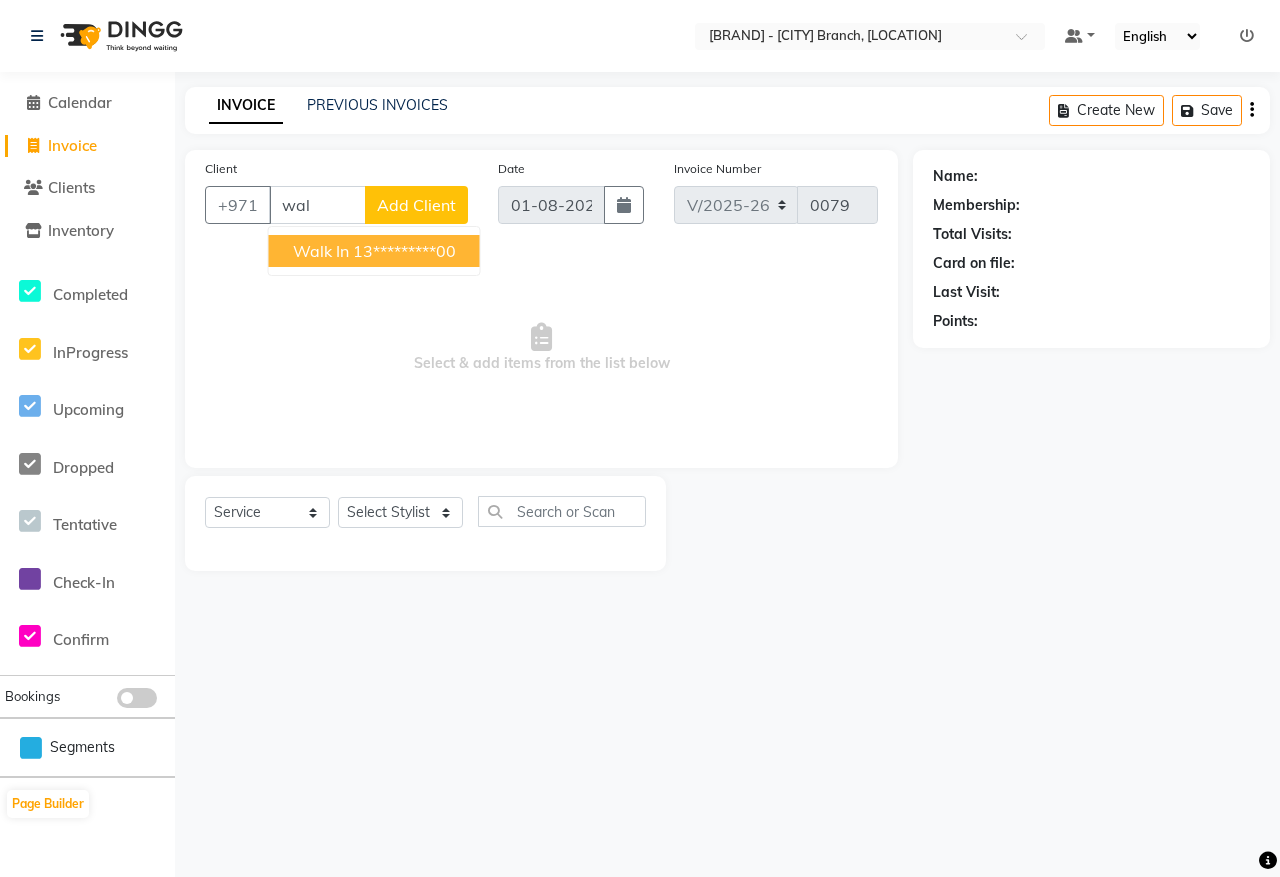 click on "13*********00" at bounding box center [404, 251] 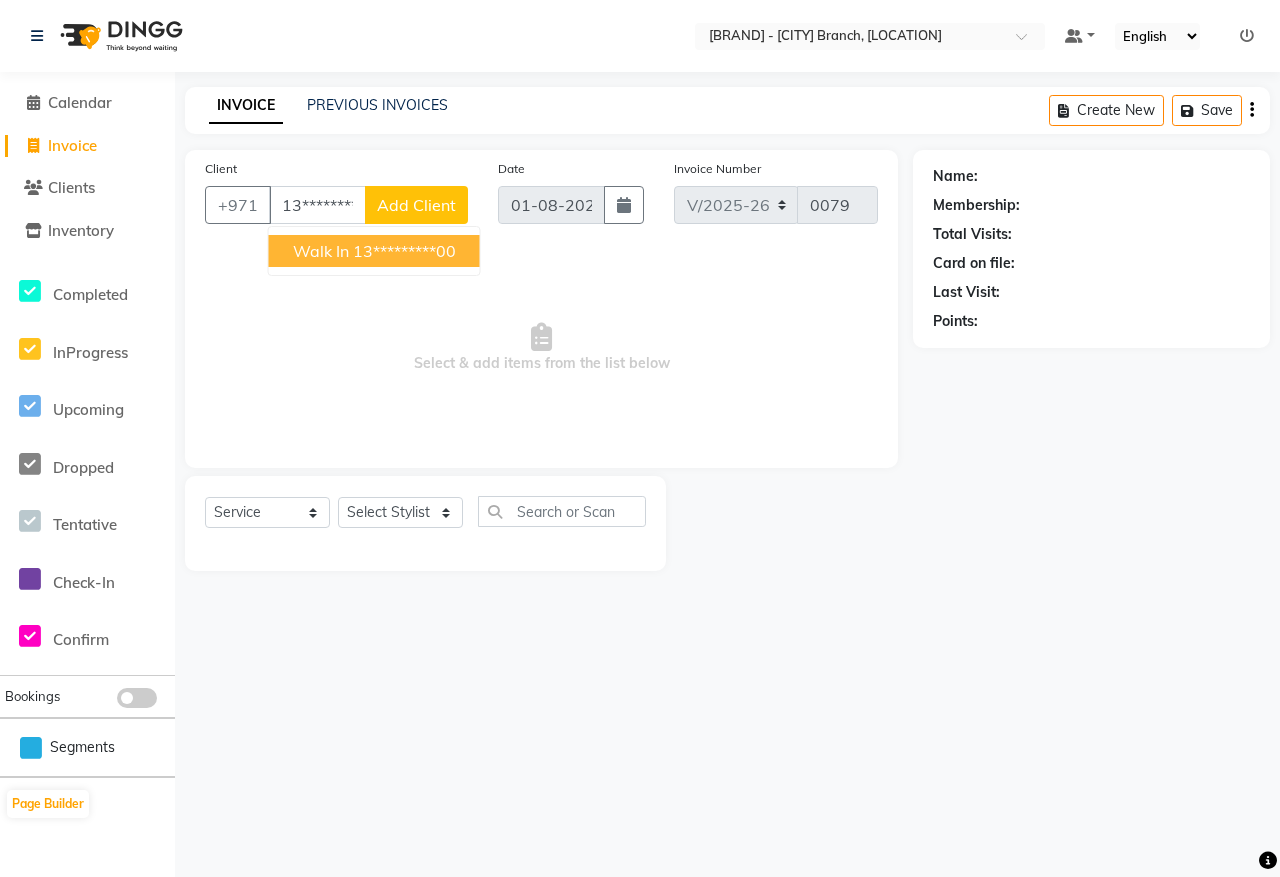 type on "13*********00" 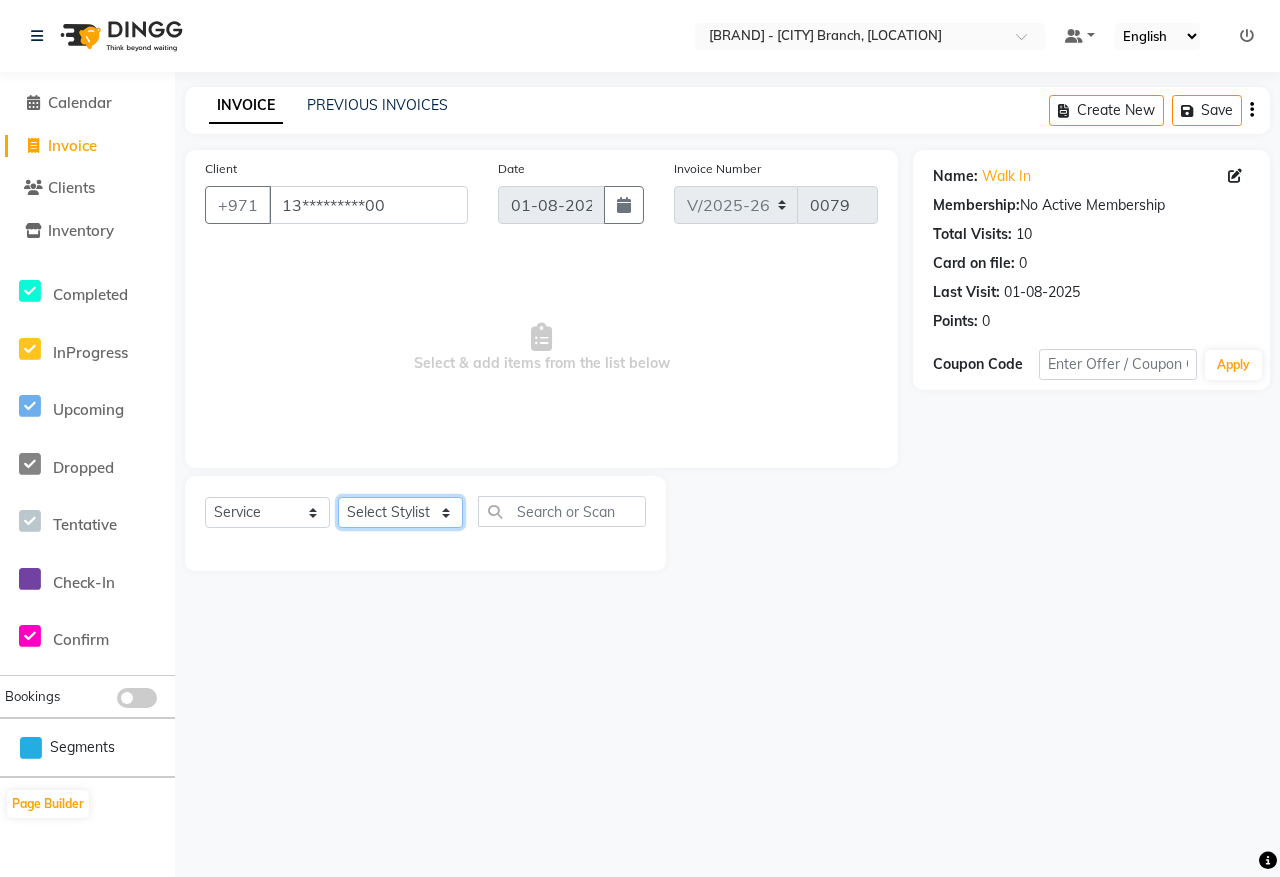 click on "Select Stylist [PERSON] [PERSON] [PERSON] [PERSON] [PERSON] [PERSON]" 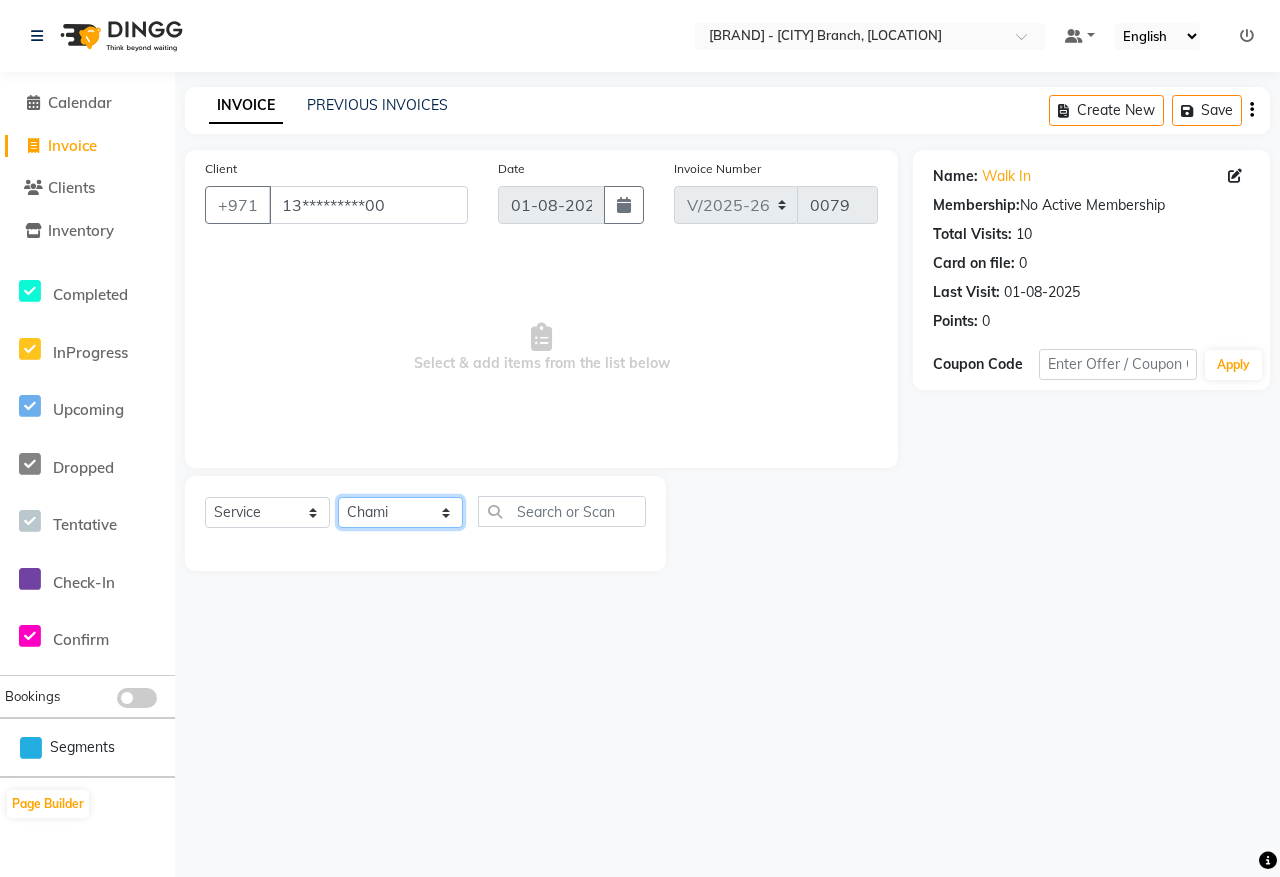 click on "Select Stylist [PERSON] [PERSON] [PERSON] [PERSON] [PERSON] [PERSON]" 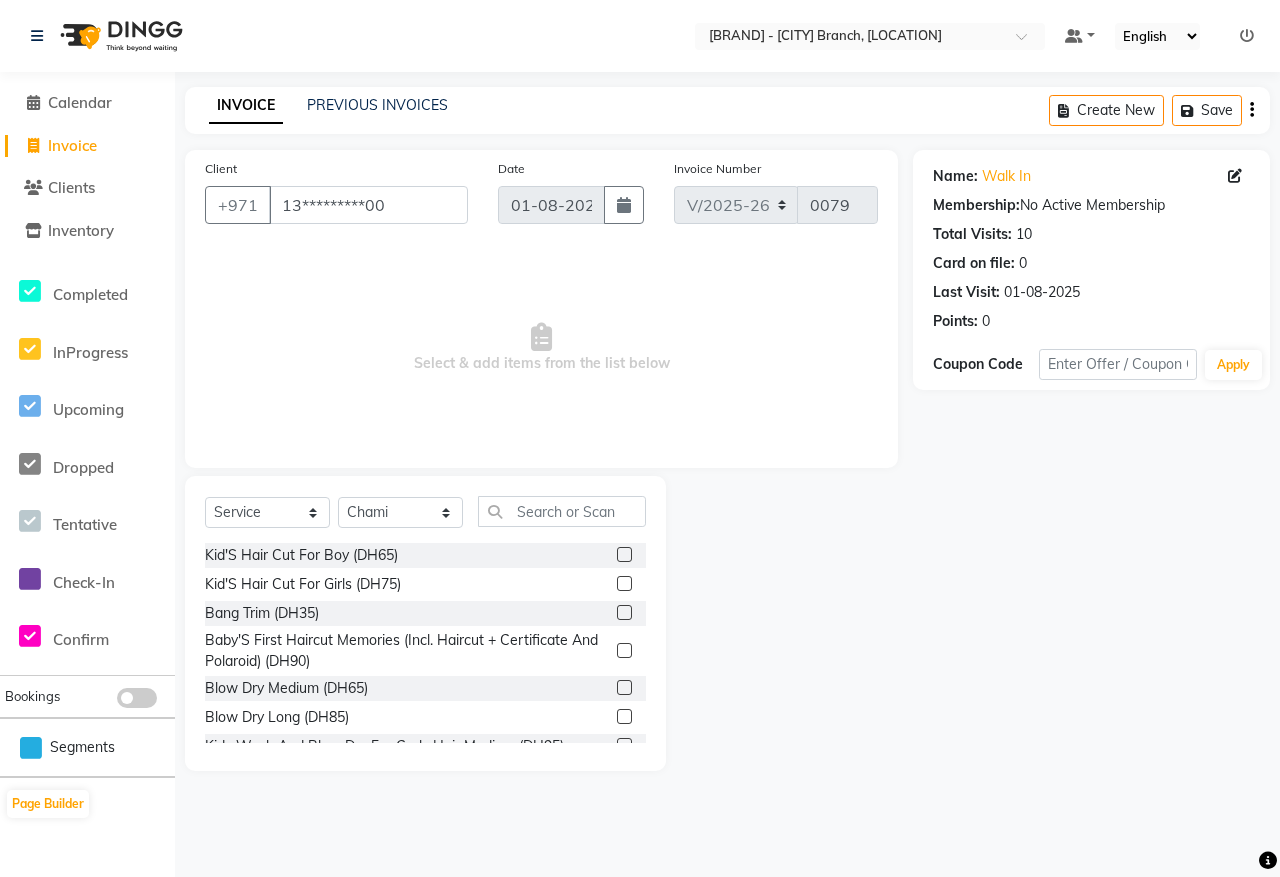 click 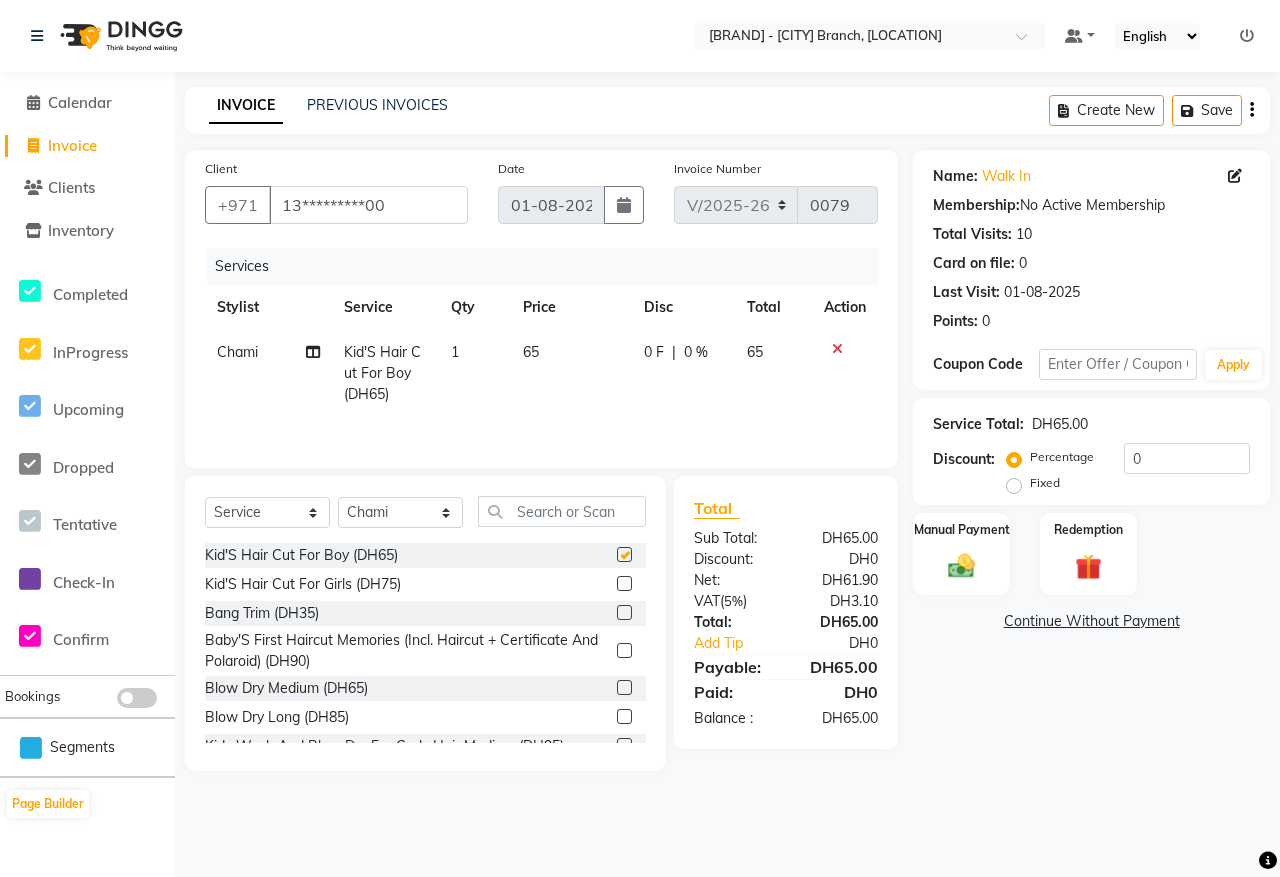 checkbox on "false" 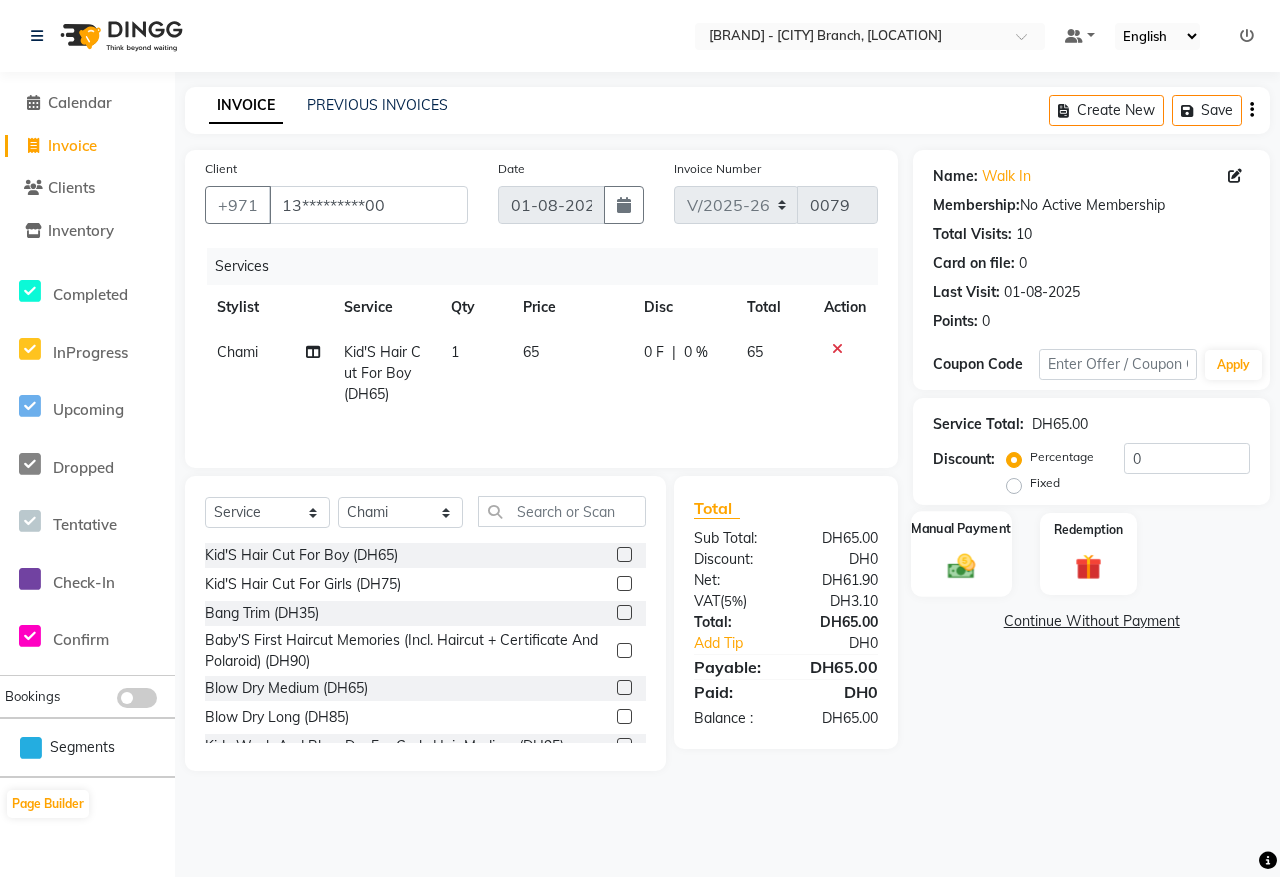click 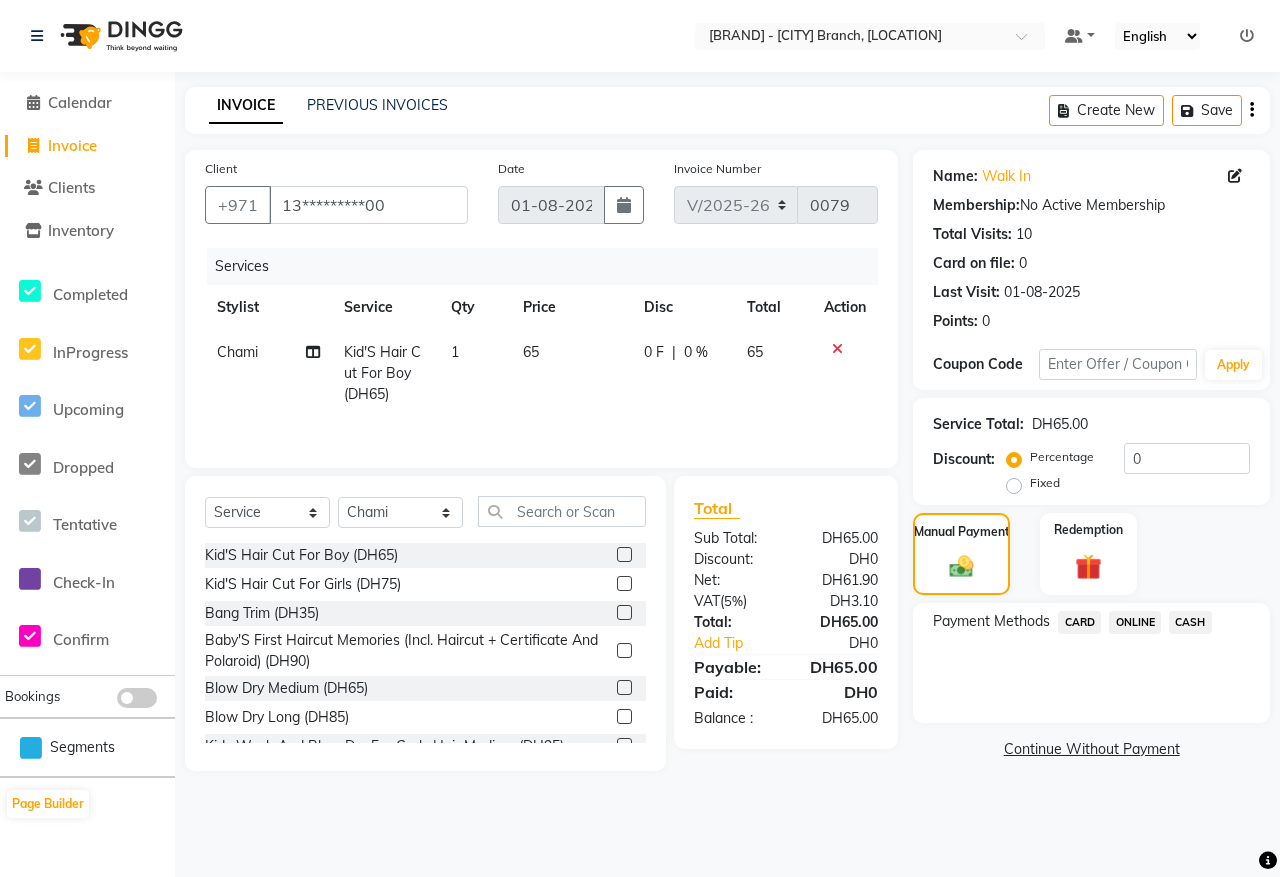 click on "CARD" 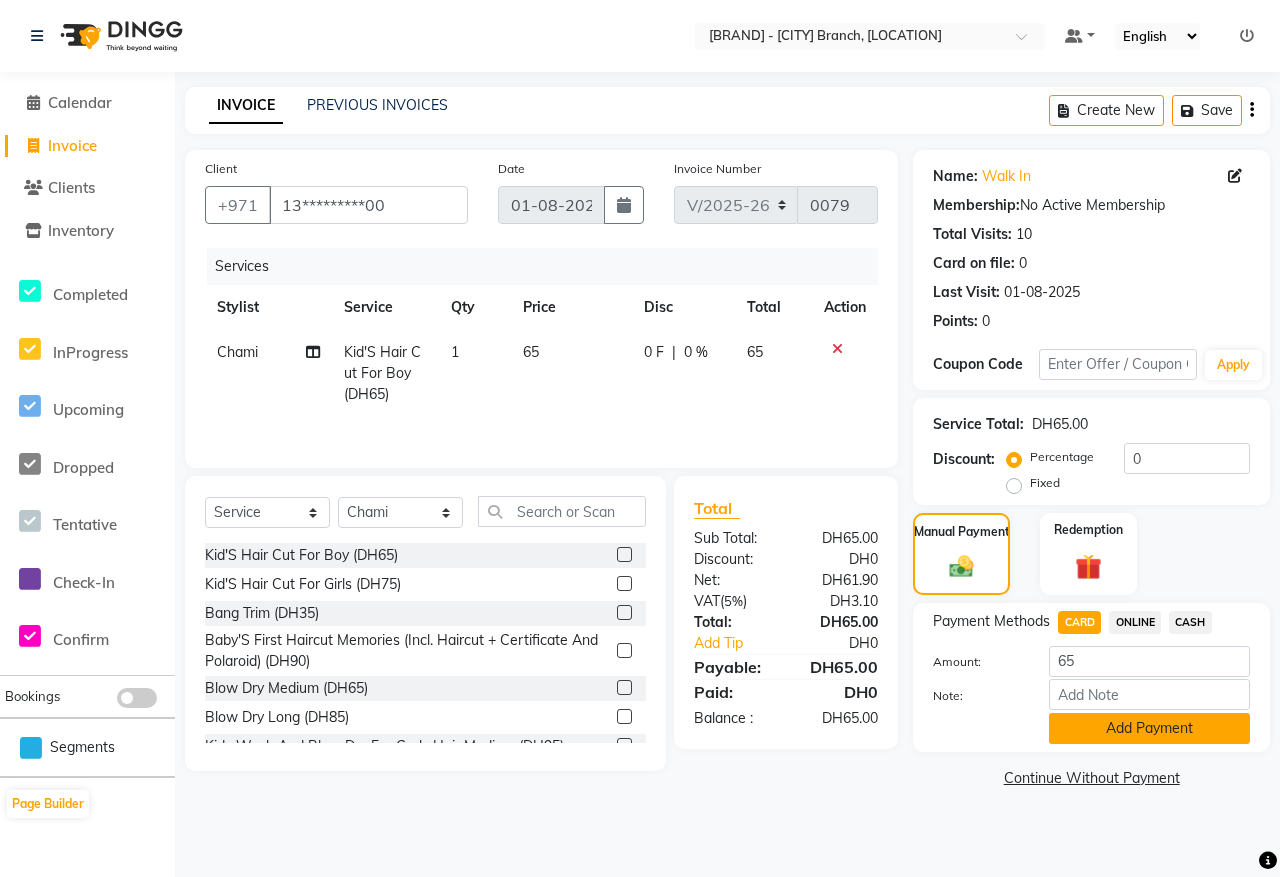click on "Add Payment" 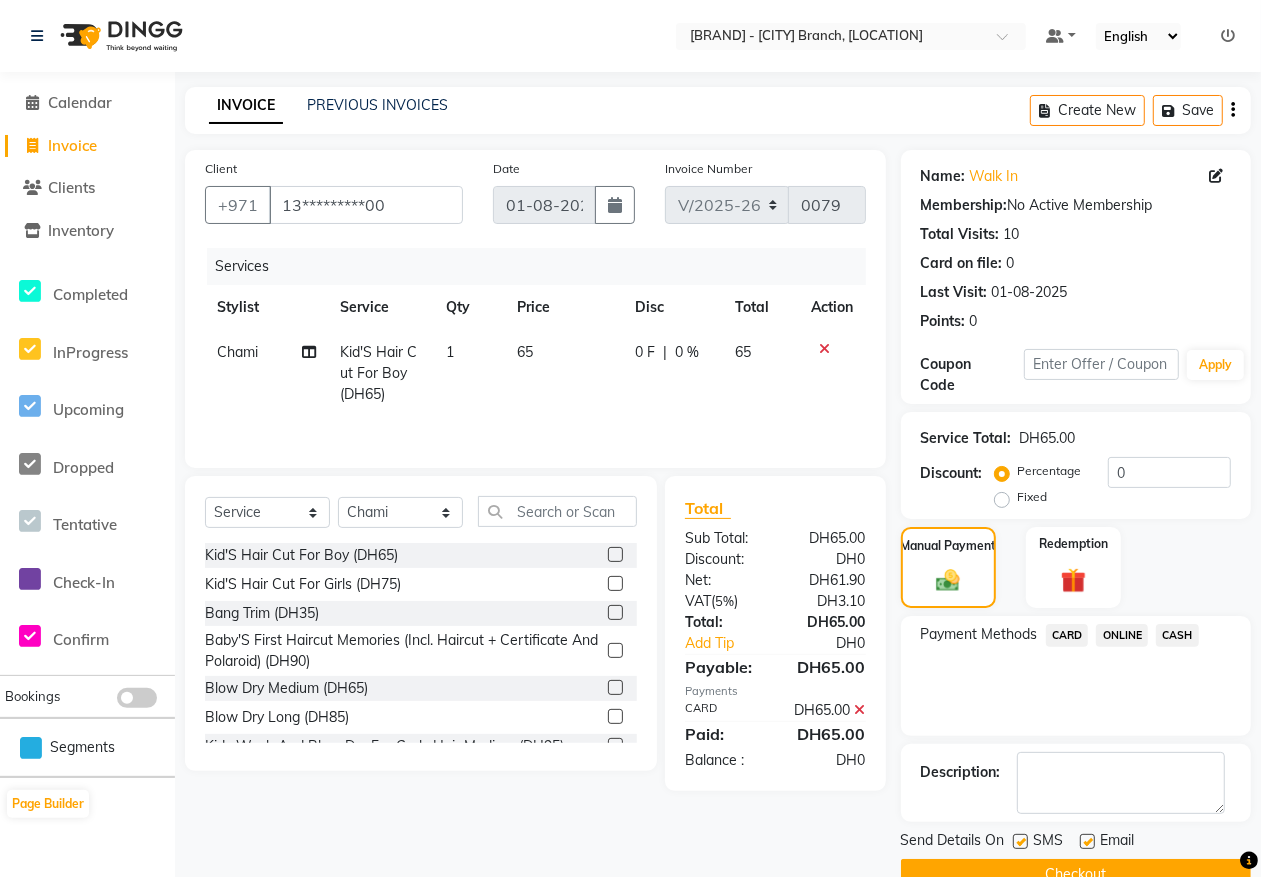 click on "Checkout" 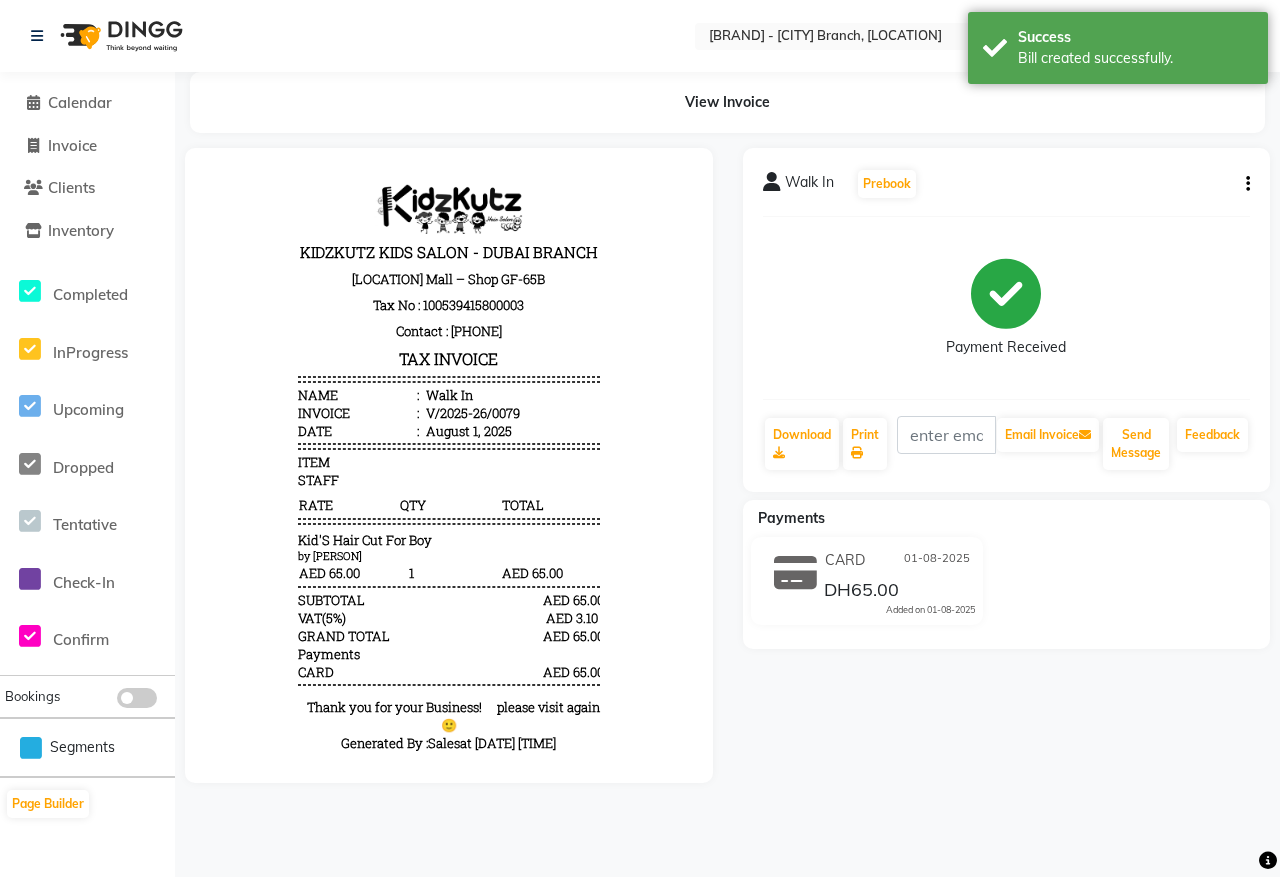 scroll, scrollTop: 0, scrollLeft: 0, axis: both 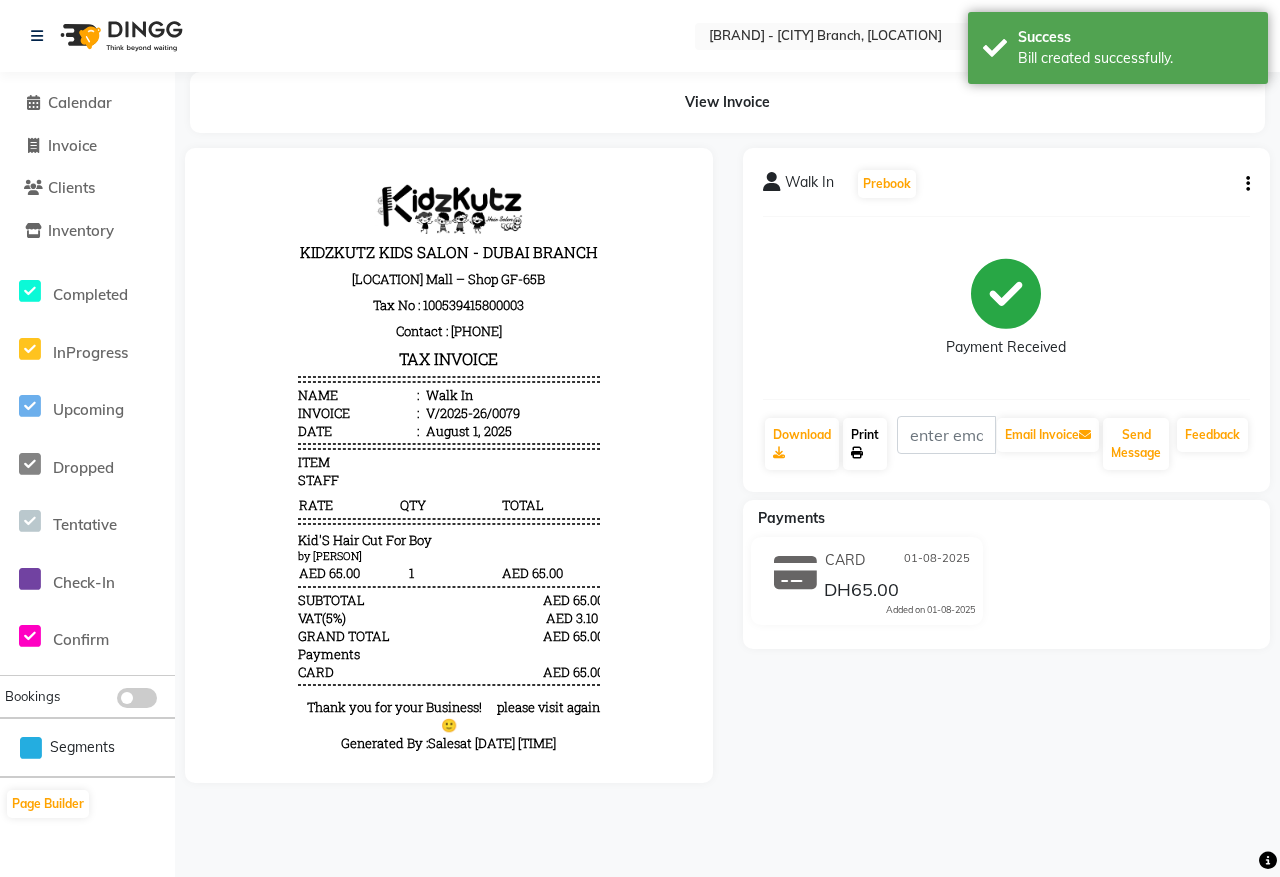 click on "Print" 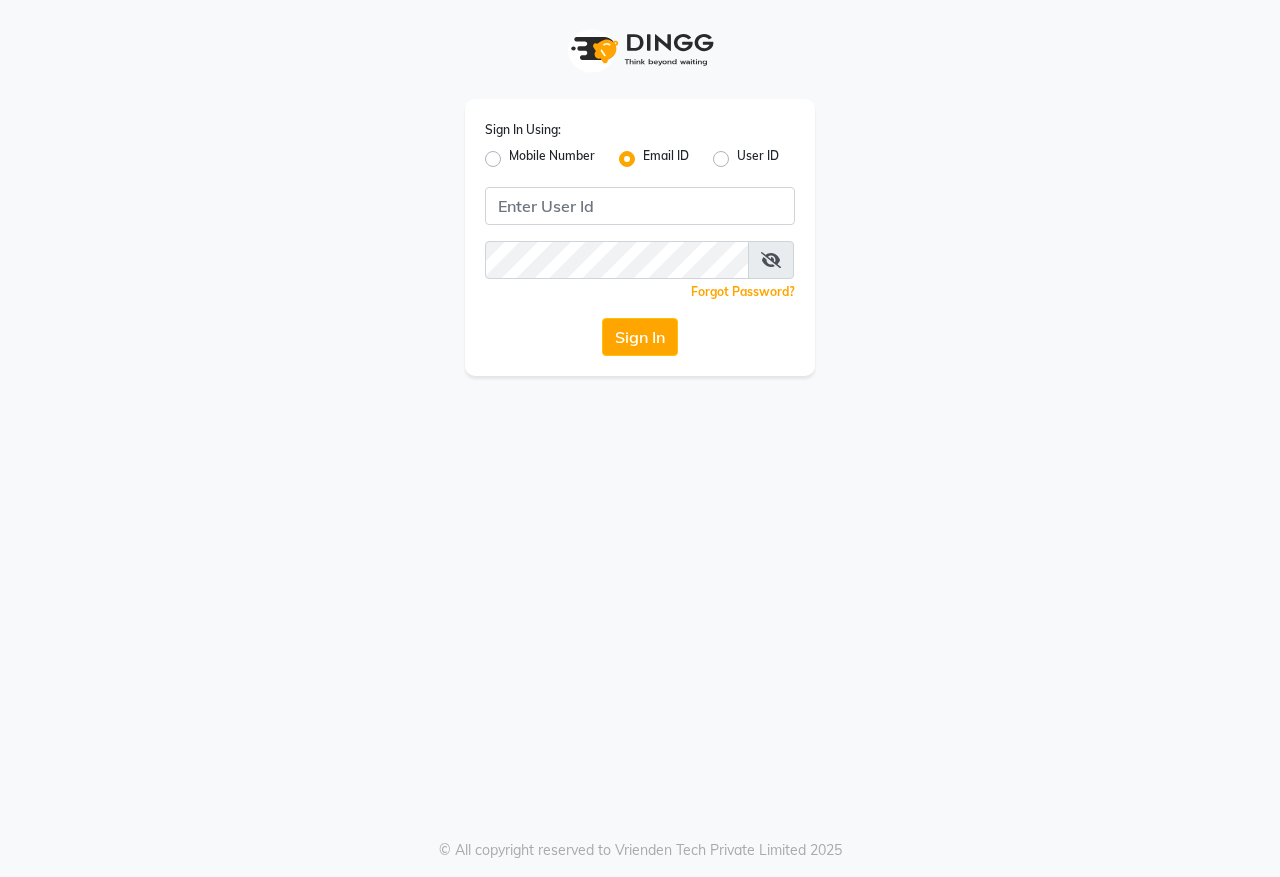 scroll, scrollTop: 0, scrollLeft: 0, axis: both 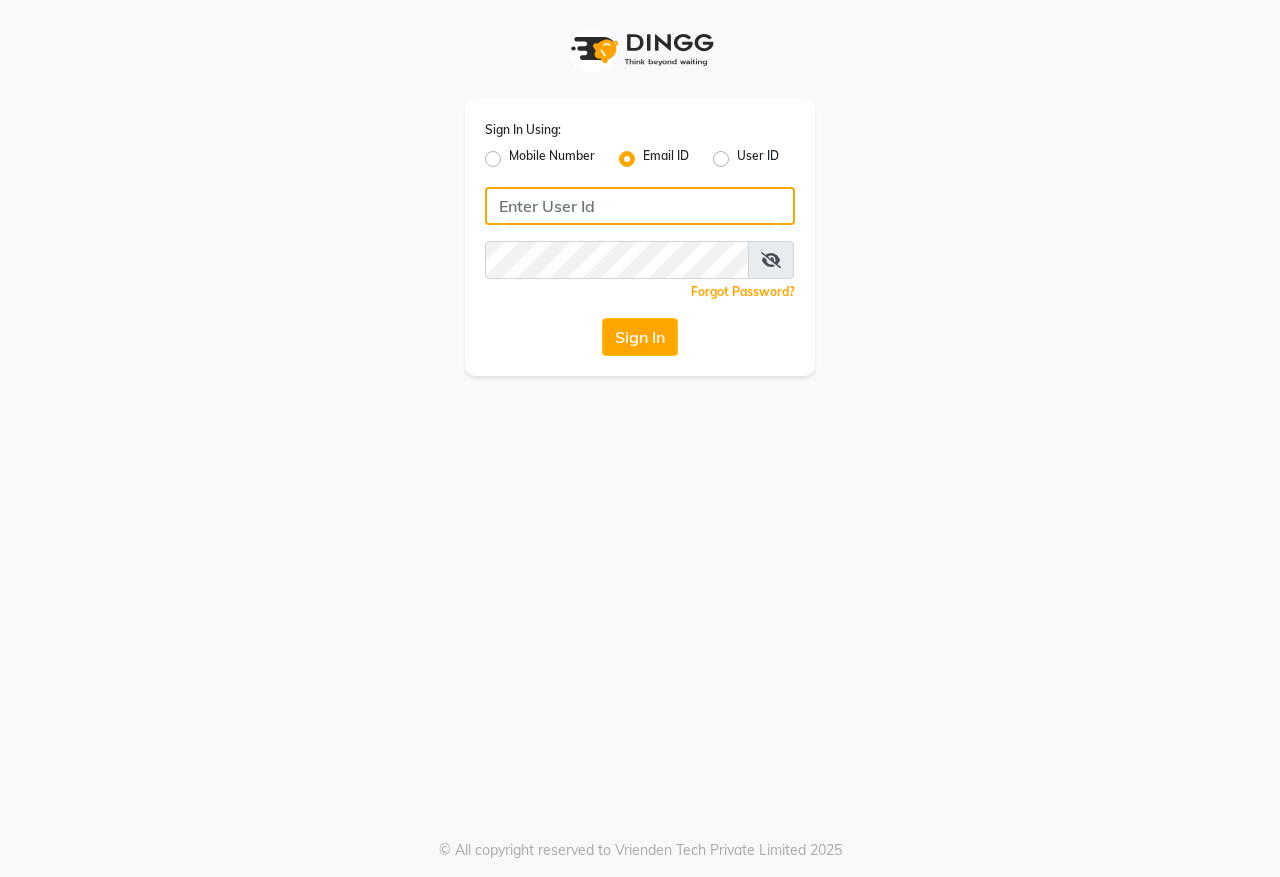type on "sales@example.com" 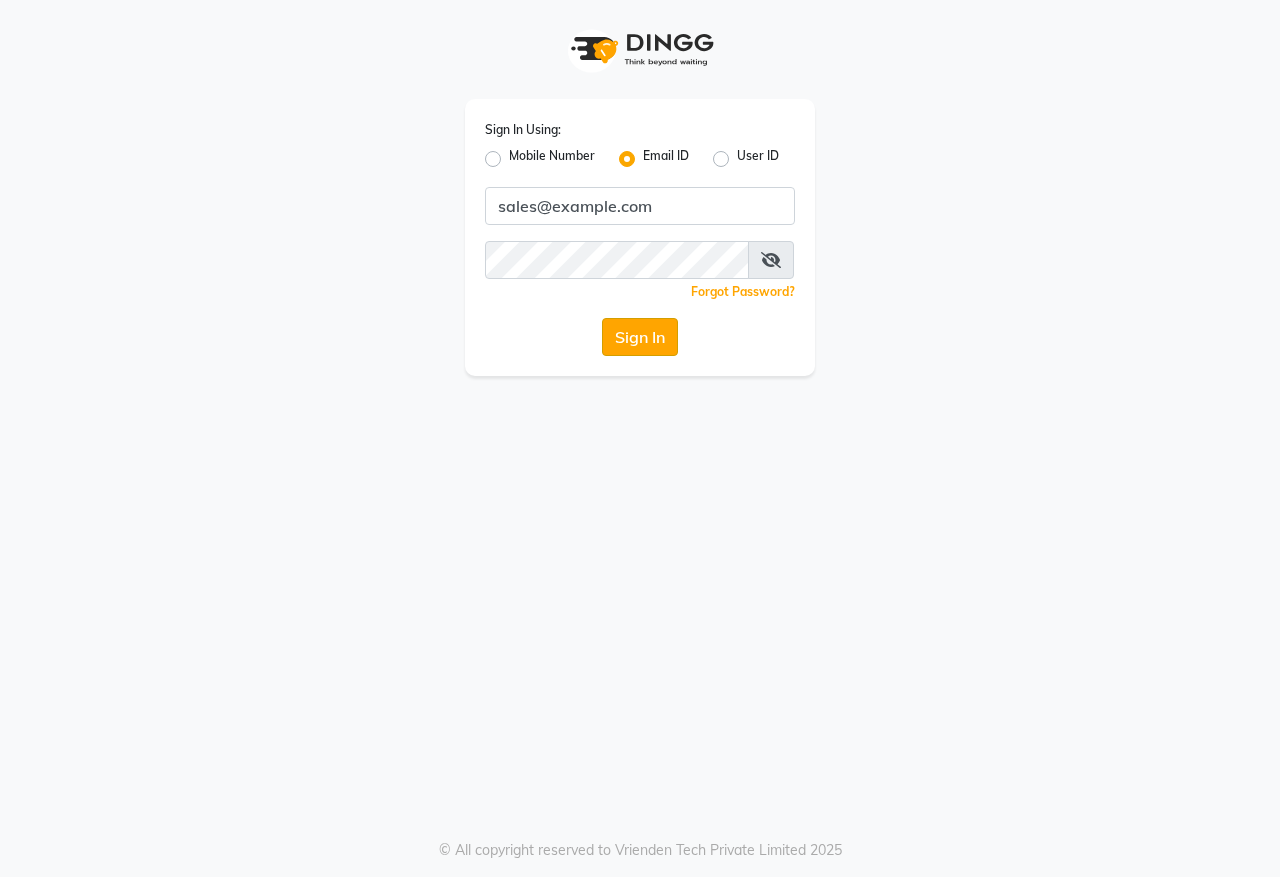 click on "Sign In" 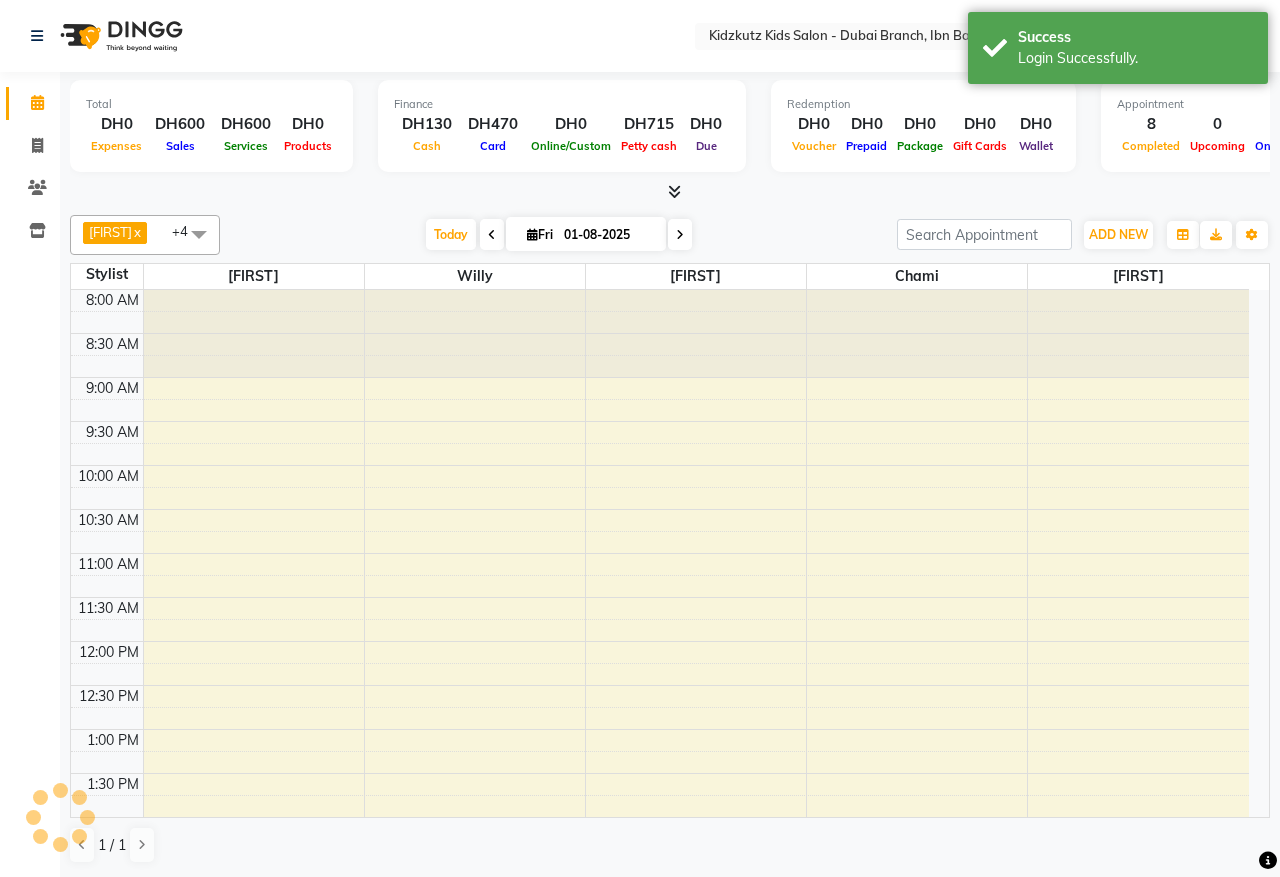 scroll, scrollTop: 0, scrollLeft: 0, axis: both 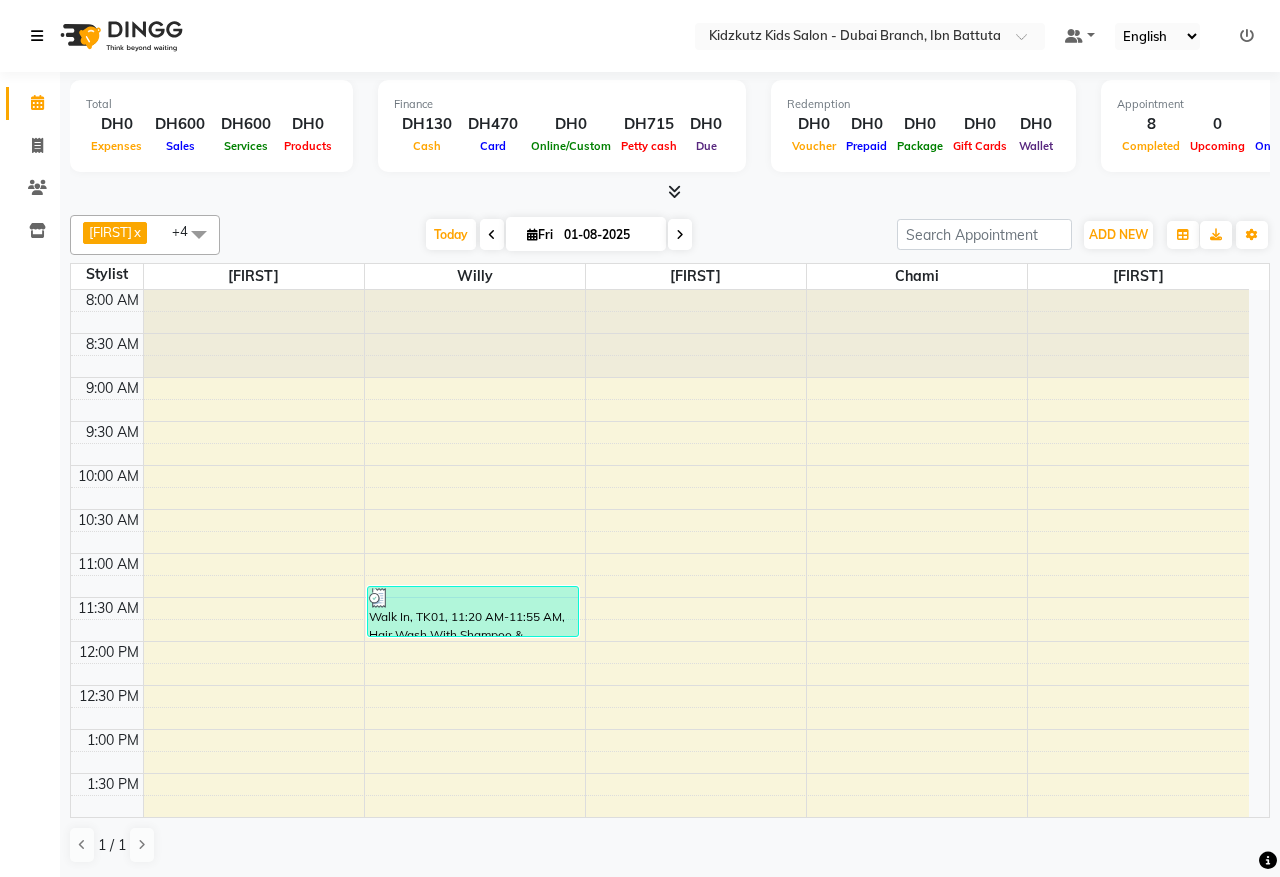 click at bounding box center (37, 36) 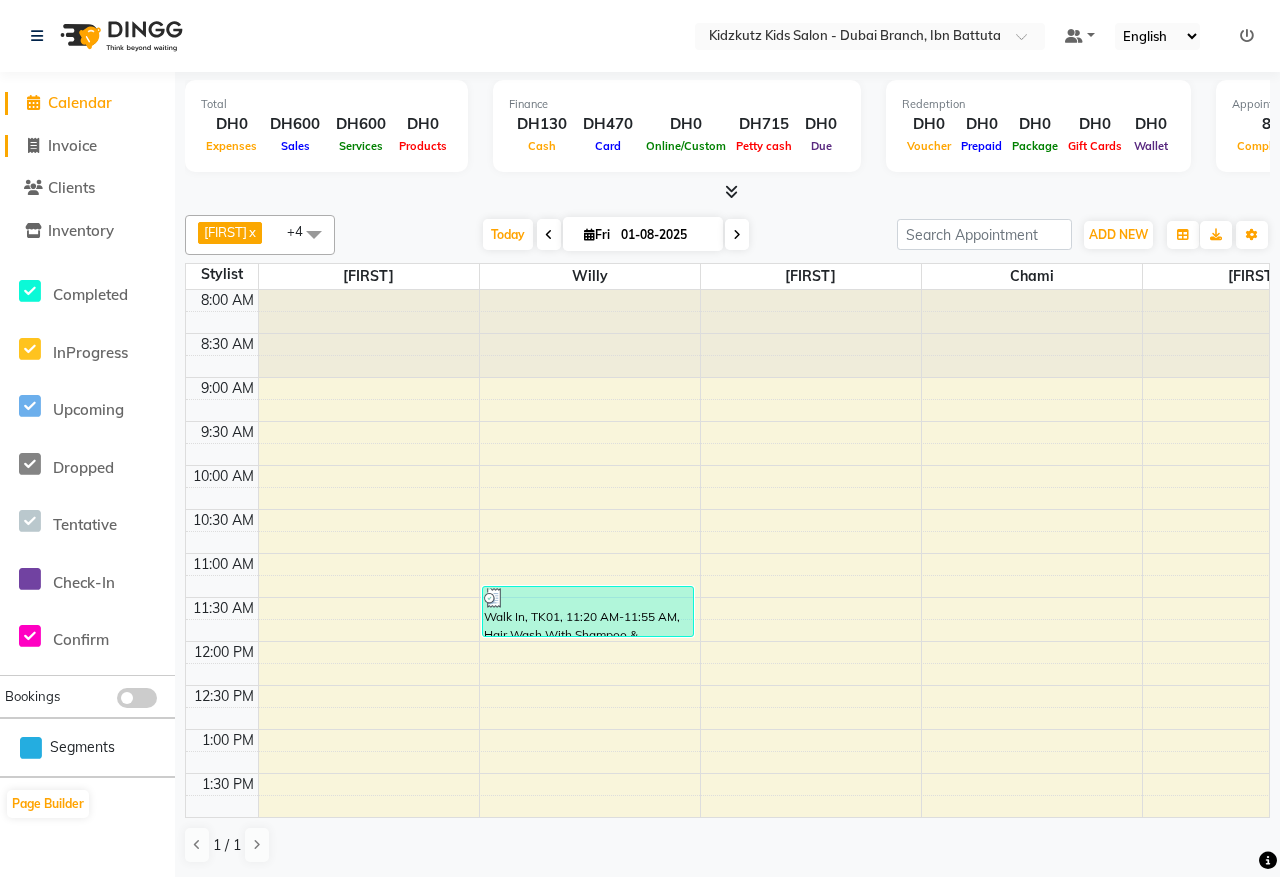 click on "Invoice" 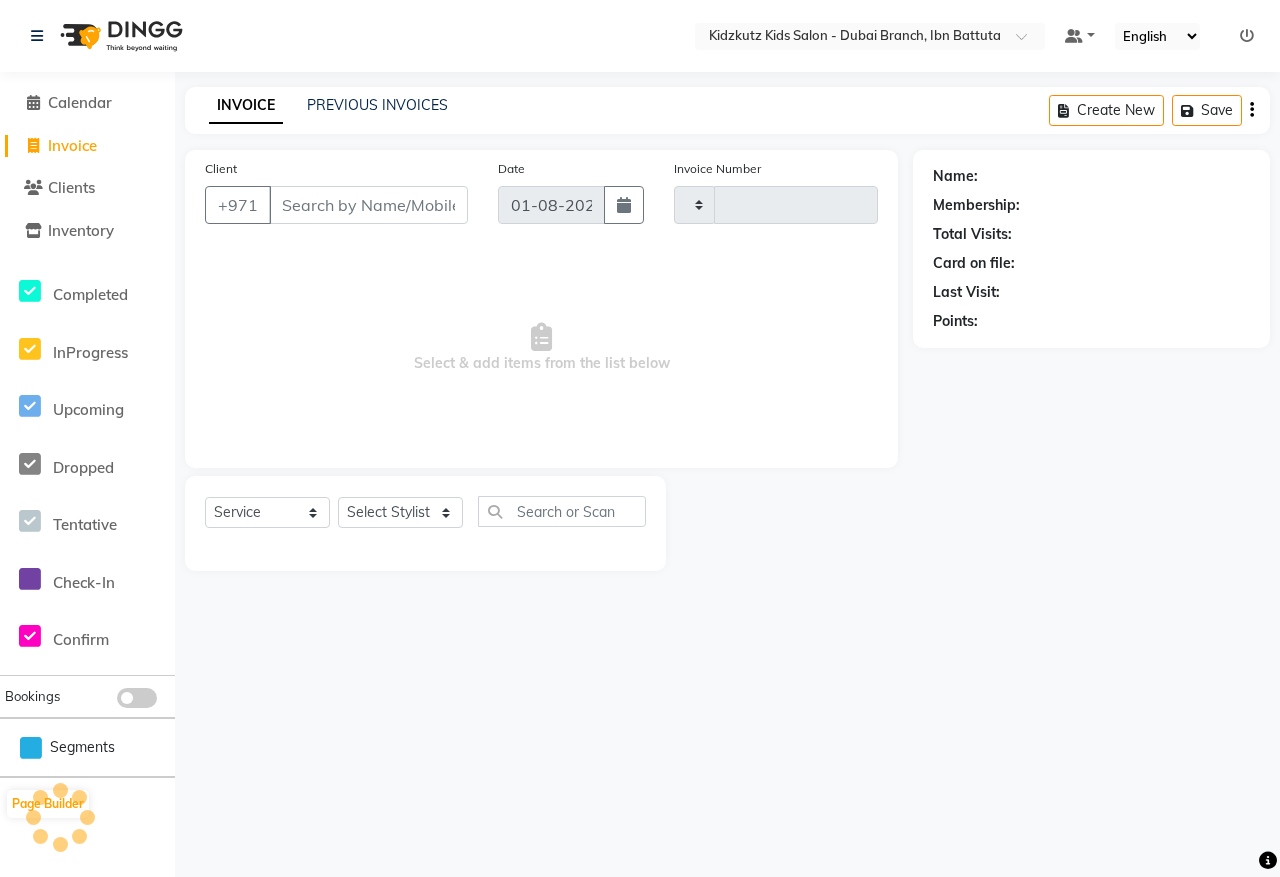 type on "0080" 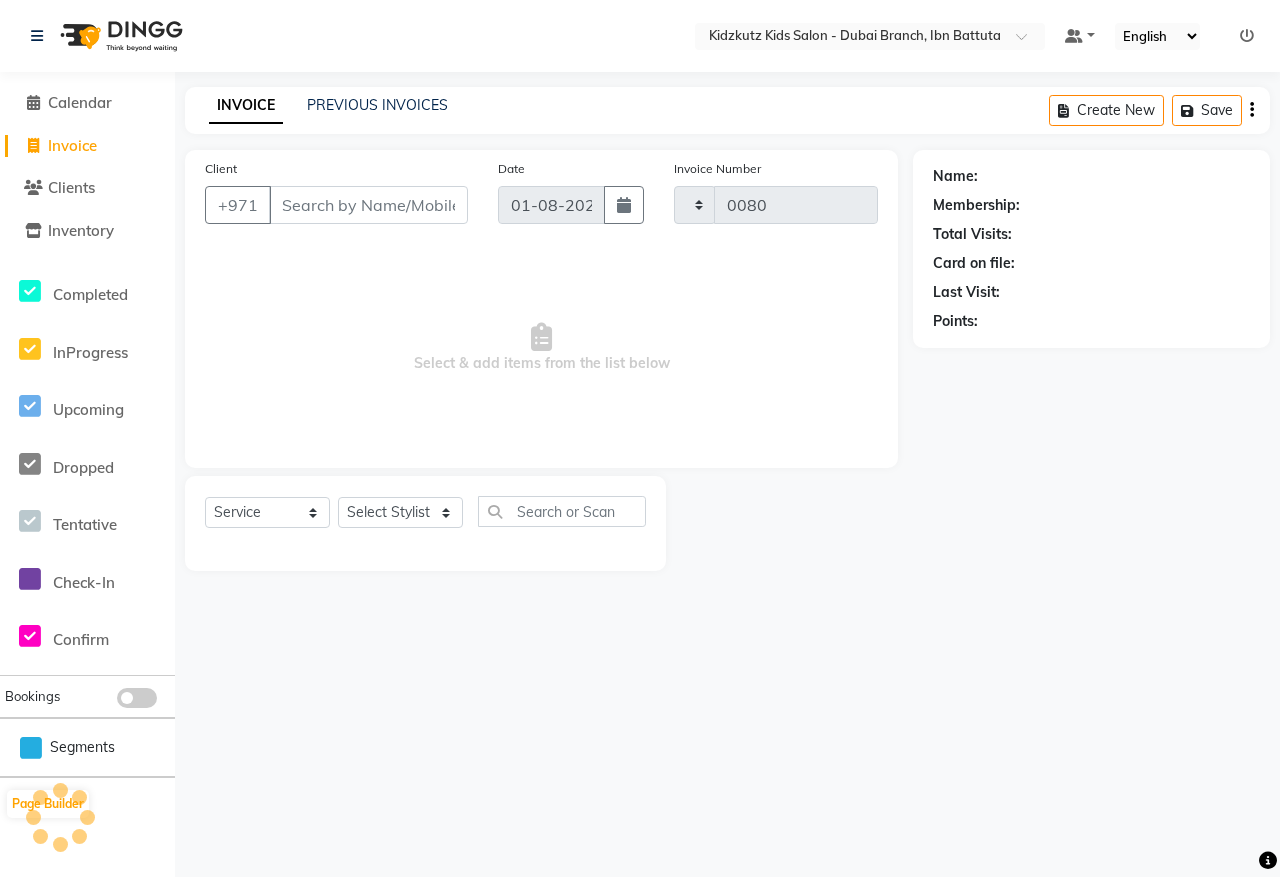 select on "8554" 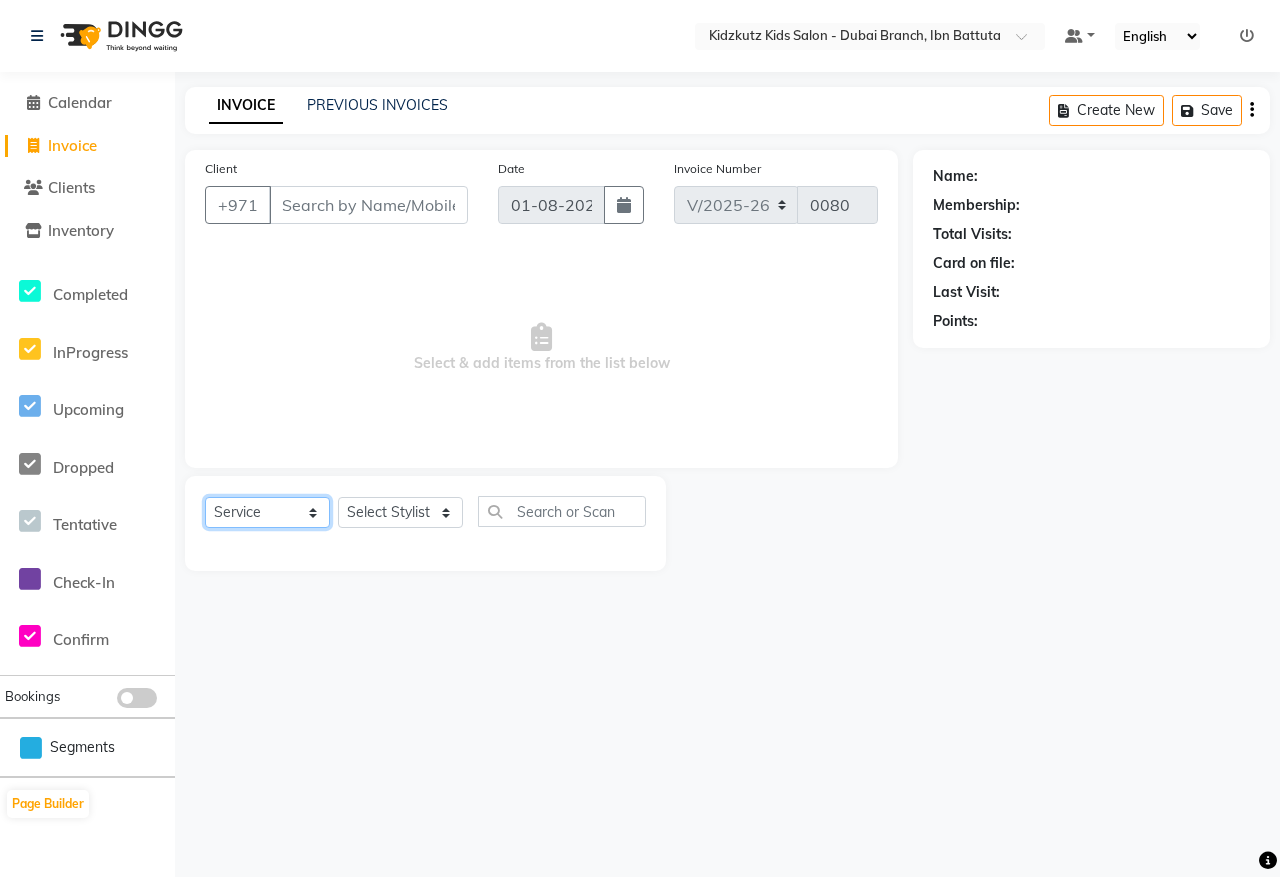 click on "Select  Service  Product  Membership  Package Voucher Prepaid Gift Card" 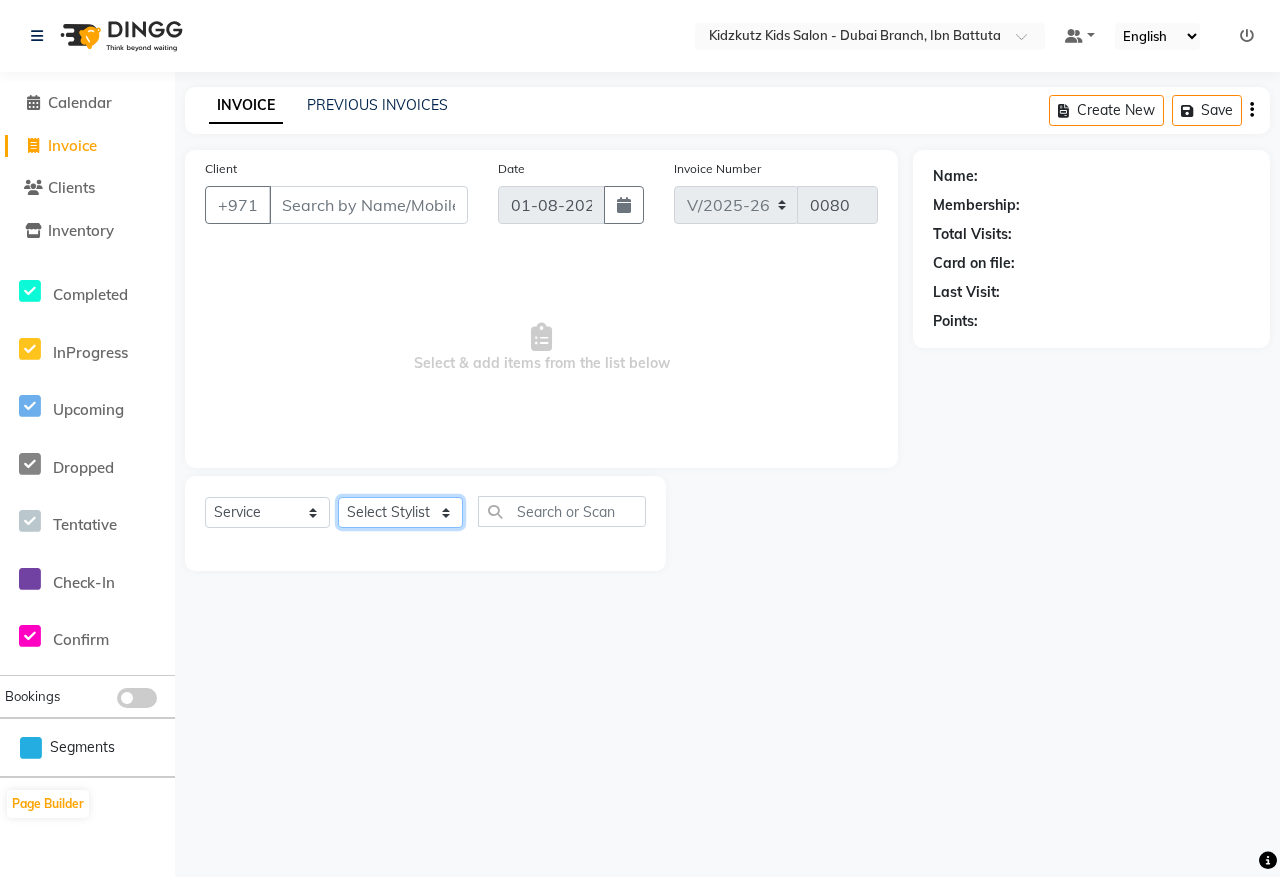 click on "Select Stylist [PERSON] [PERSON] [PERSON] [PERSON] [PERSON] [PERSON]" 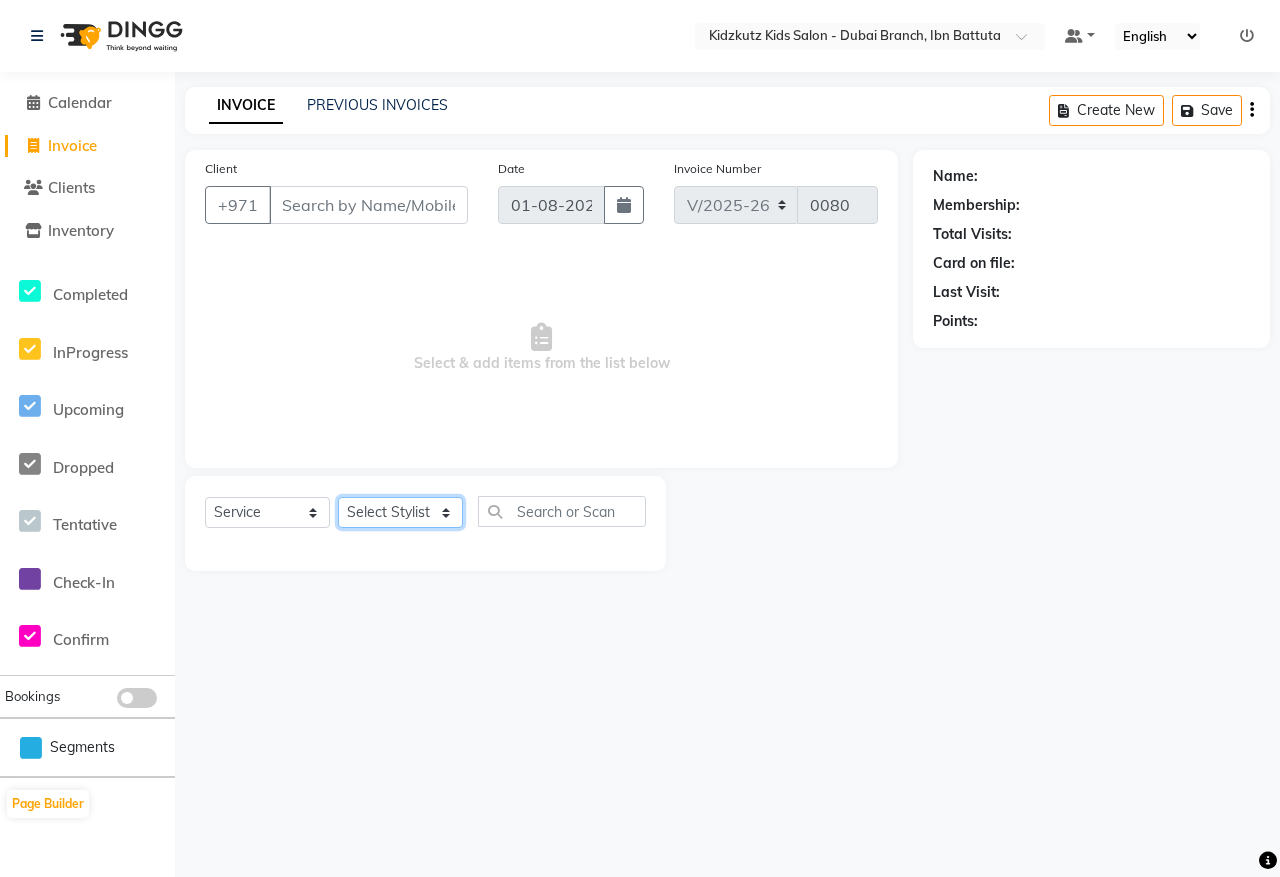 select on "85719" 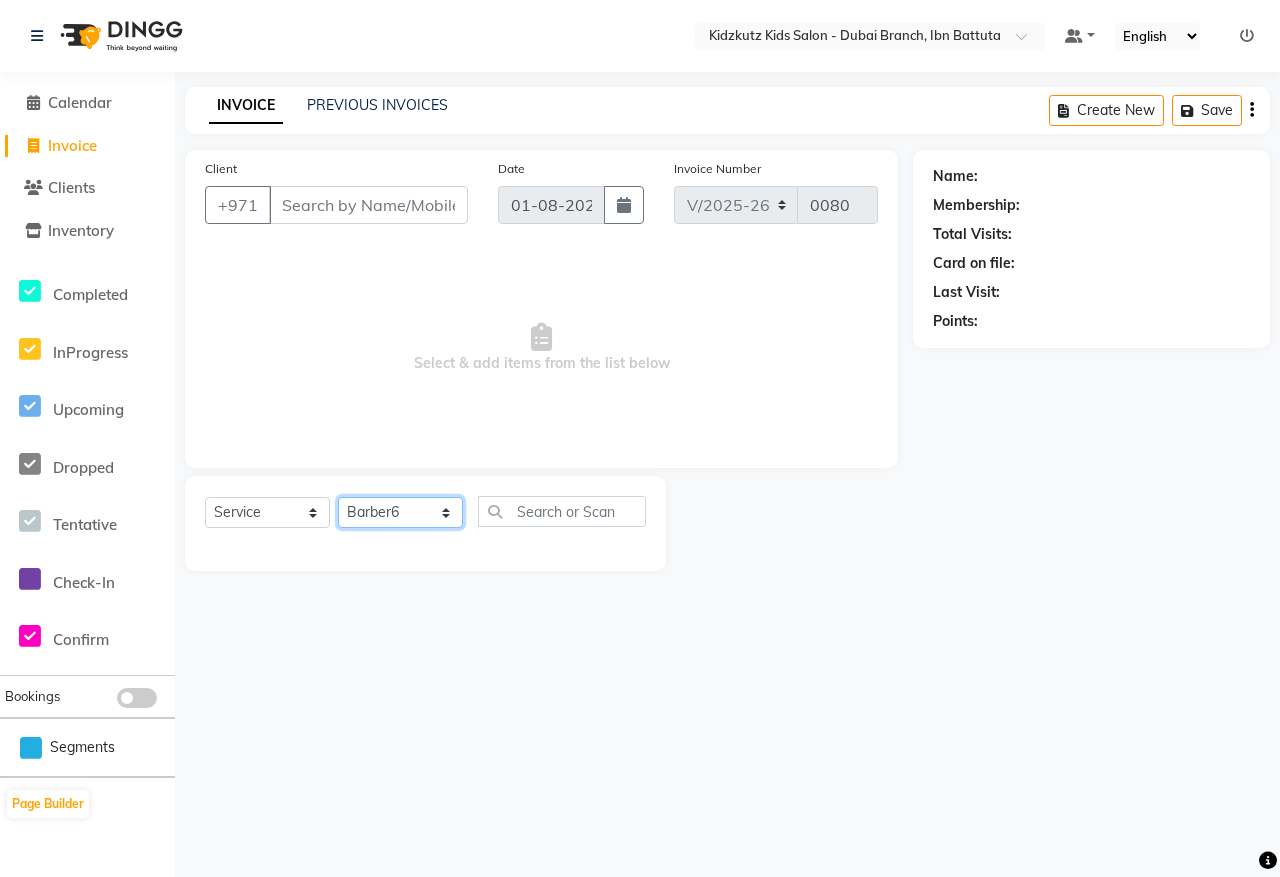 click on "Select Stylist [PERSON] [PERSON] [PERSON] [PERSON] [PERSON] [PERSON]" 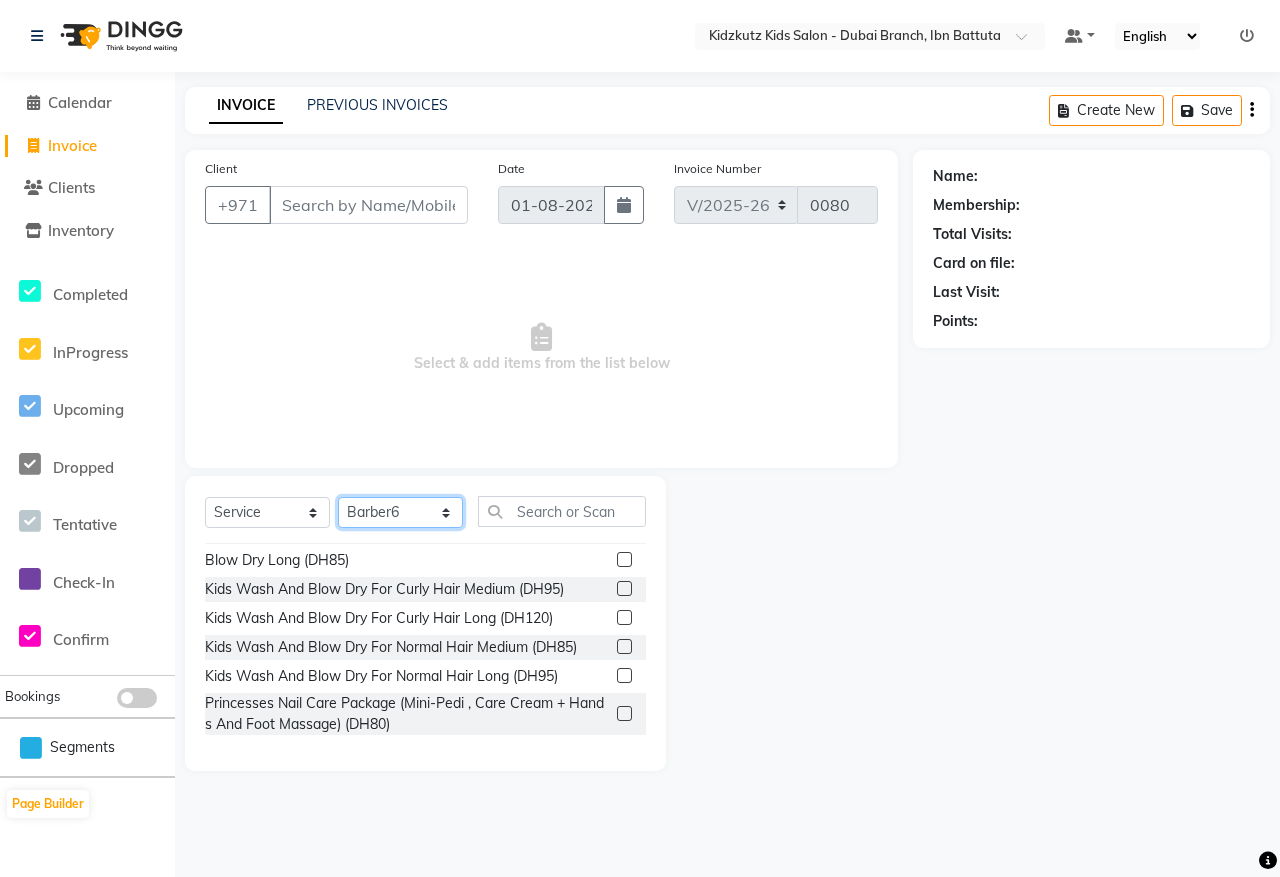 scroll, scrollTop: 152, scrollLeft: 0, axis: vertical 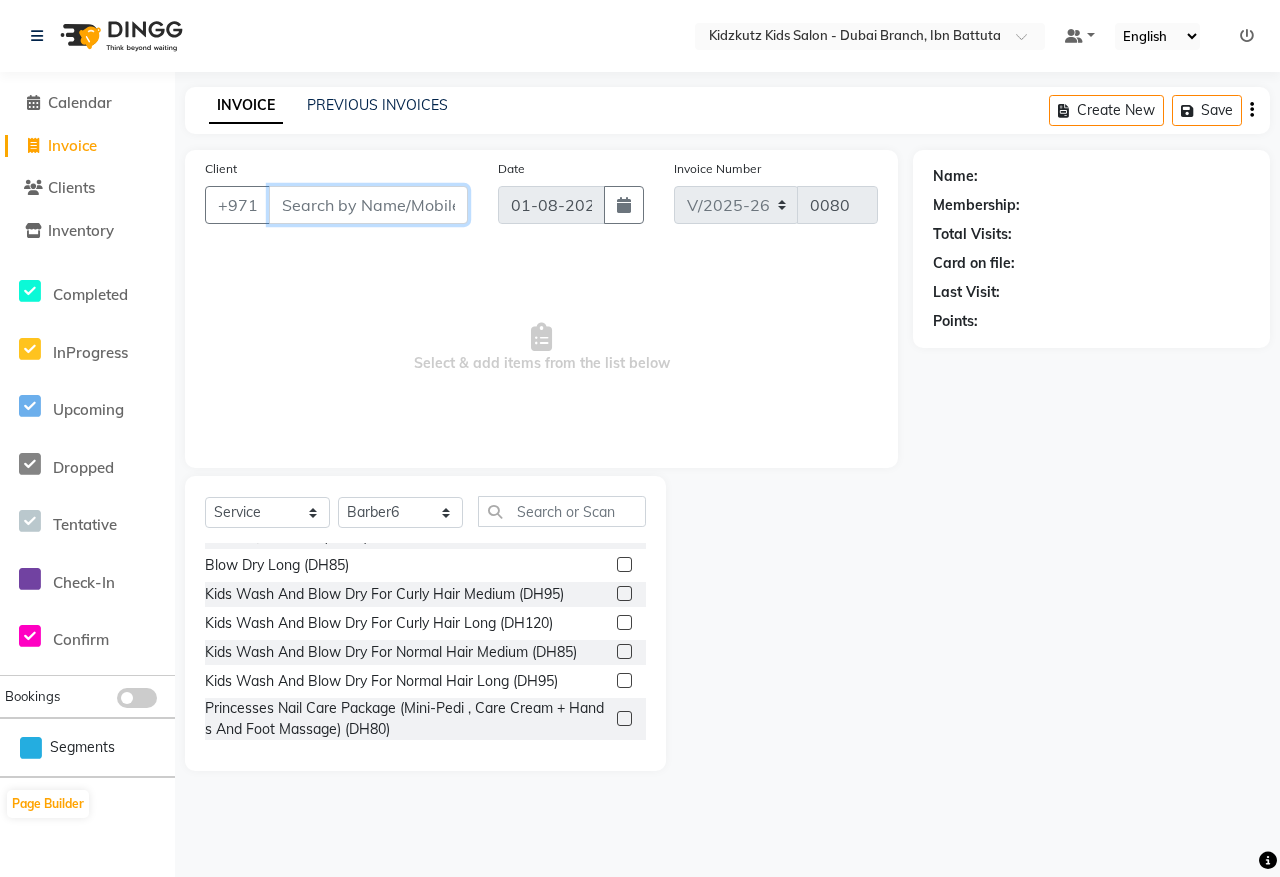 click on "Client" at bounding box center (368, 205) 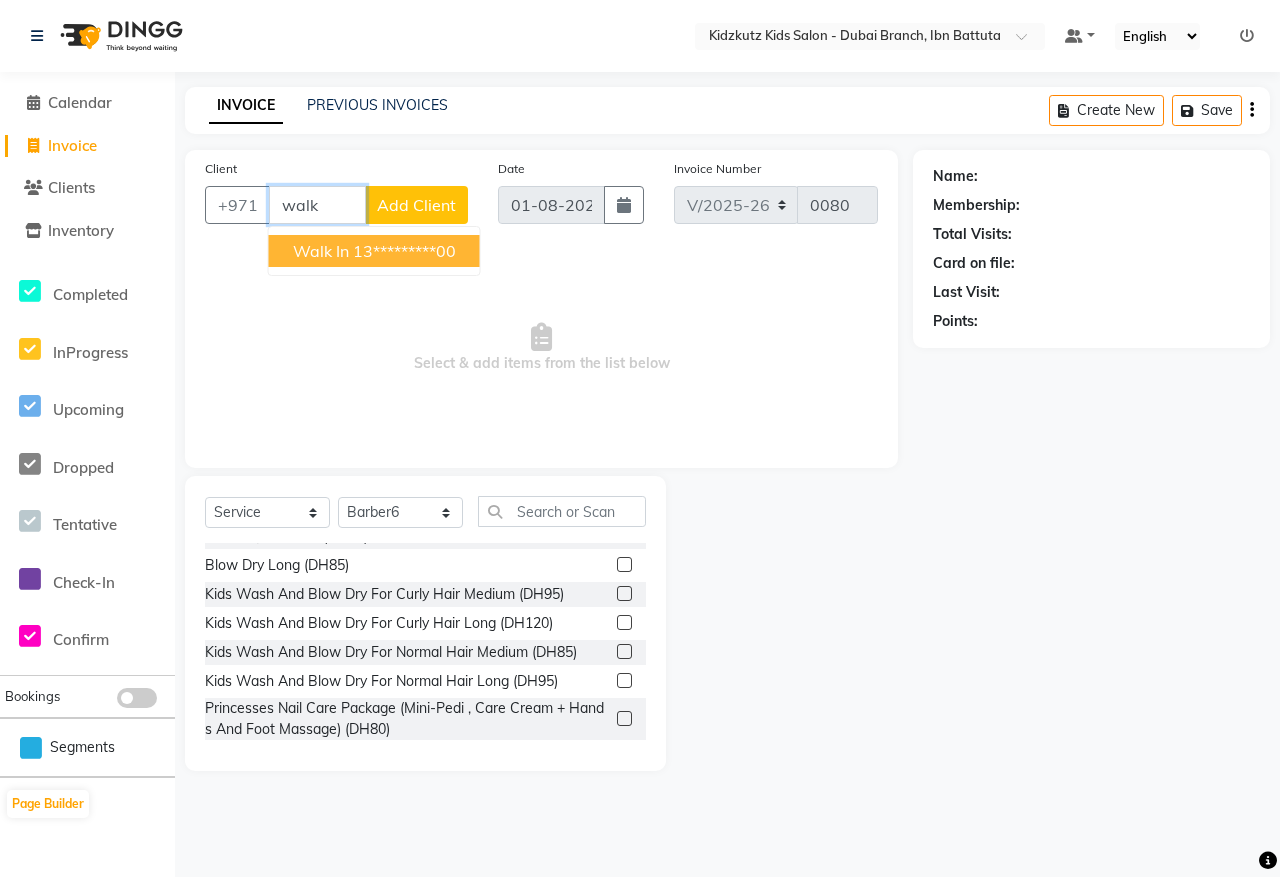 type on "walk" 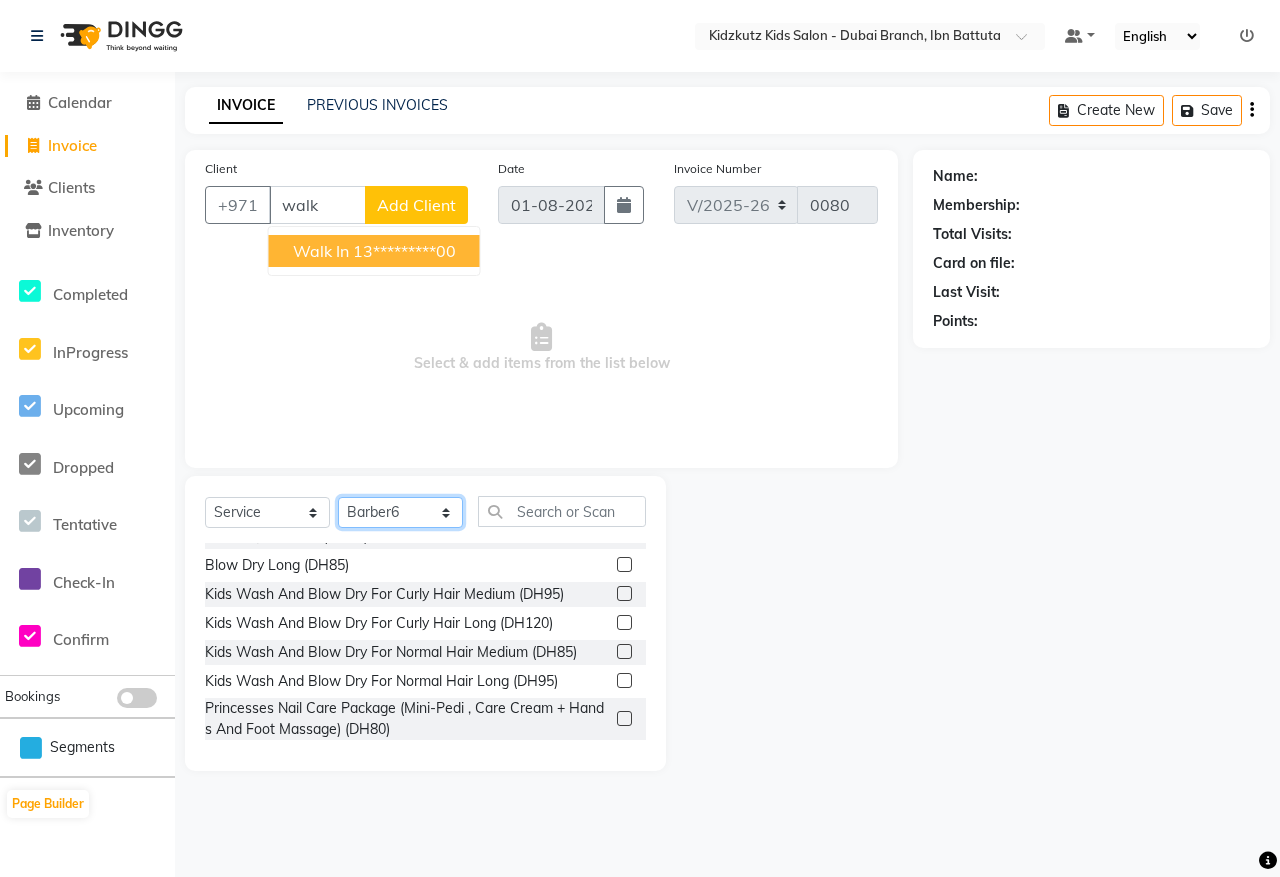 click on "Select Stylist [PERSON] [PERSON] [PERSON] [PERSON] [PERSON] [PERSON]" 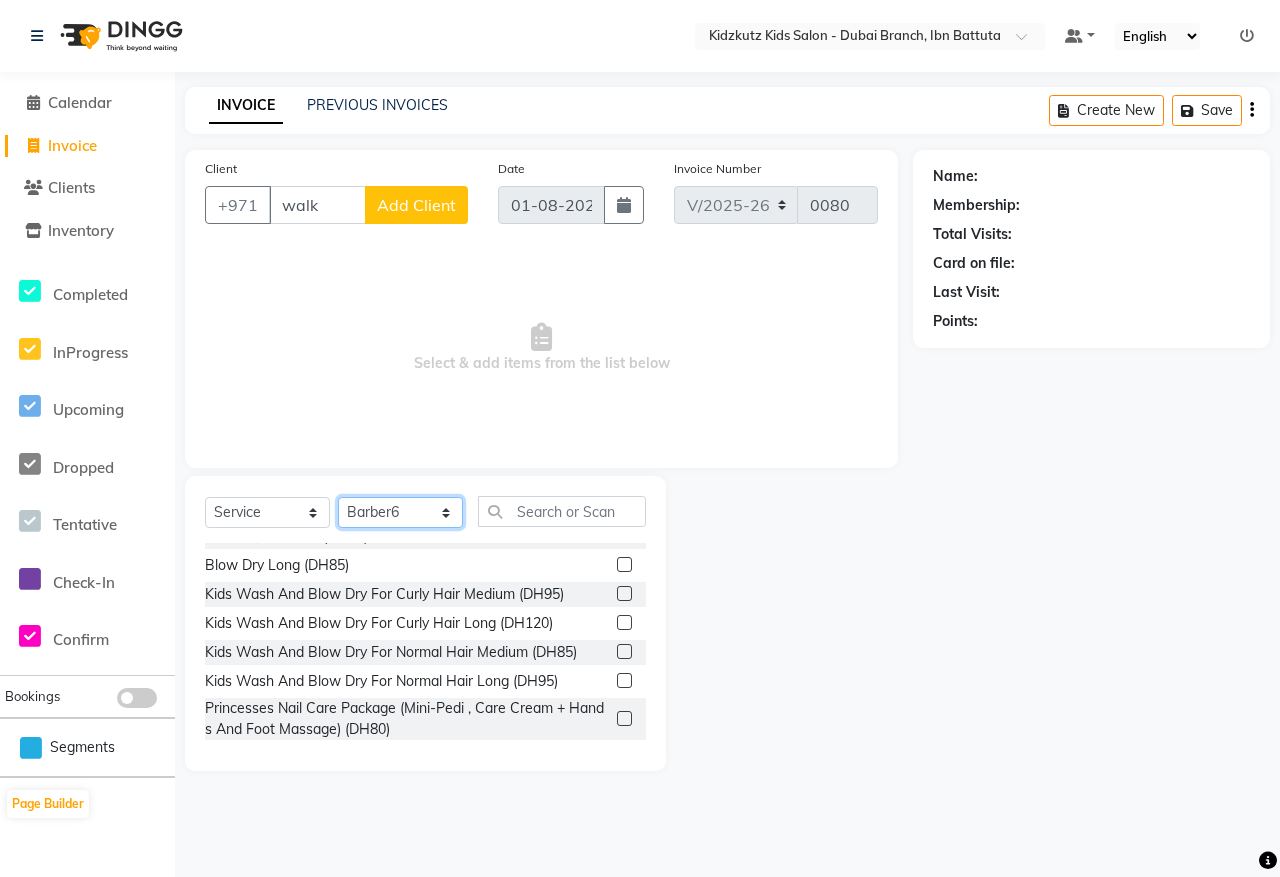 click on "Select Stylist [PERSON] [PERSON] [PERSON] [PERSON] [PERSON] [PERSON]" 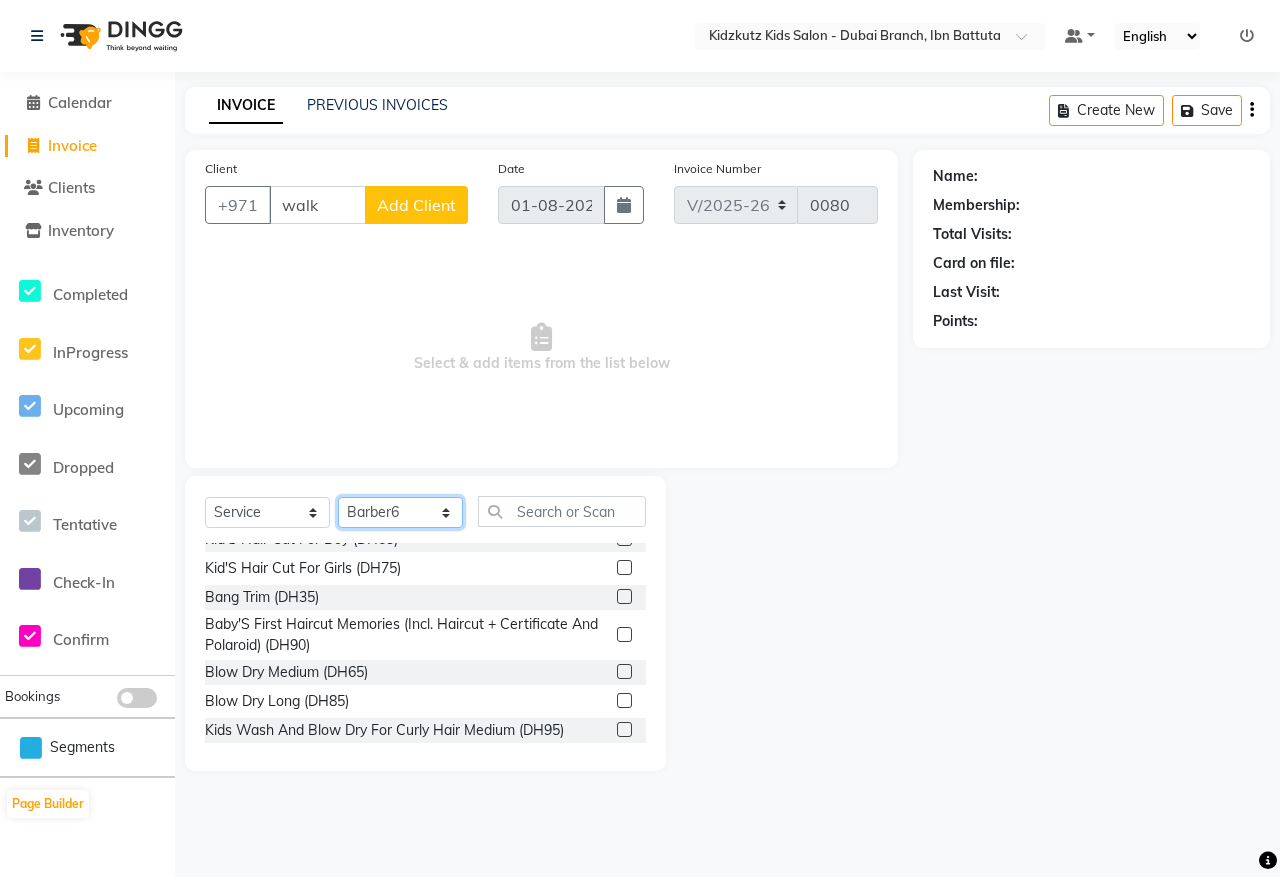 scroll, scrollTop: 0, scrollLeft: 0, axis: both 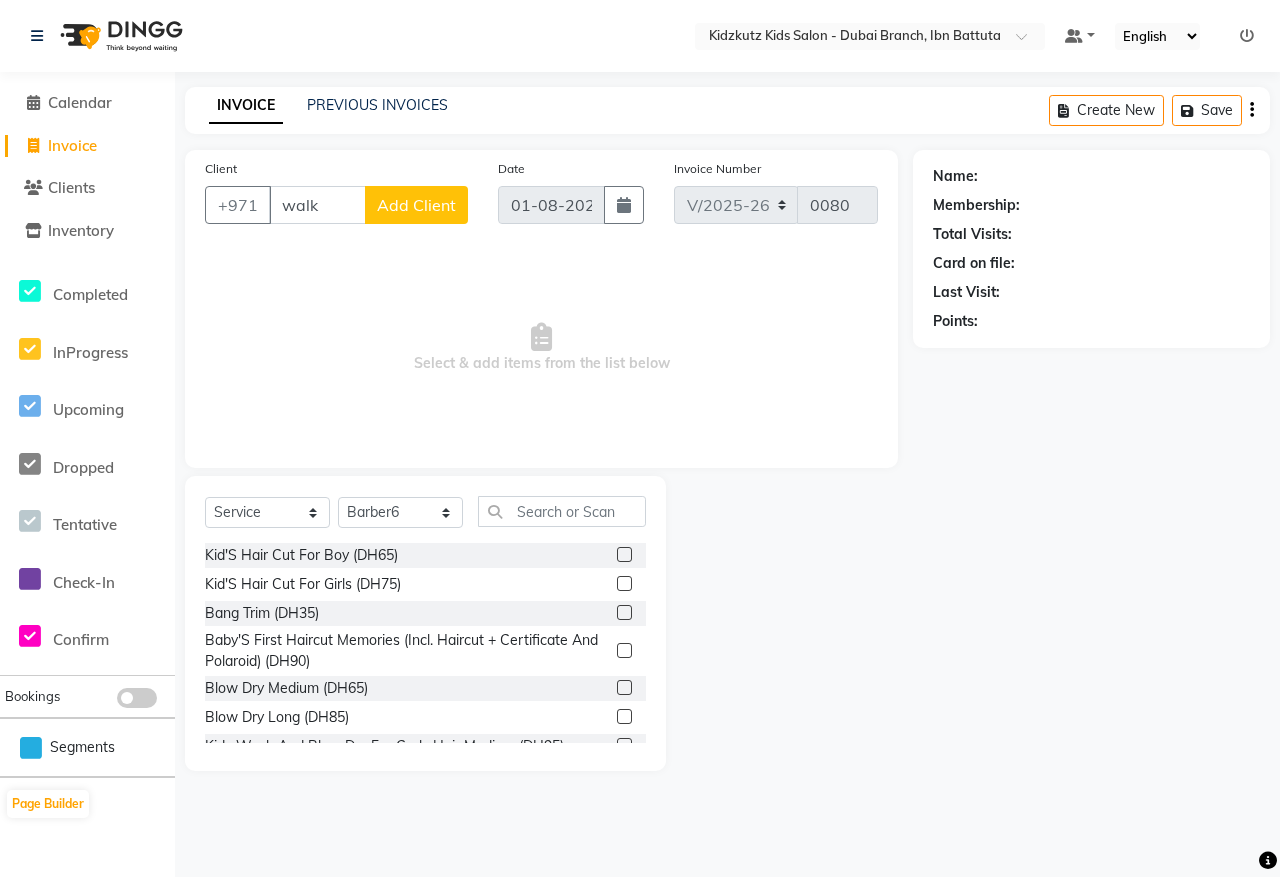click 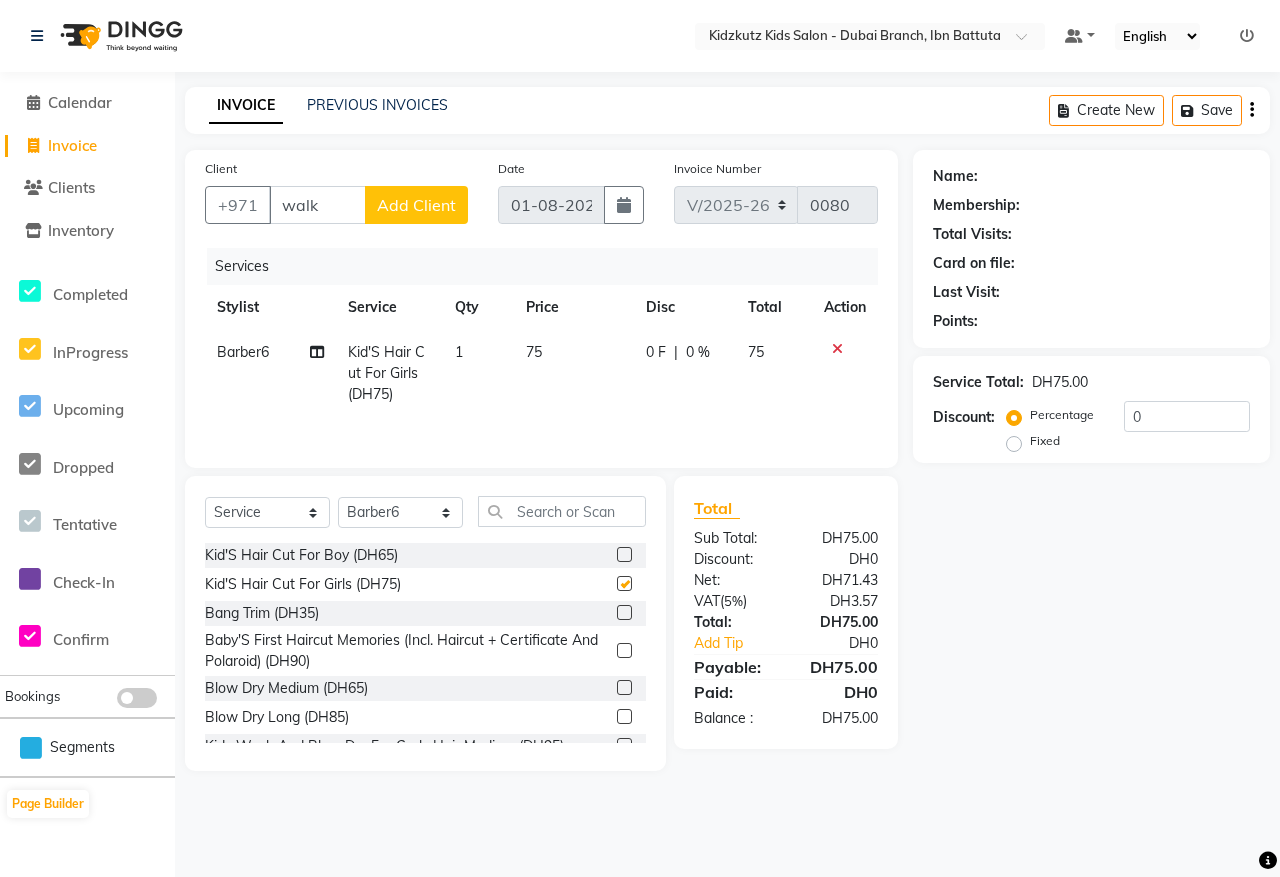 checkbox on "false" 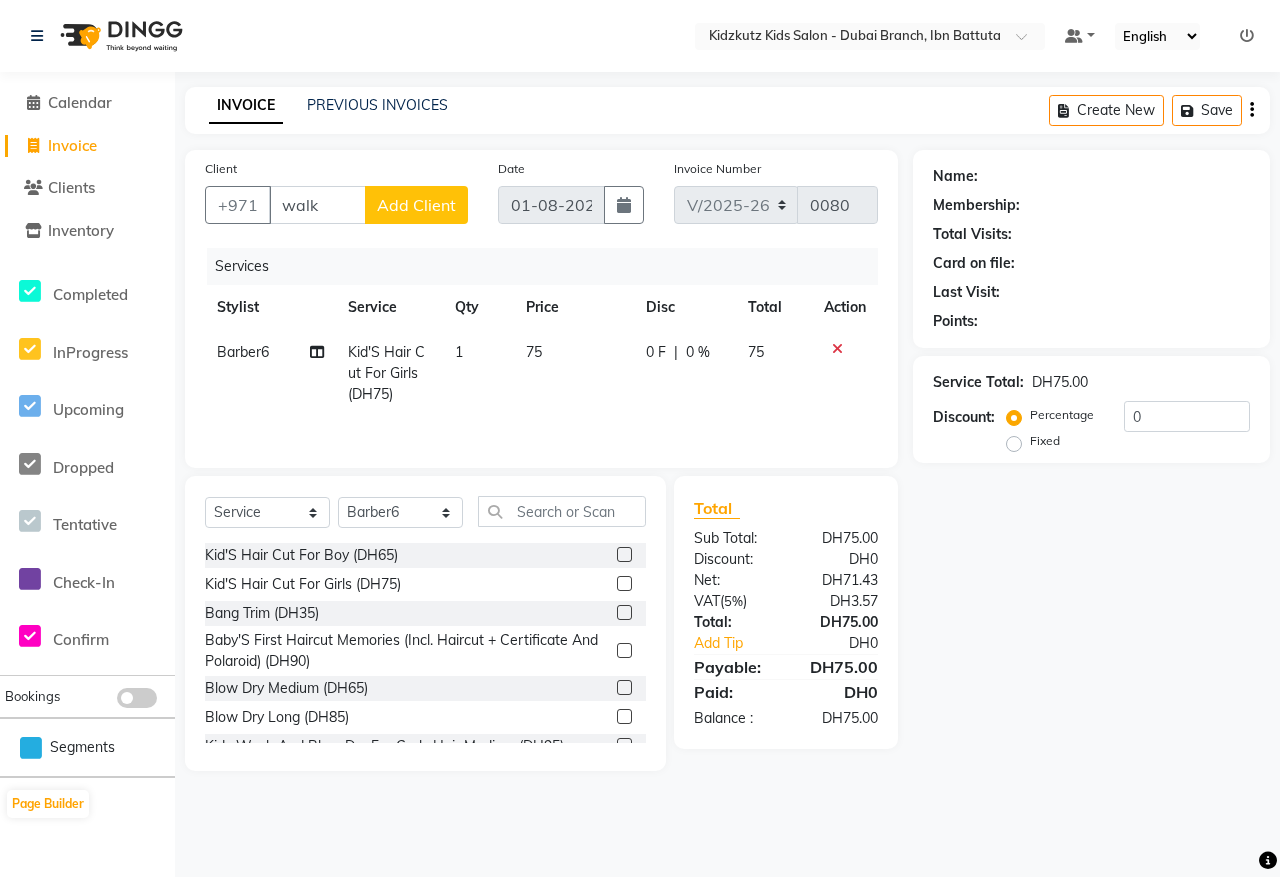 click 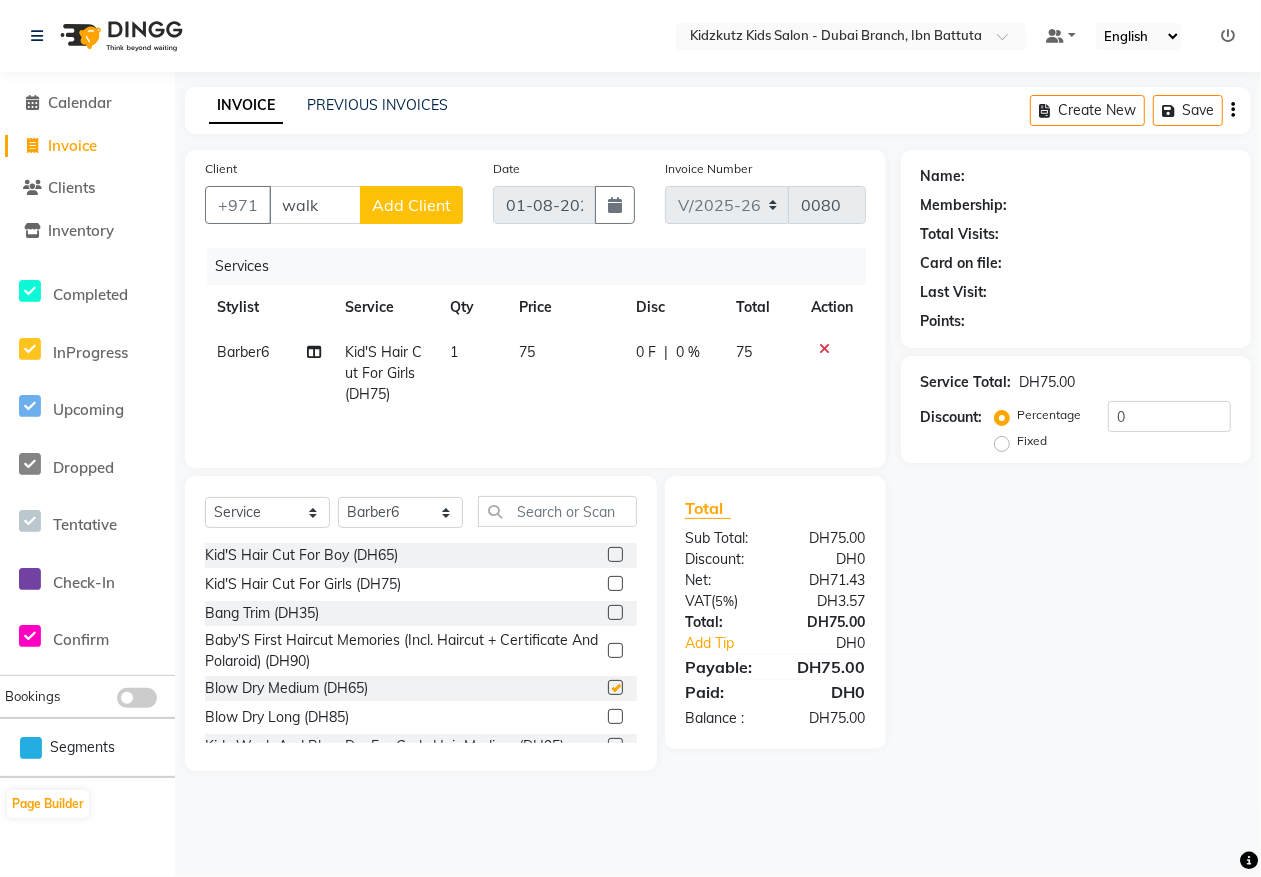 click 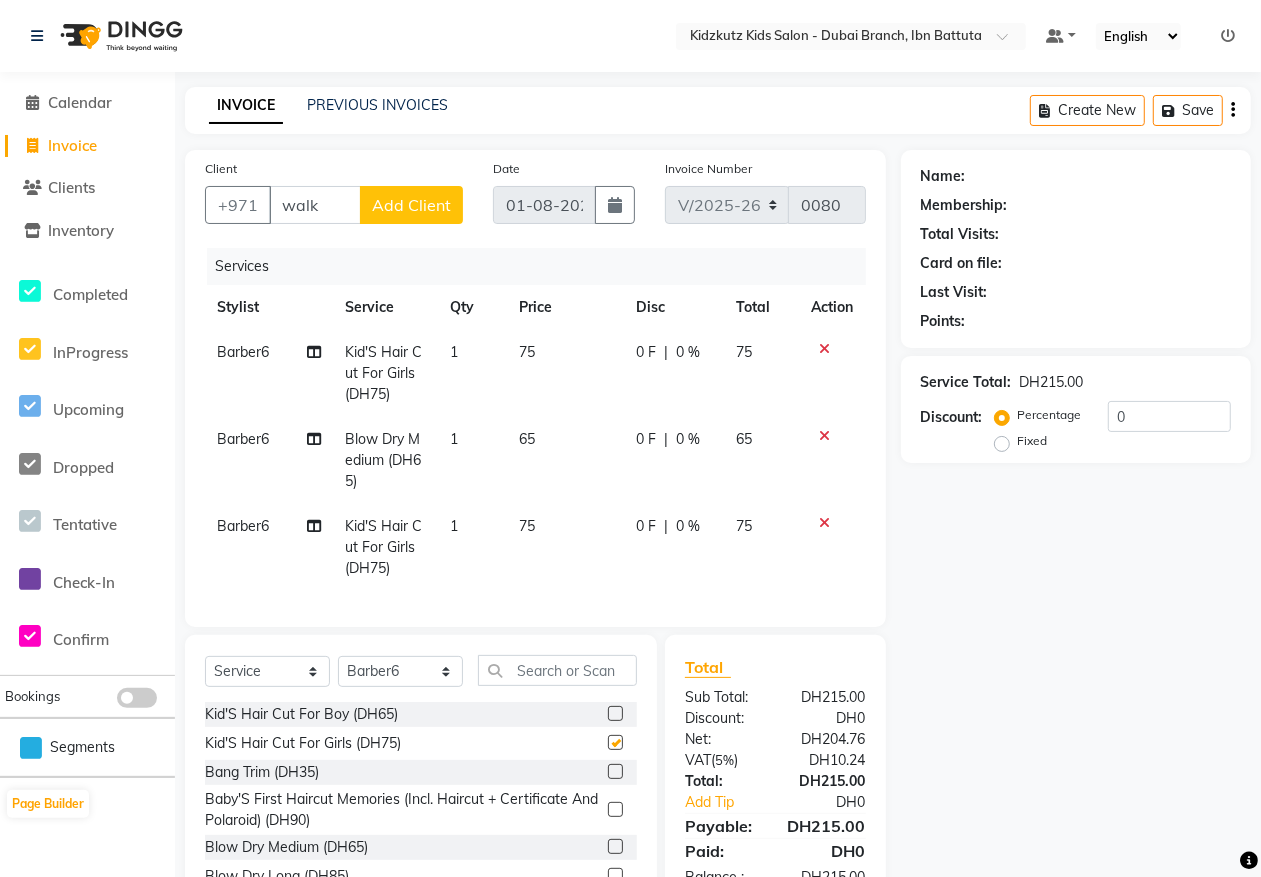 checkbox on "false" 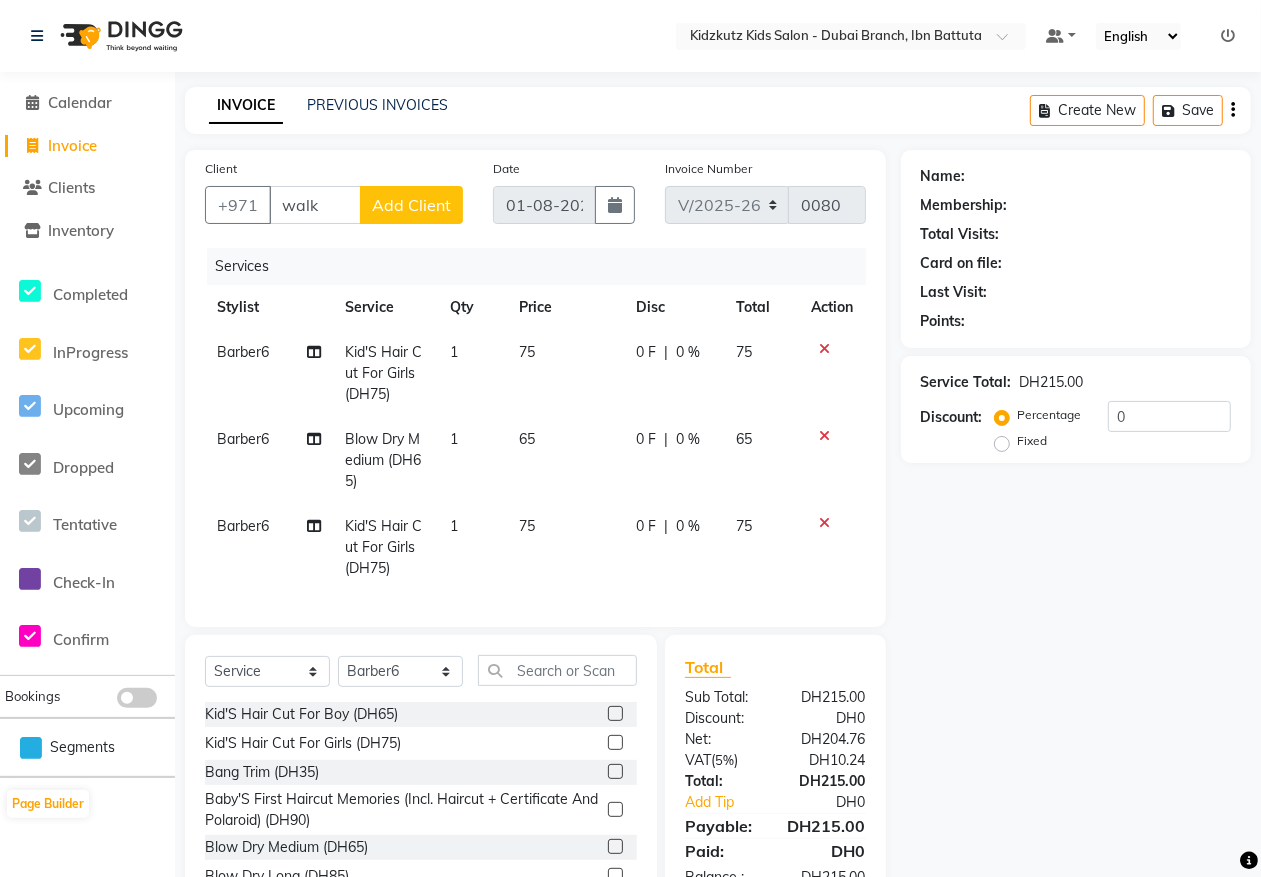 click 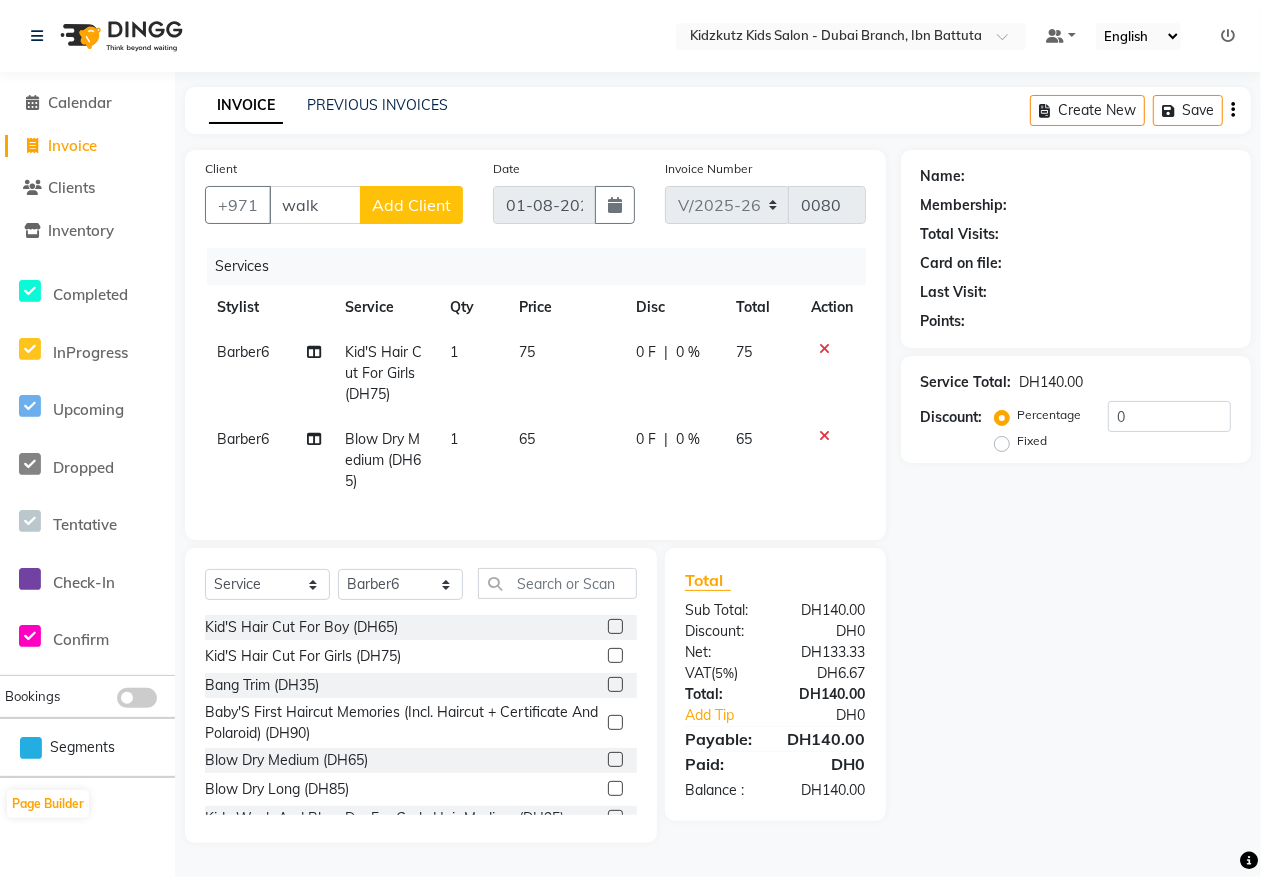 click 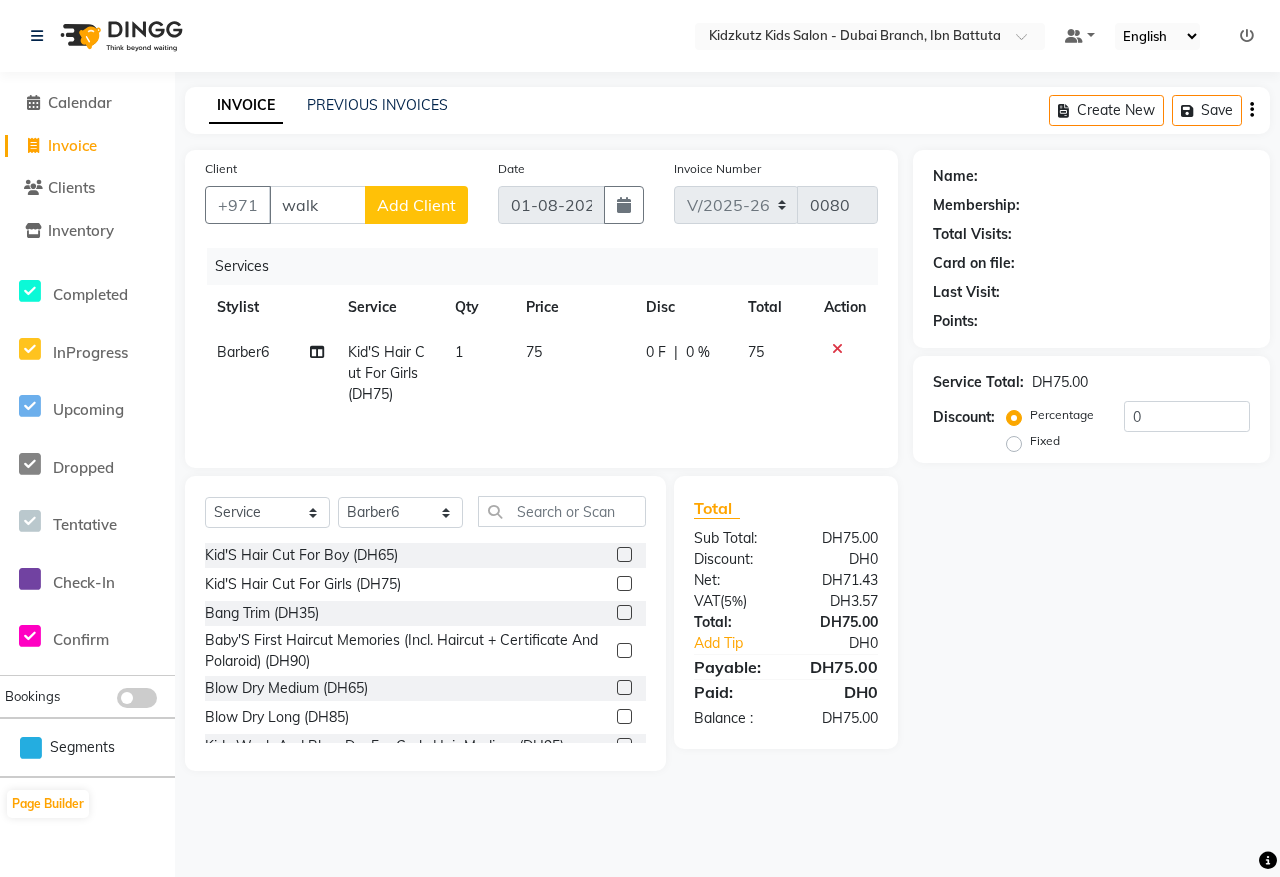 click on "Select  Service  Product  Membership  Package Voucher Prepaid Gift Card  Select Stylist Aris Barber6 Chami Mr. Marwan Sales Sarah Victor Willy Kid'S Hair Cut For Boy (DH65)  Kid'S Hair Cut For Girls (DH75)  Bang Trim (DH35)  Baby'S First Haircut Memories (Incl. Haircut + Certificate And Polaroid) (DH90)  Blow Dry Medium (DH65)  Blow Dry Long (DH85)  Kids Wash And Blow Dry For Curly Hair Medium (DH95)  Kids Wash And Blow Dry For Curly Hair Long (DH120)  Kids Wash And Blow Dry For Normal Hair Medium (DH85)  Kids Wash And Blow Dry For Normal Hair Long (DH95)  Princesses Nail Care Package (Mini-Pedi , Care Cream + Hands And Foot Massage) (DH80)  Mini Manicure (Cut/Cleaning/Pose) (DH35)  Mini Pedicure (Cut/Cleaning/Pose) (DH40)  Special Braid (With Unicorn Extension) (DH120)  Normal Full Braid (DH60)  Washable Spray Hair Color (DH15)  Makeup (DH40)  Hair Wash With Shampoo & Conditioner (DH25)  Princess Package ( Hair Wash , Hair Style / Mini-Pedi / Makeup) (DH160)" 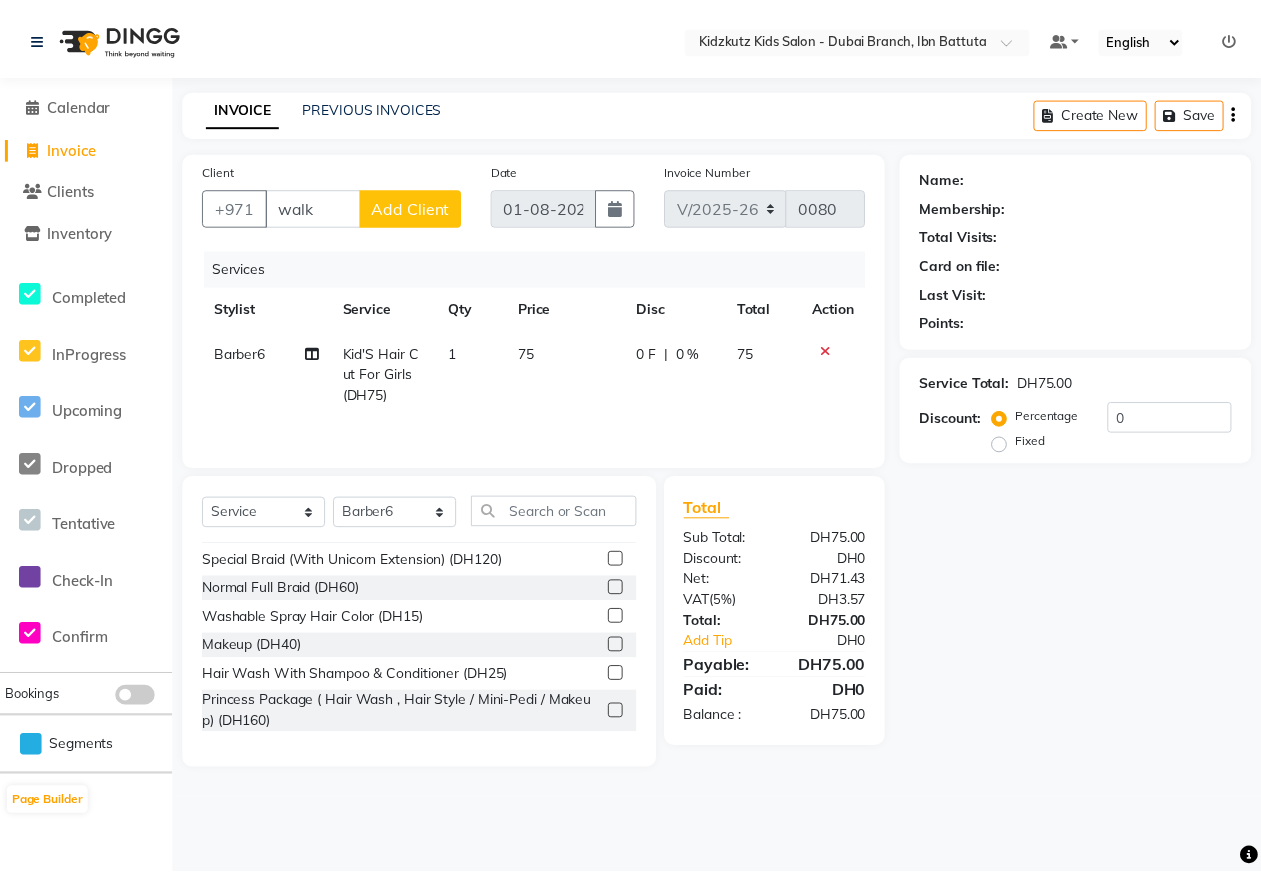 scroll, scrollTop: 407, scrollLeft: 0, axis: vertical 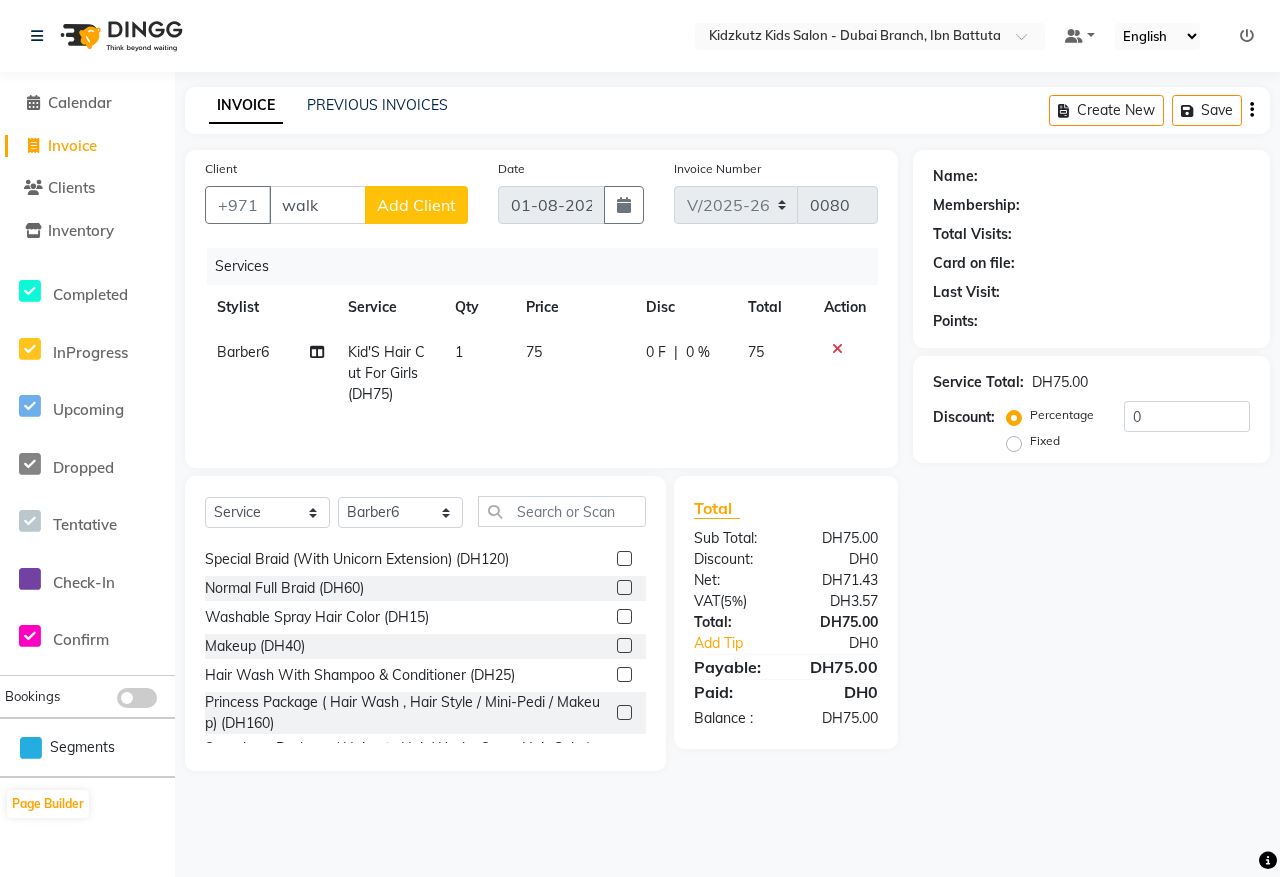 click 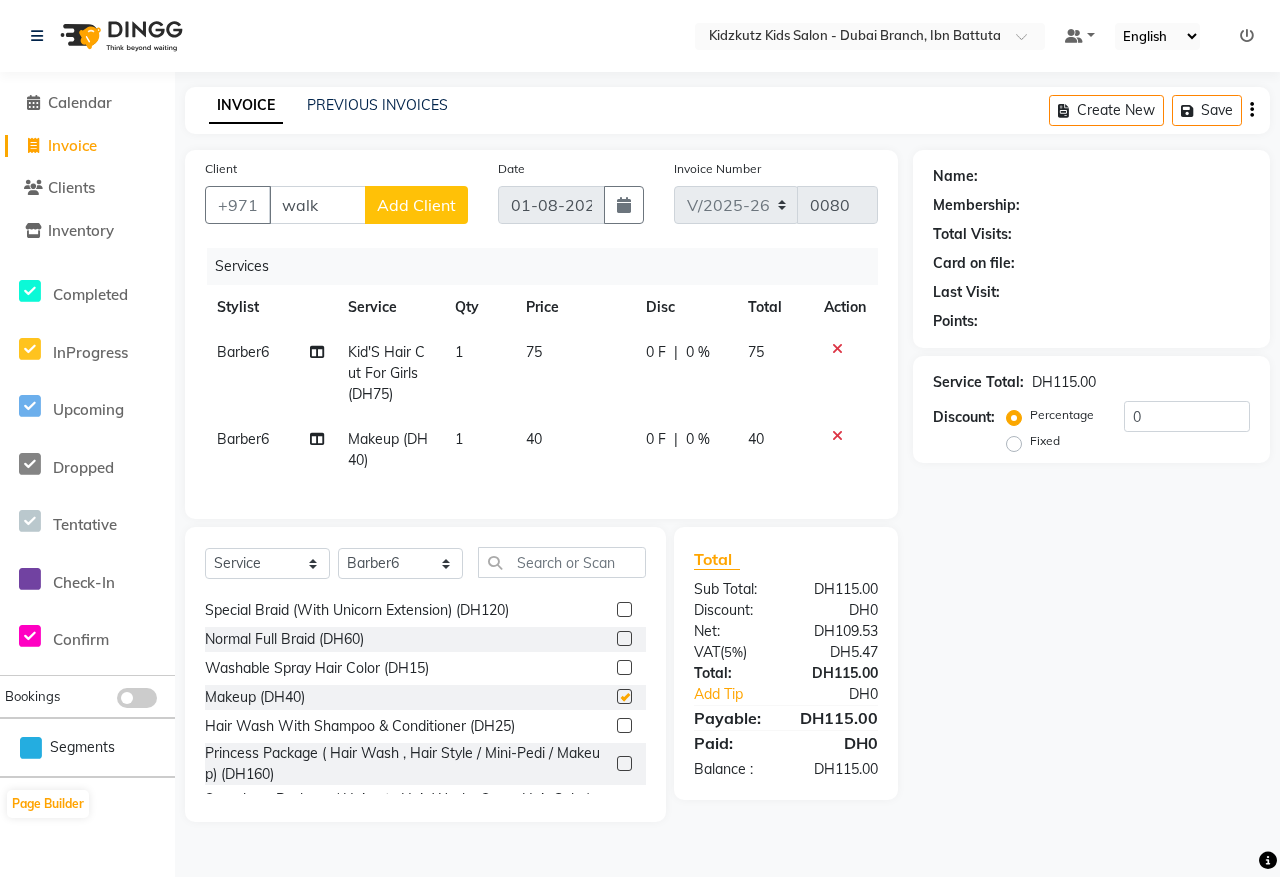 checkbox on "false" 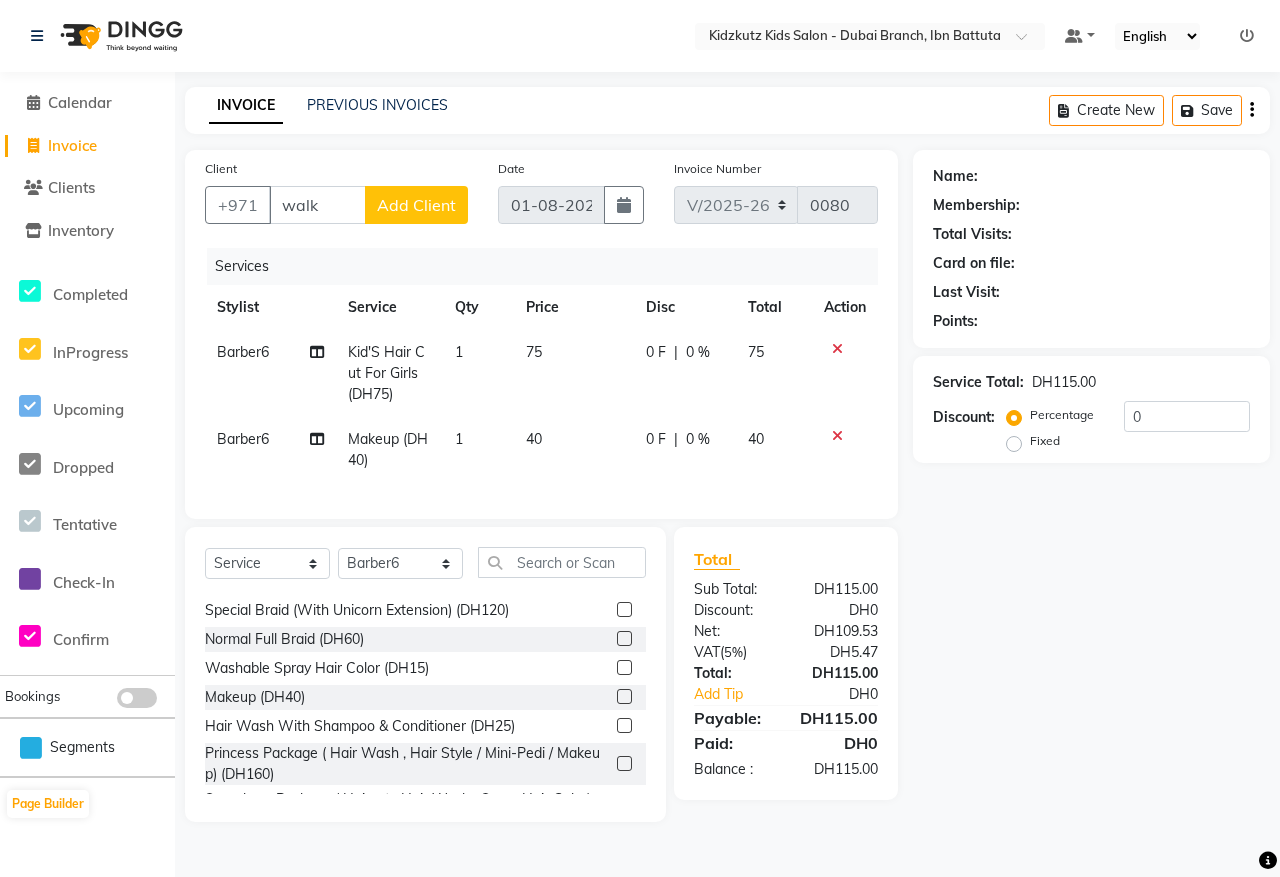 click 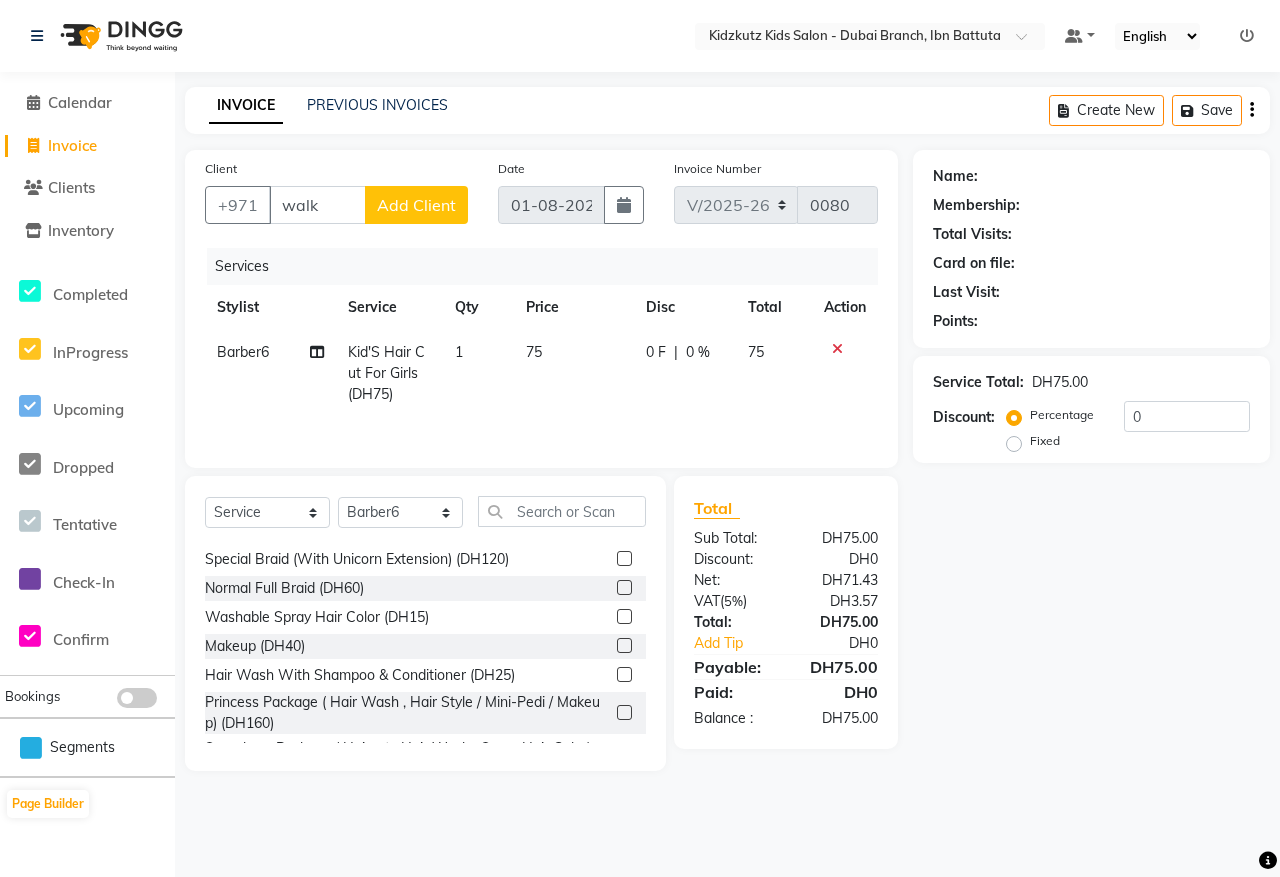 click 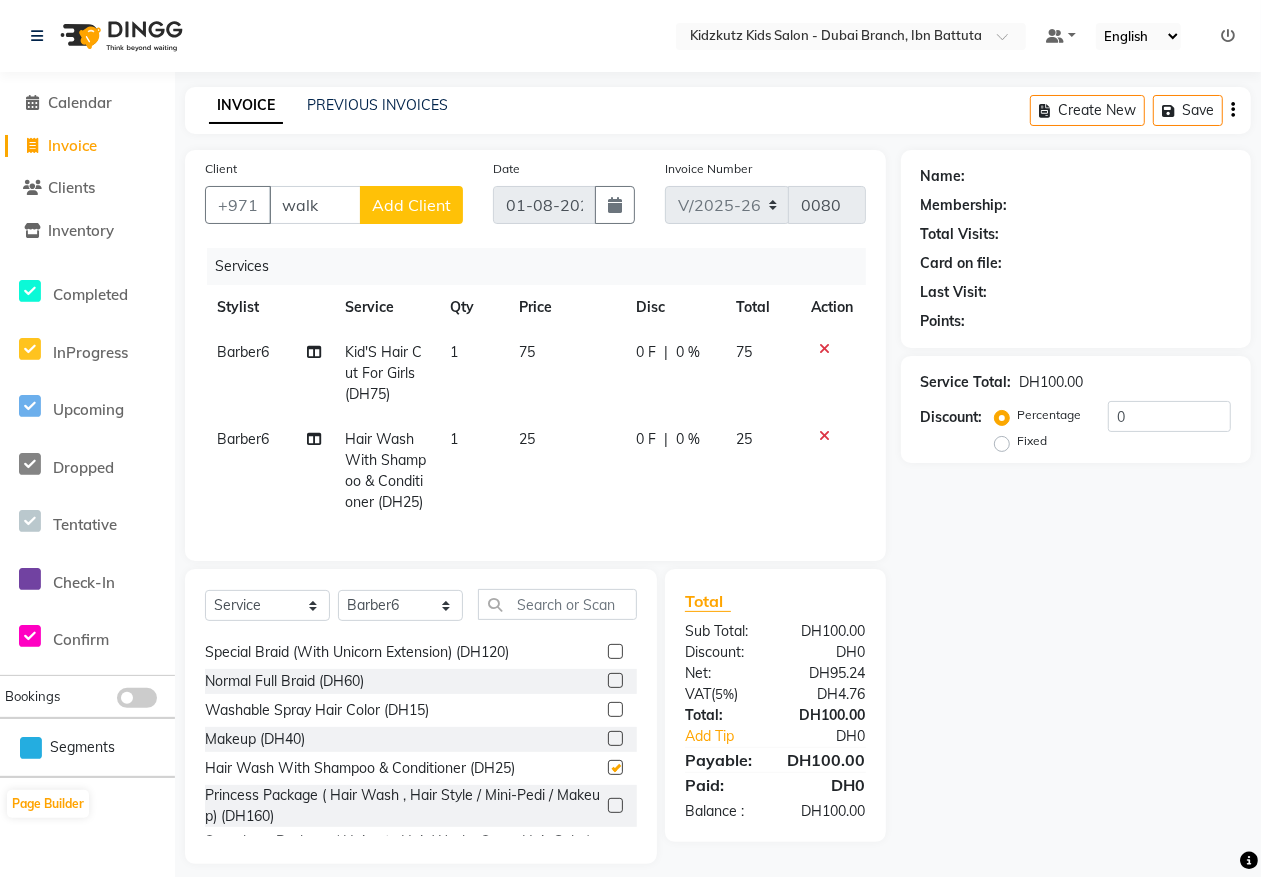 checkbox on "false" 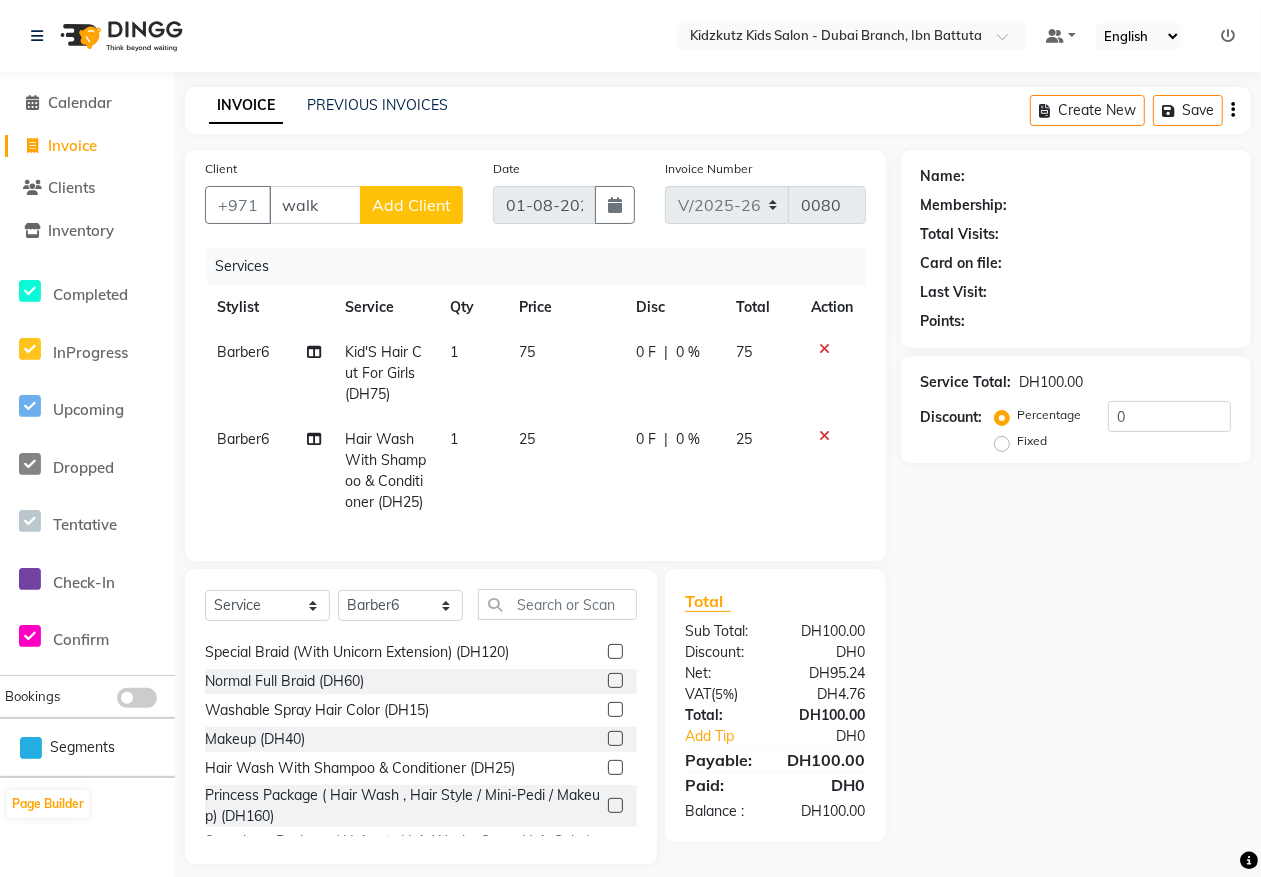 scroll, scrollTop: 56, scrollLeft: 0, axis: vertical 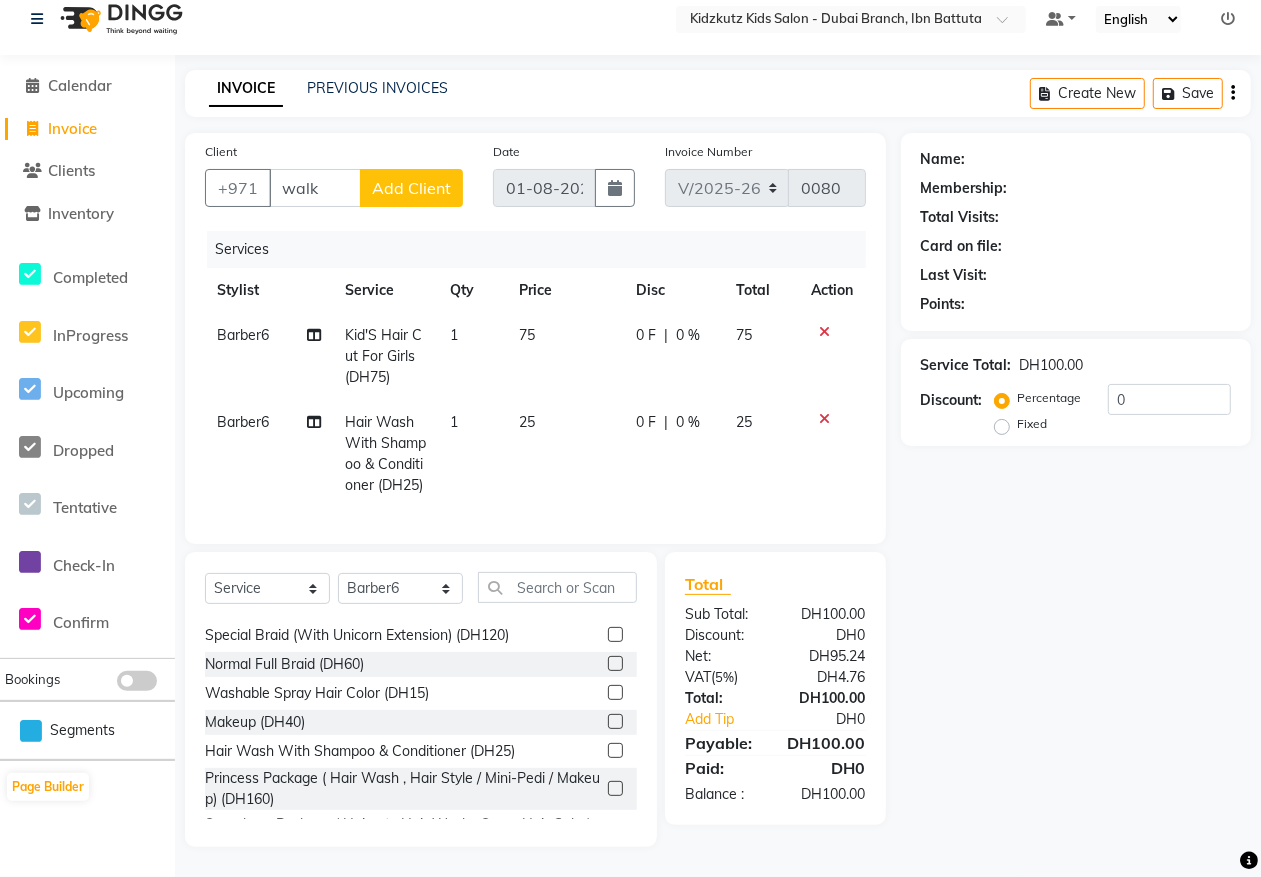 click on "Name: Membership: Total Visits: Card on file: Last Visit:  Points:  Service Total:  DH100.00  Discount:  Percentage   Fixed  0" 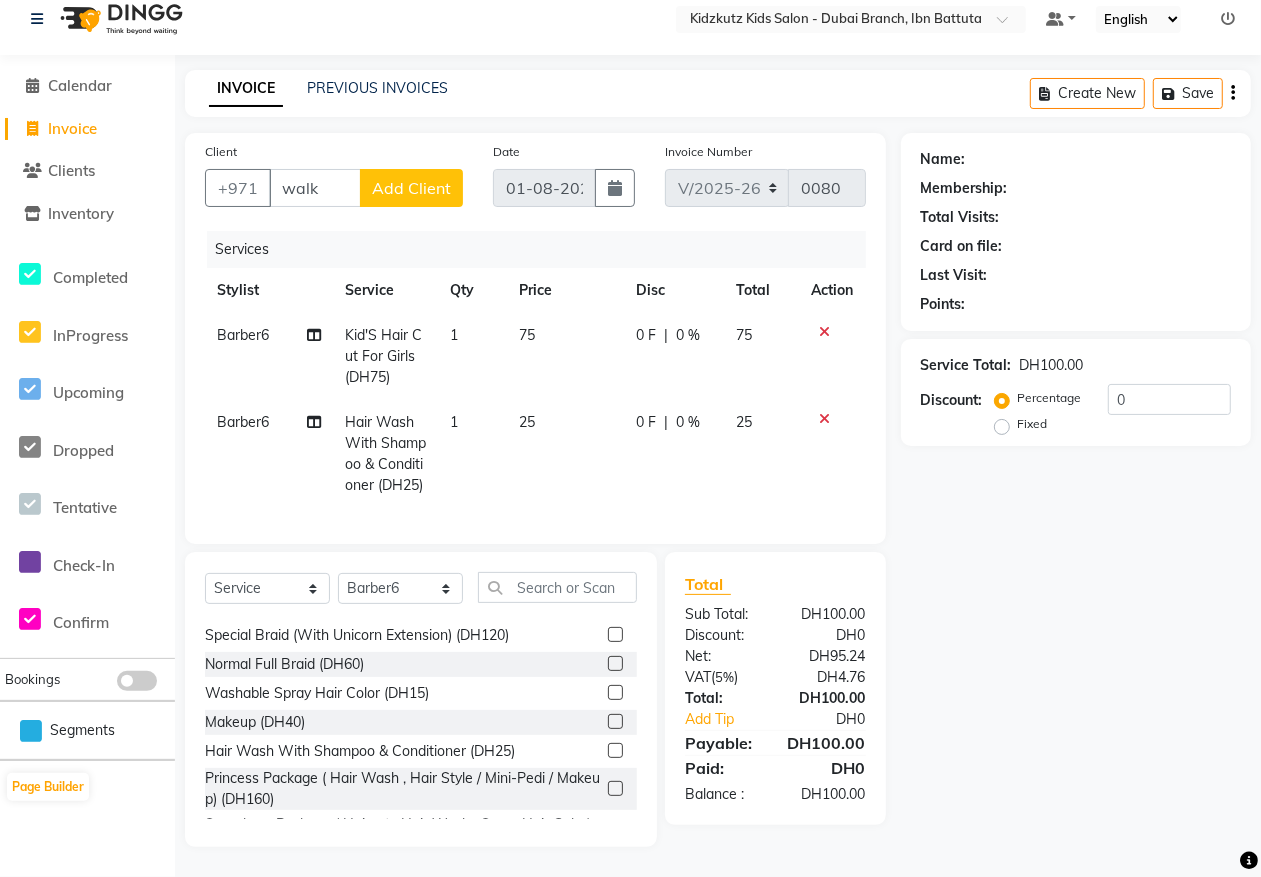 click on "Name: Membership: Total Visits: Card on file: Last Visit:  Points:  Service Total:  DH100.00  Discount:  Percentage   Fixed  0" 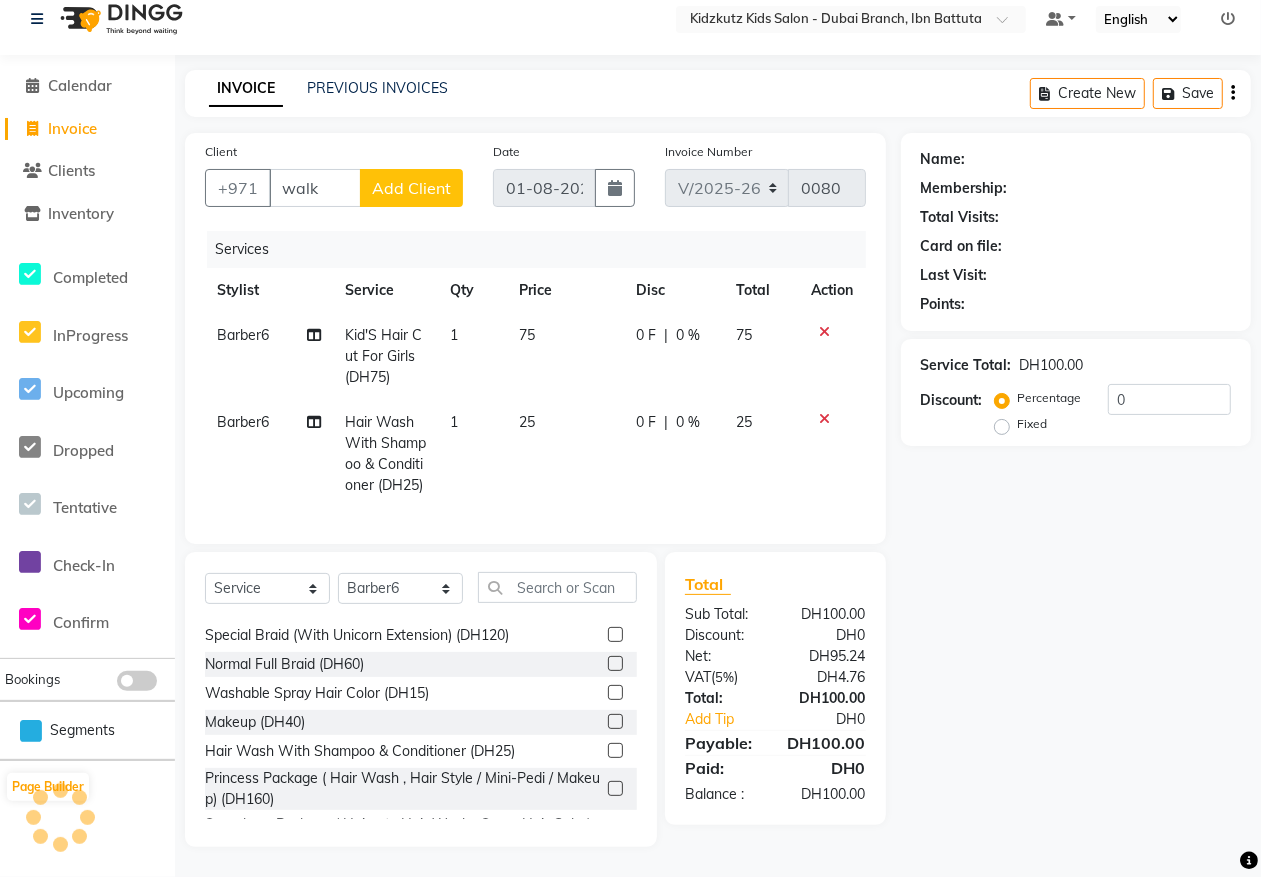 click on "Name: Membership: Total Visits: Card on file: Last Visit:  Points:  Service Total:  DH100.00  Discount:  Percentage   Fixed  0" 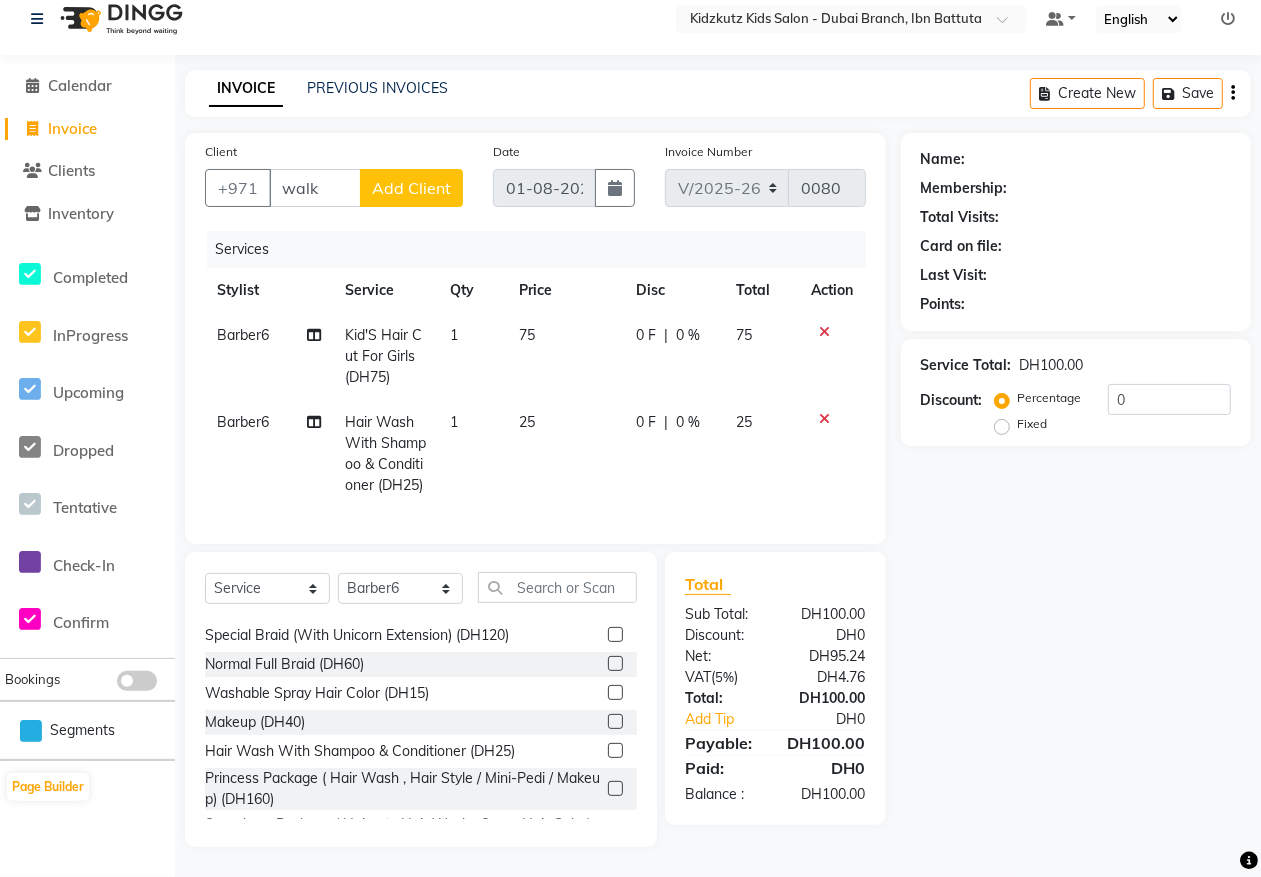 click on "Name: Membership: Total Visits: Card on file: Last Visit:  Points:  Service Total:  DH100.00  Discount:  Percentage   Fixed  0" 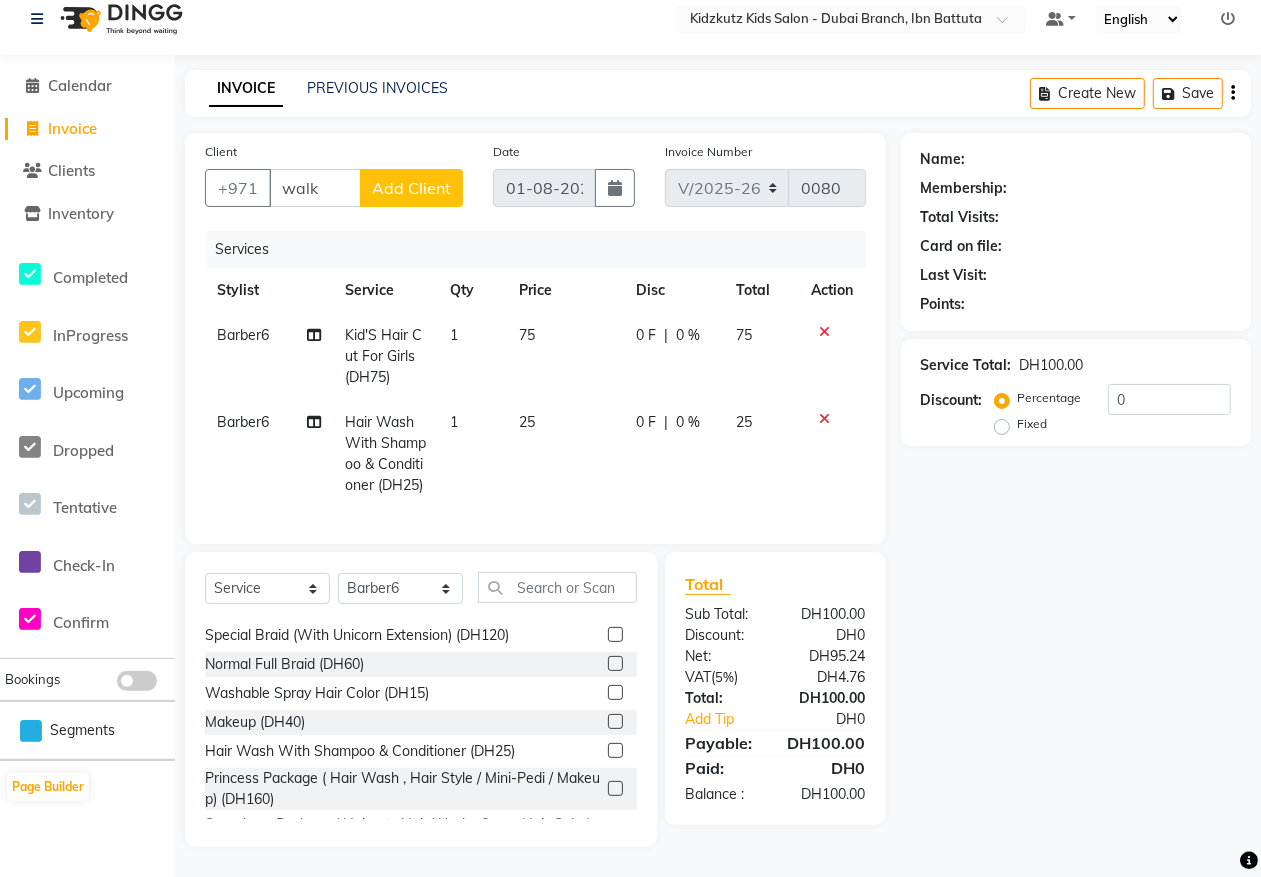 click on "DH0" 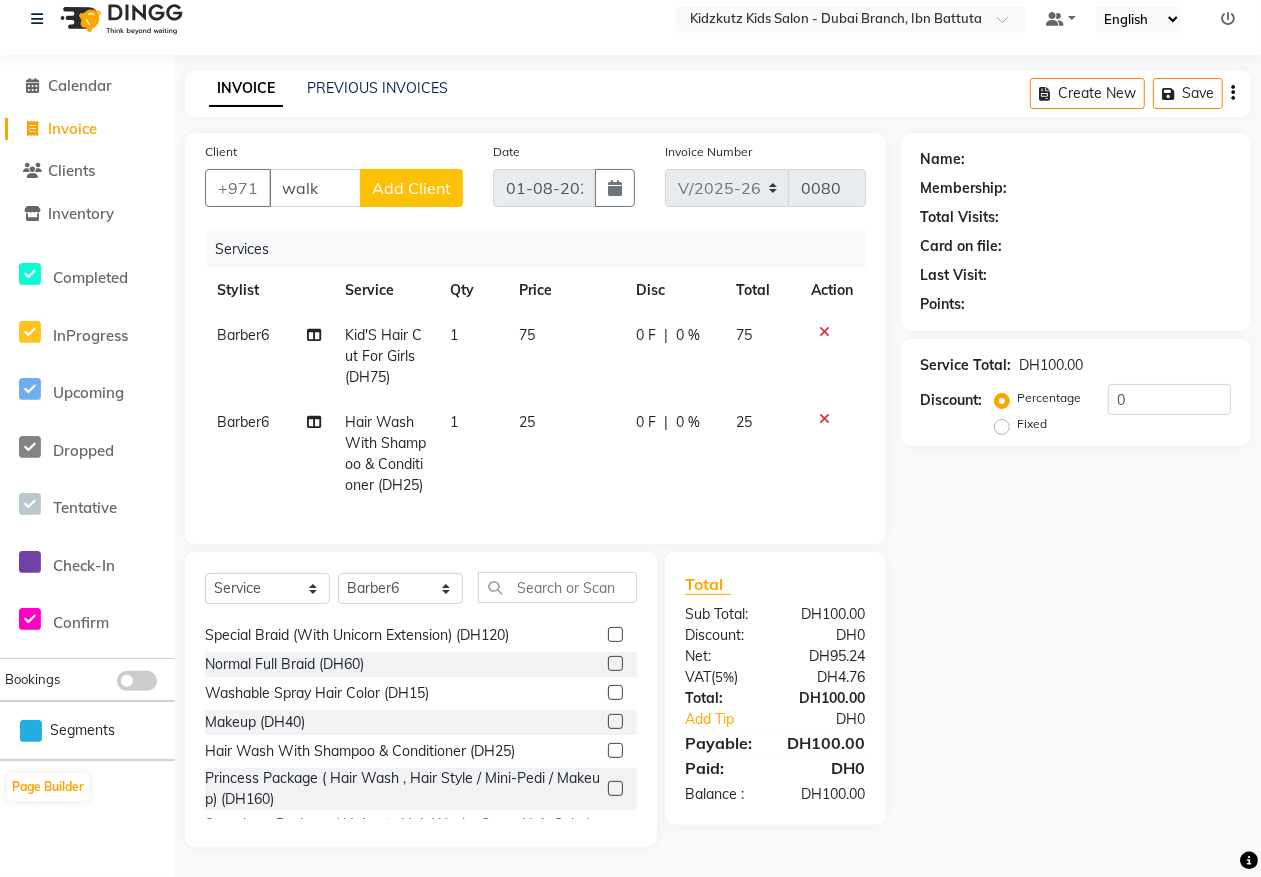 click on "Name: Membership: Total Visits: Card on file: Last Visit:  Points:  Service Total:  DH100.00  Discount:  Percentage   Fixed  0" 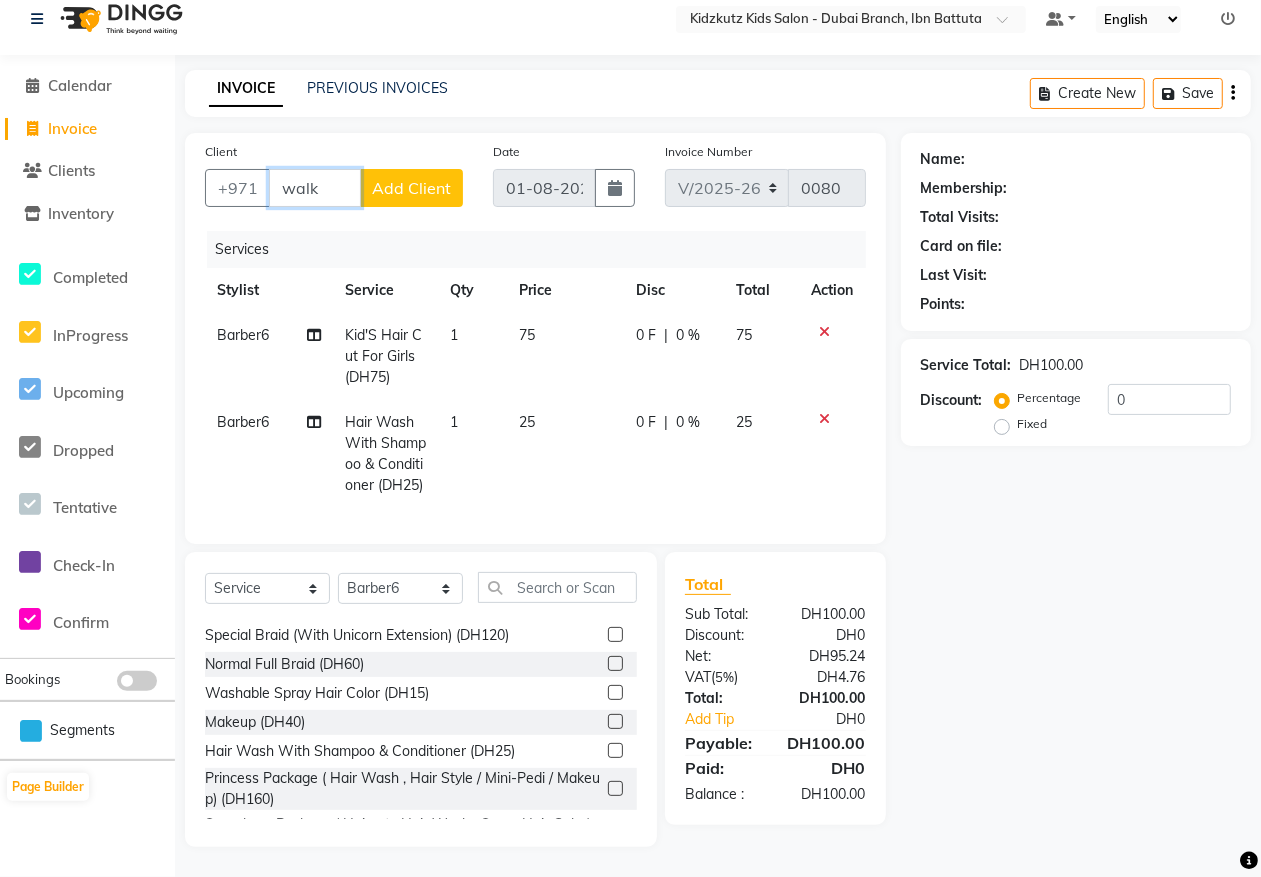click on "walk" at bounding box center (315, 188) 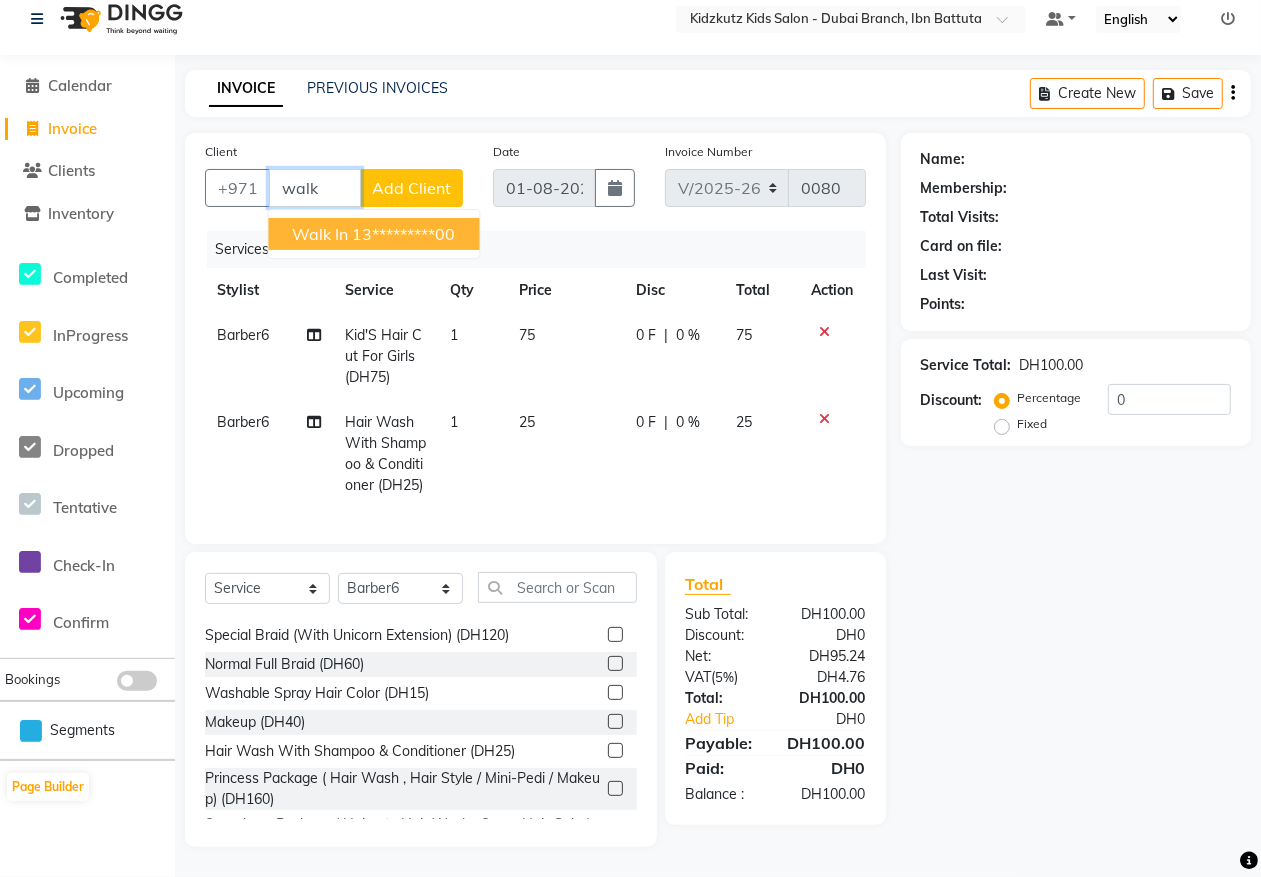 click on "13*********00" at bounding box center [404, 234] 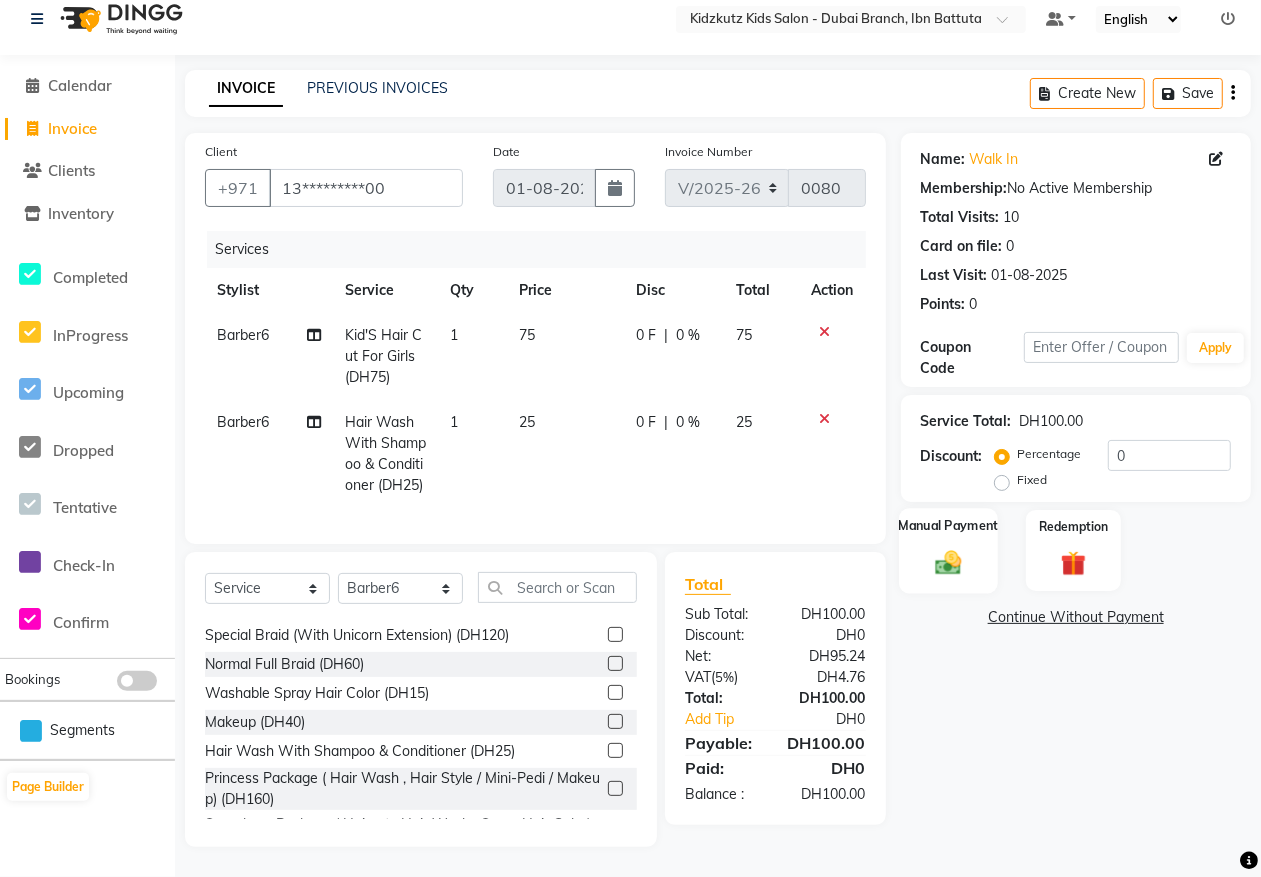 click on "Manual Payment" 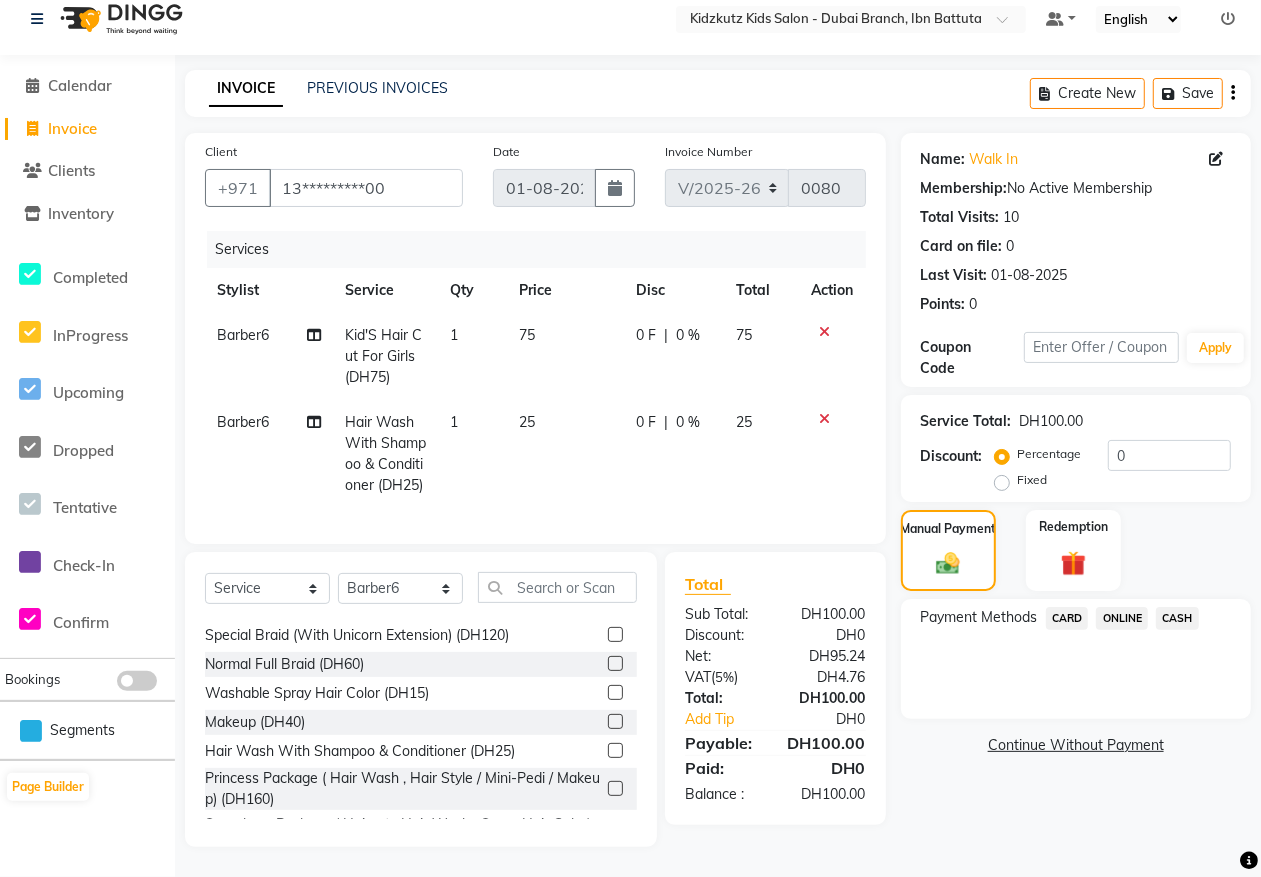 click on "CARD" 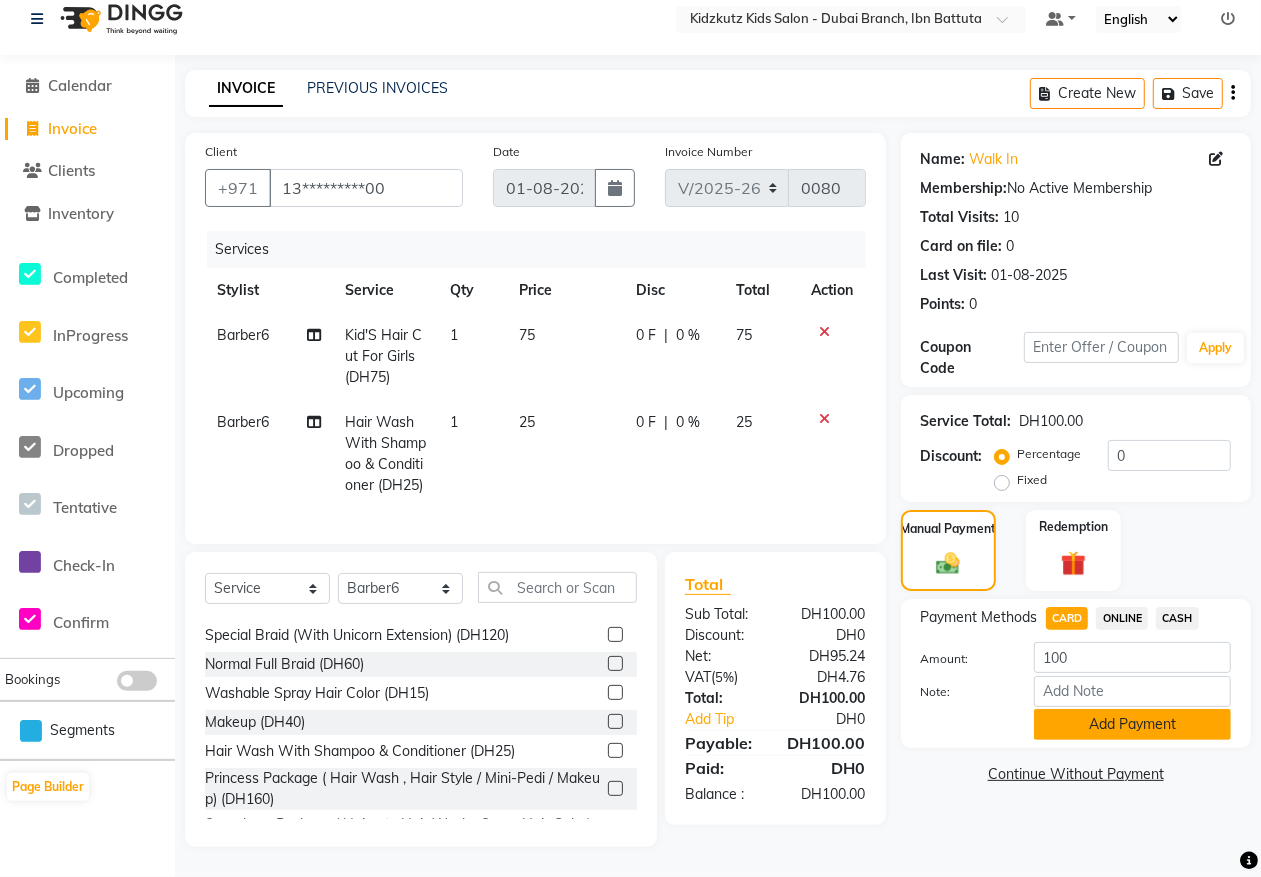 click on "Add Payment" 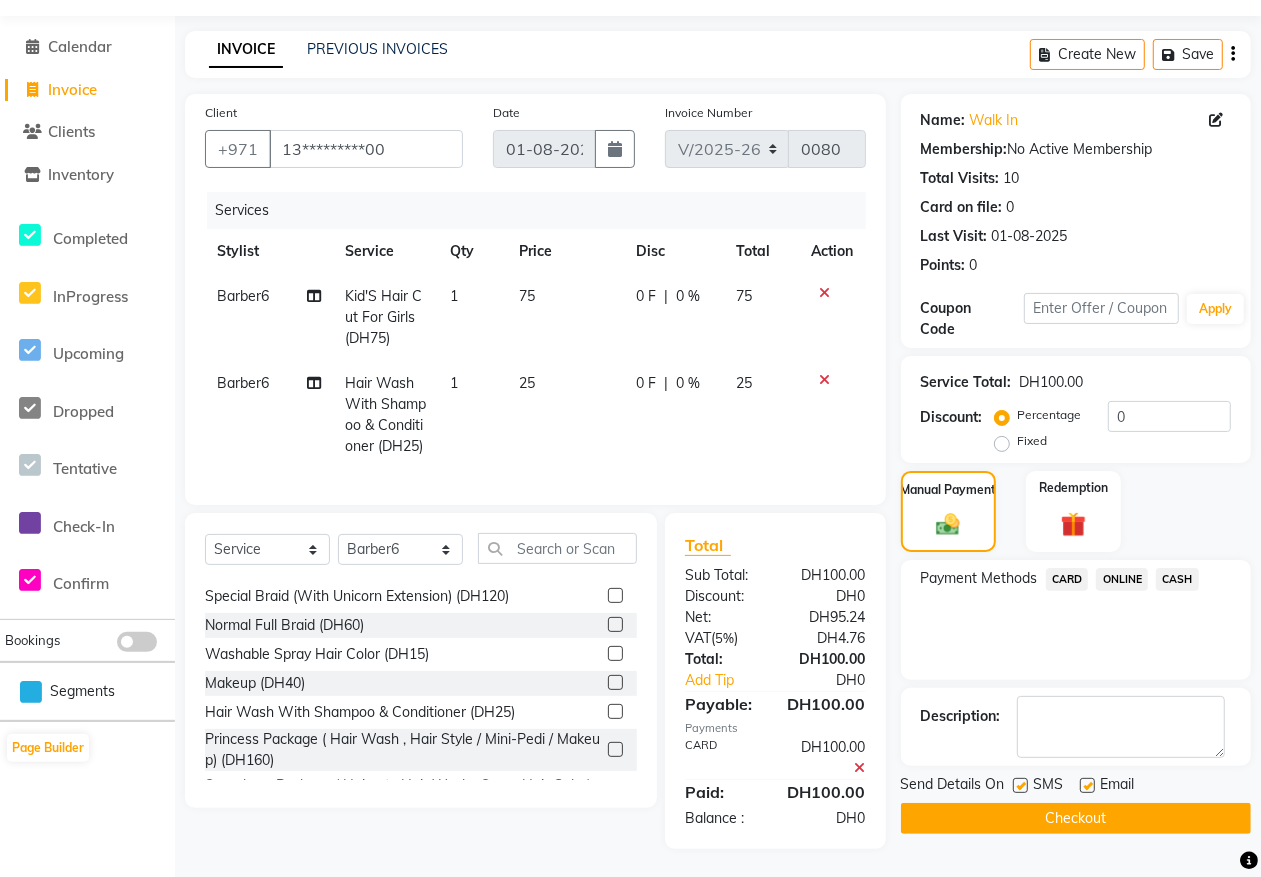 click on "Checkout" 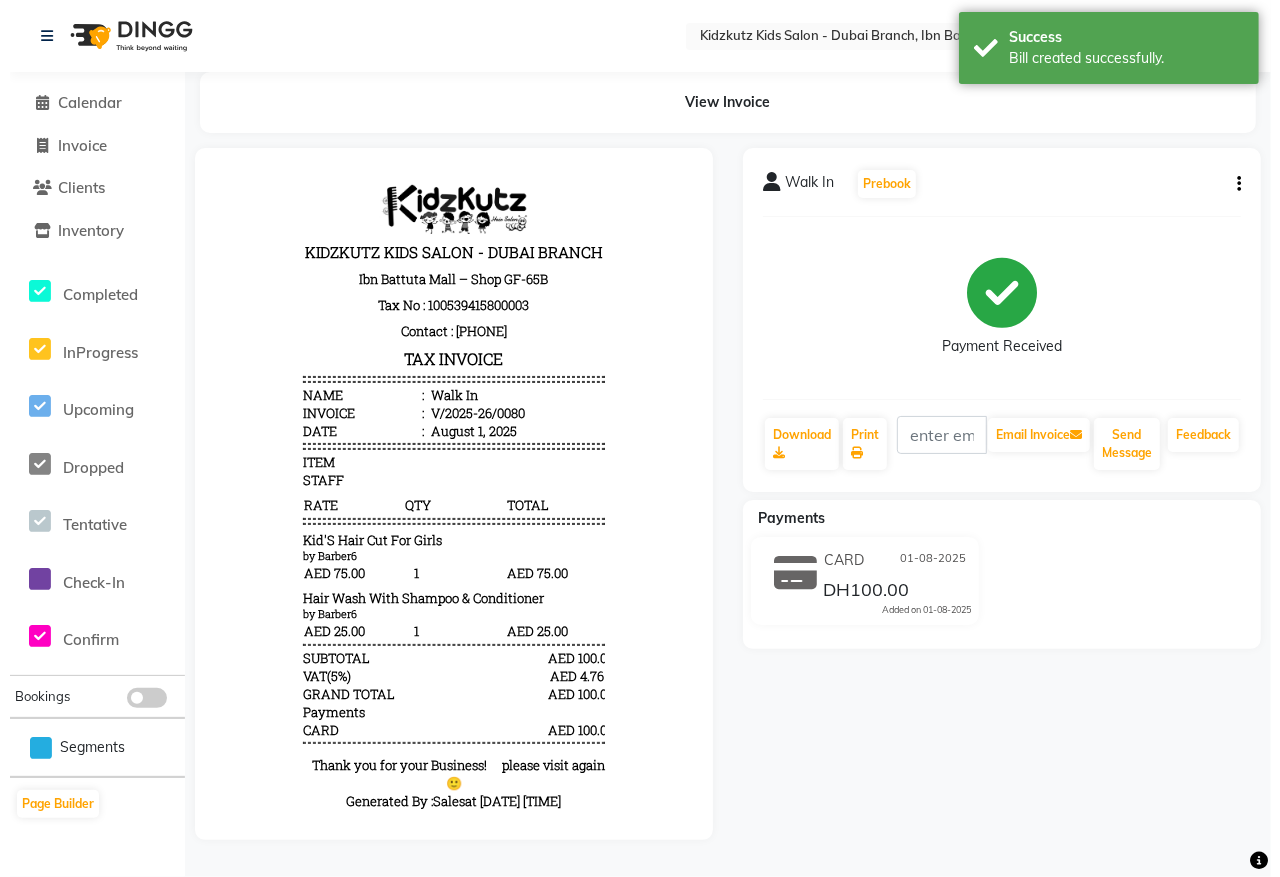 scroll, scrollTop: 0, scrollLeft: 0, axis: both 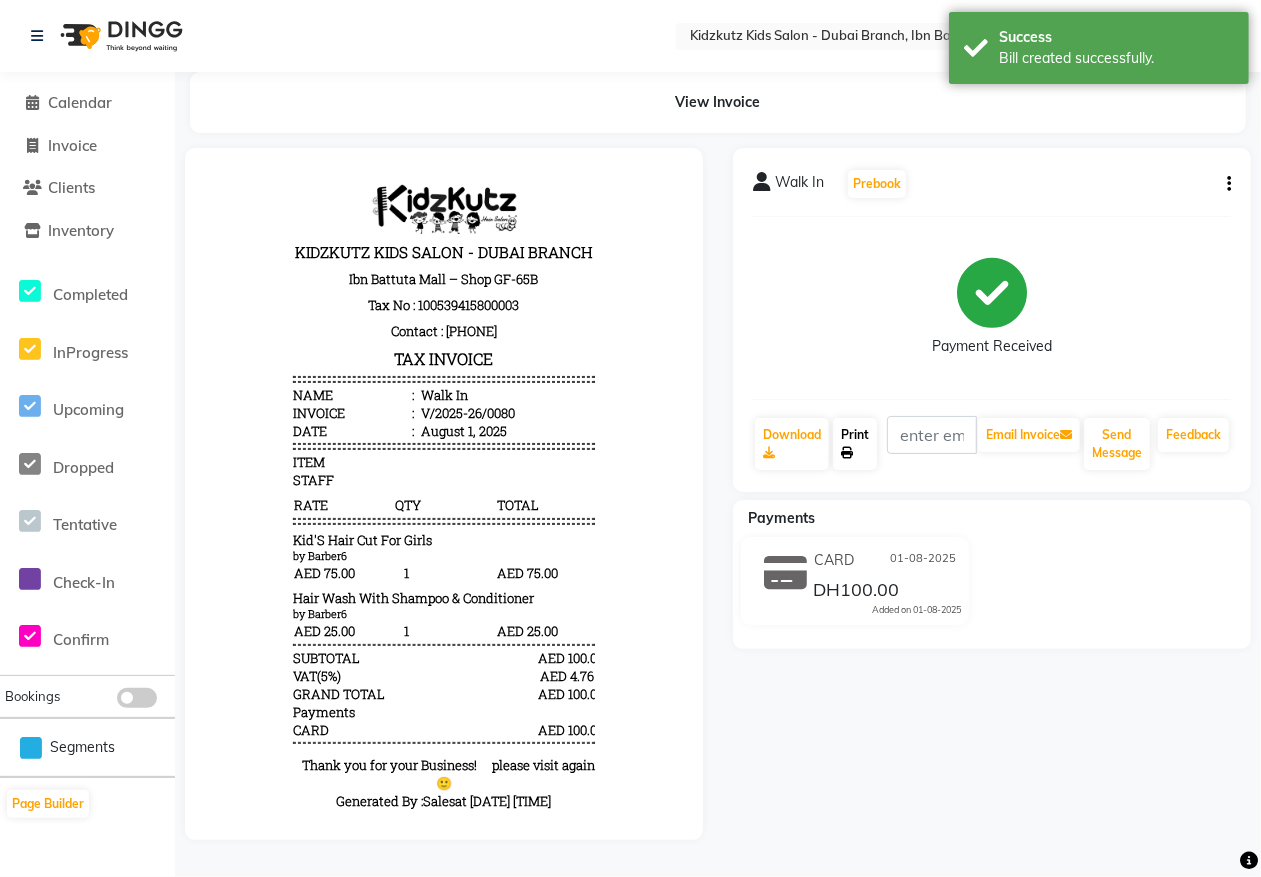 click 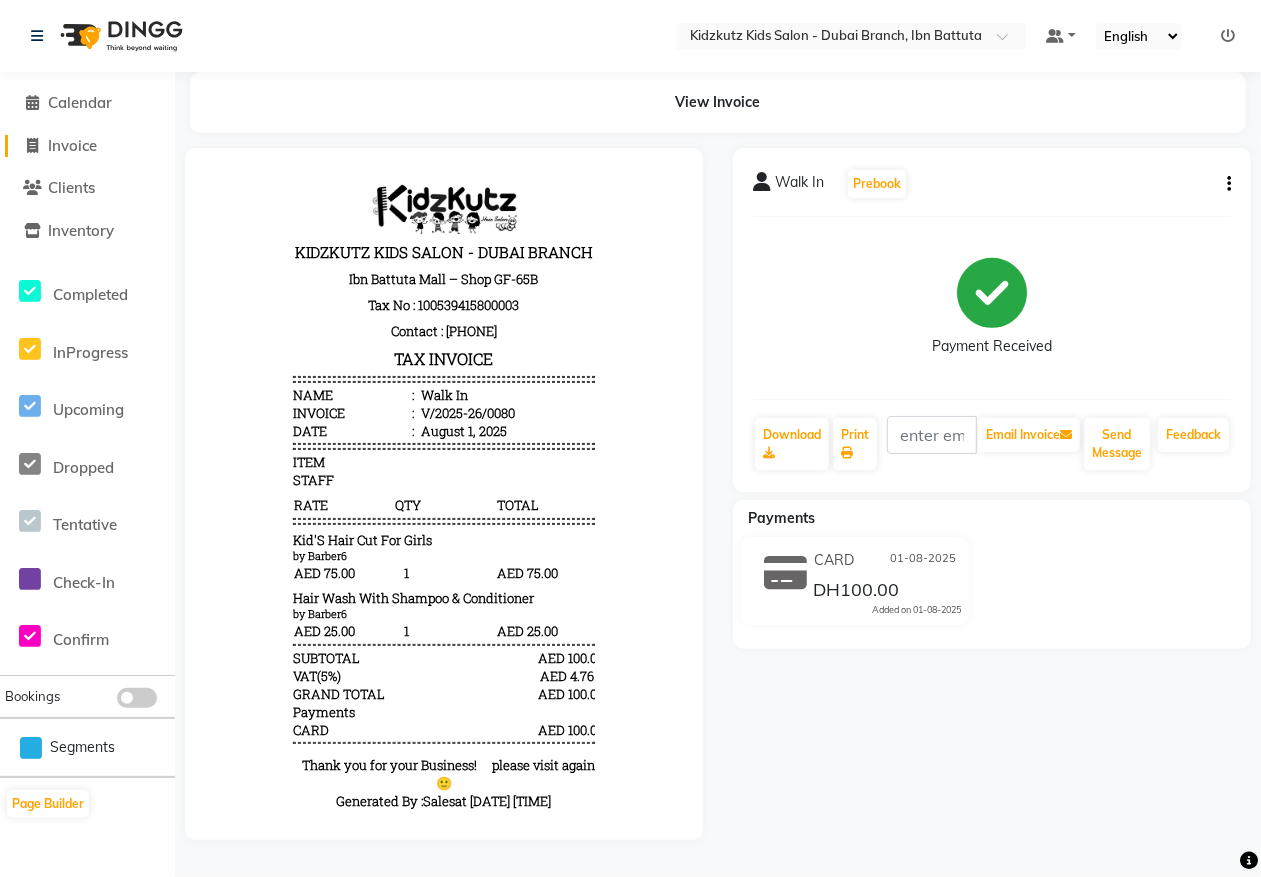 click on "Invoice" 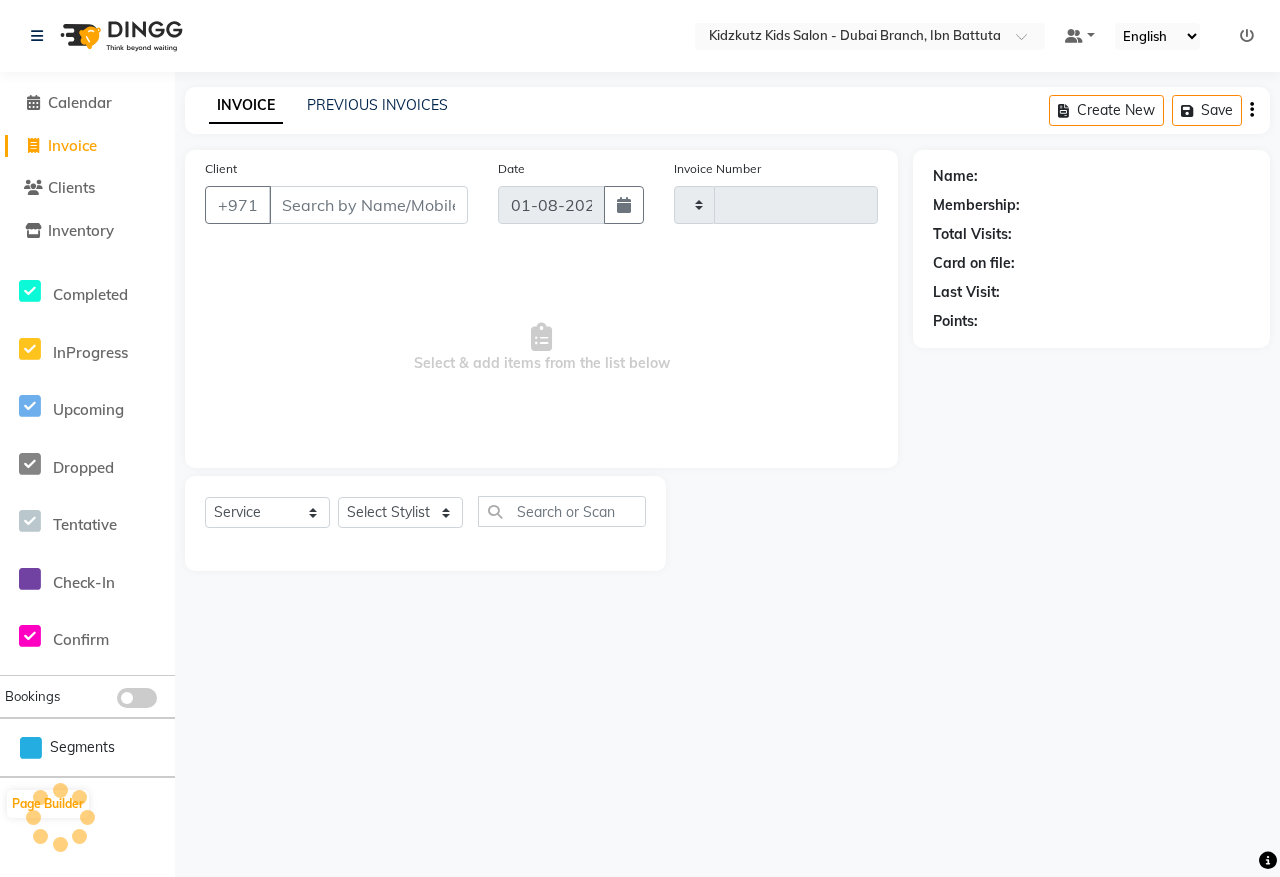 type on "0081" 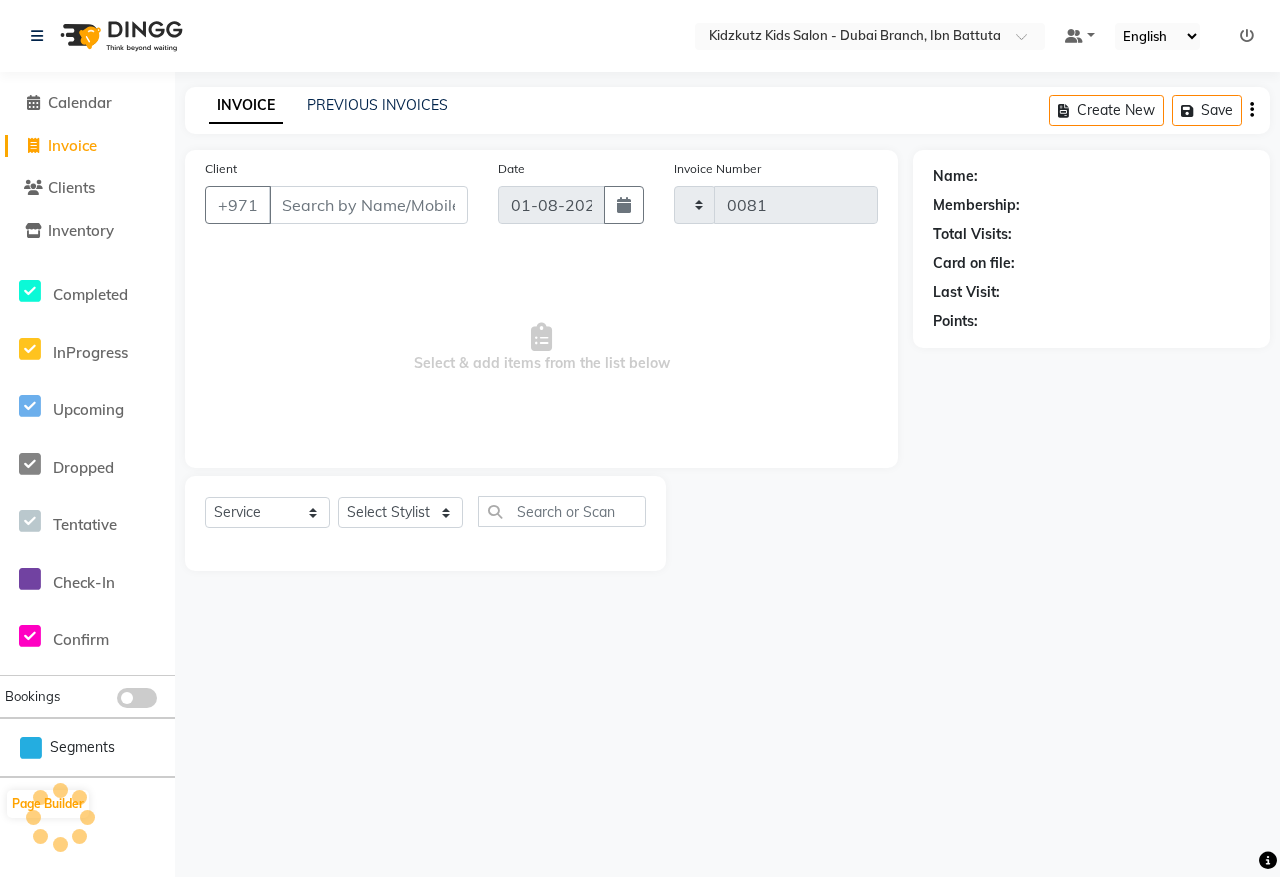 select on "8554" 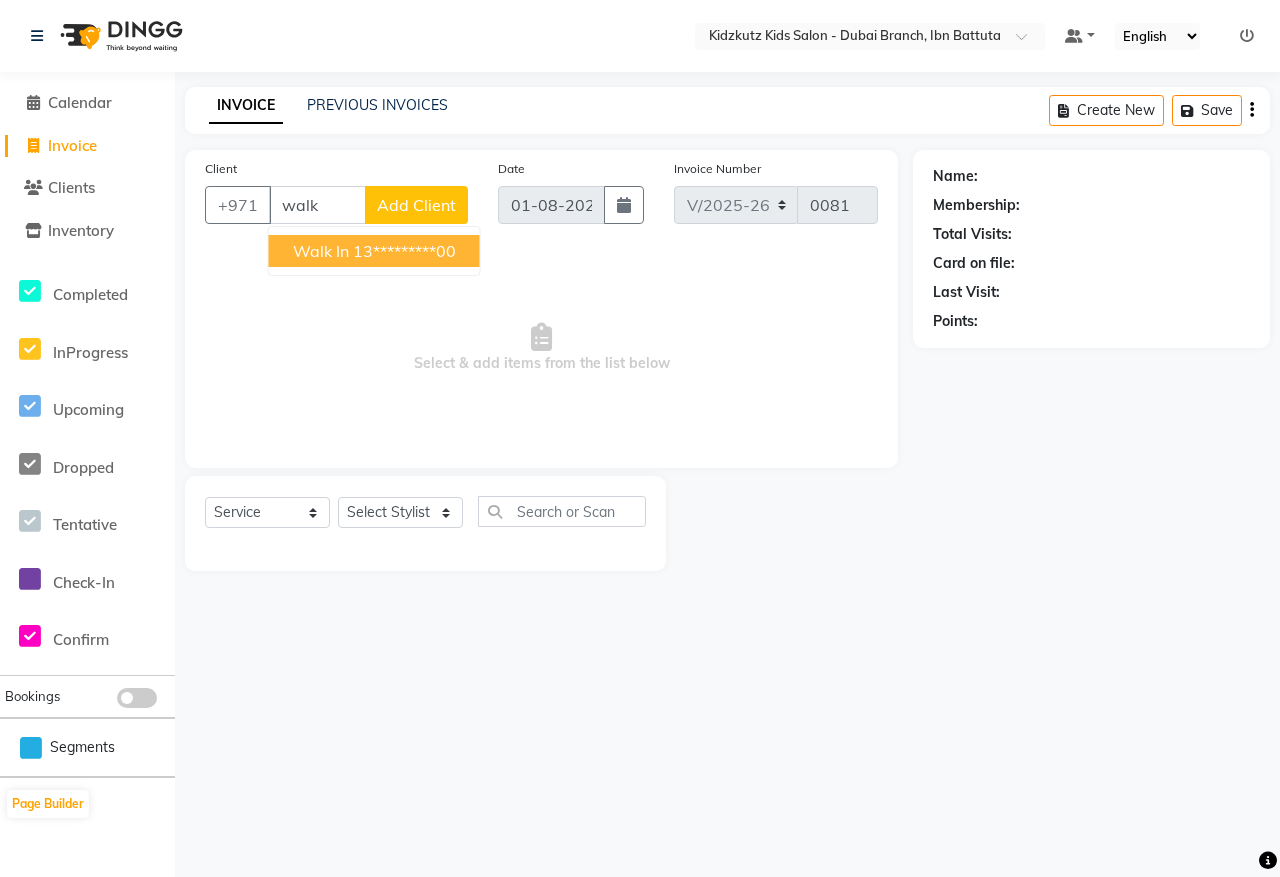 click on "Walk In  13*********00" at bounding box center (374, 251) 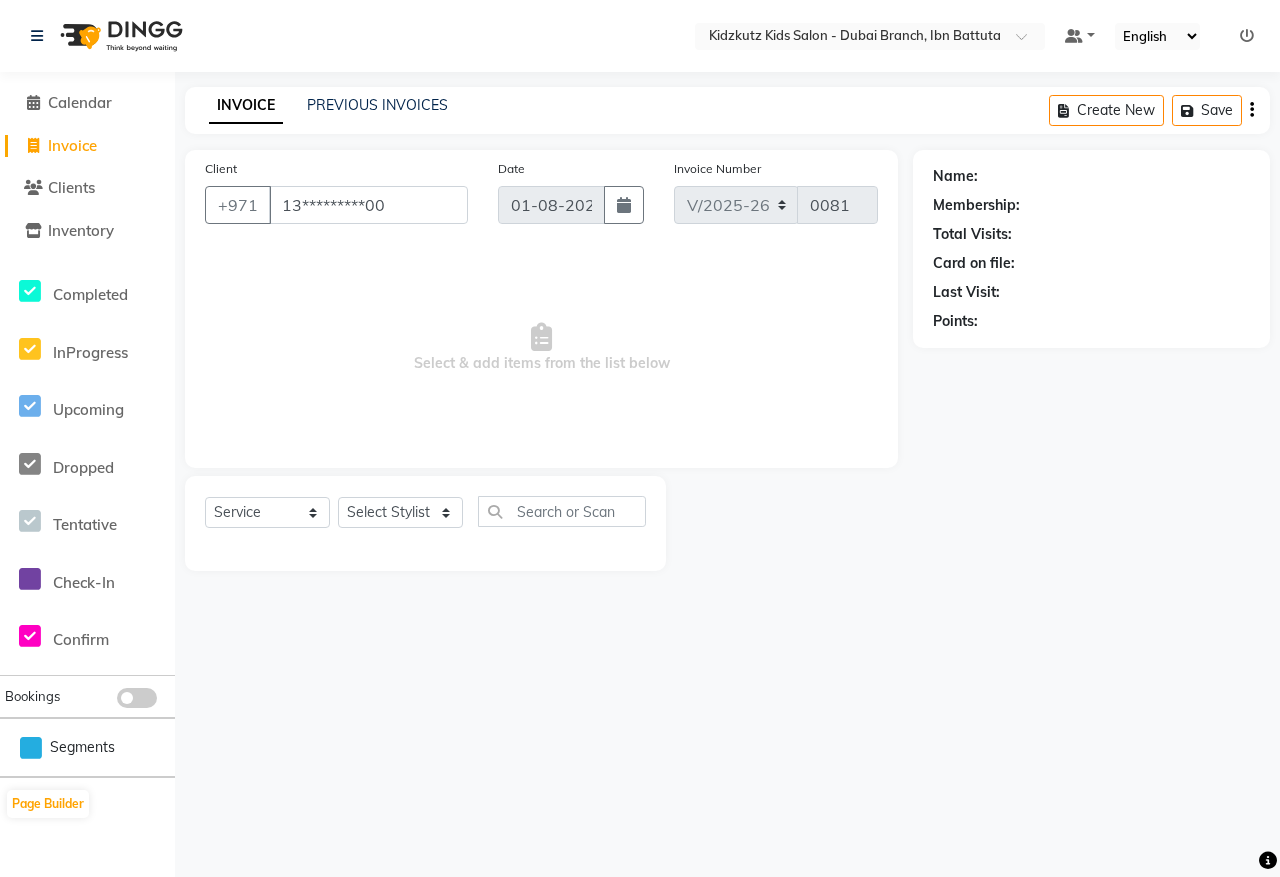 type on "13*********00" 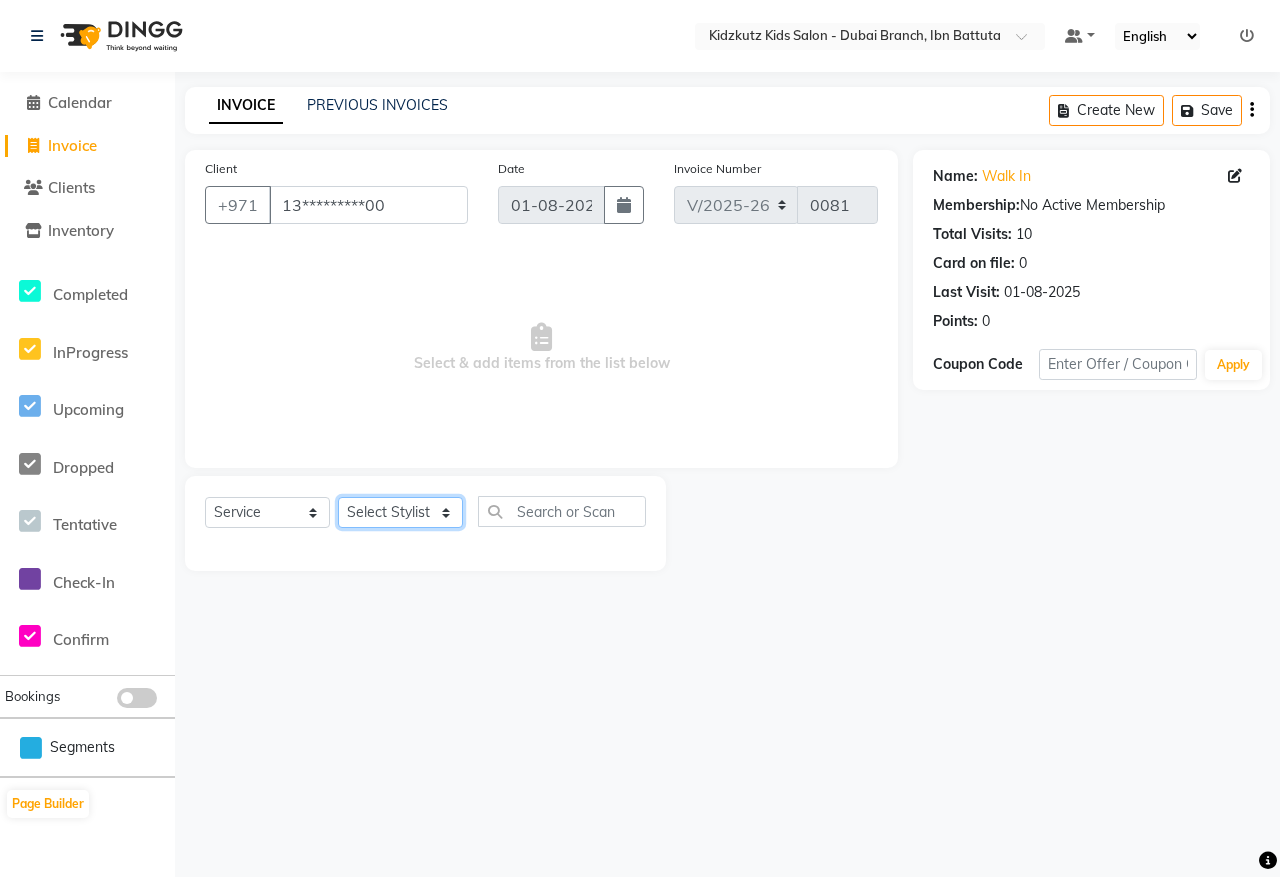 click on "Select Stylist [PERSON] [PERSON] [PERSON] [PERSON] [PERSON] [PERSON]" 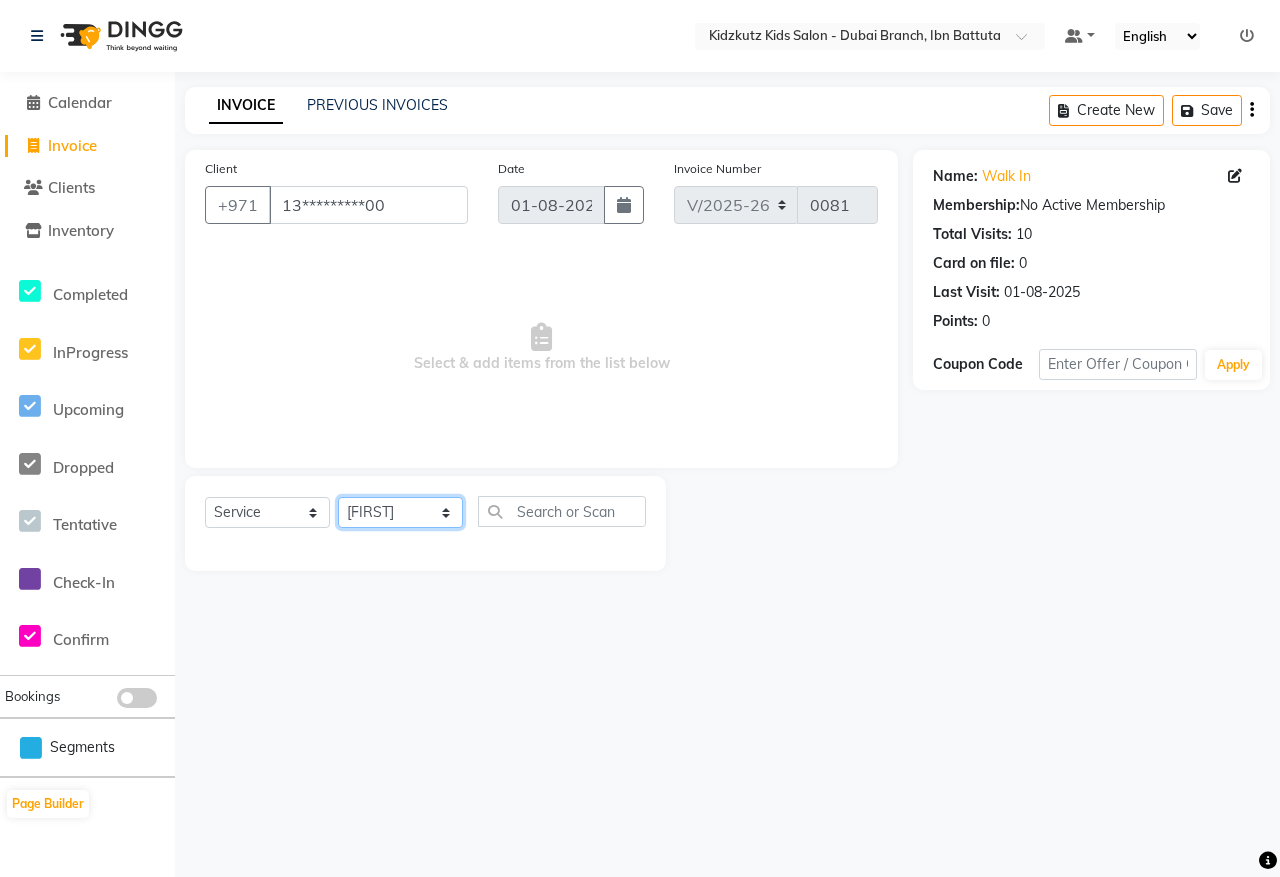 click on "Select Stylist [PERSON] [PERSON] [PERSON] [PERSON] [PERSON] [PERSON]" 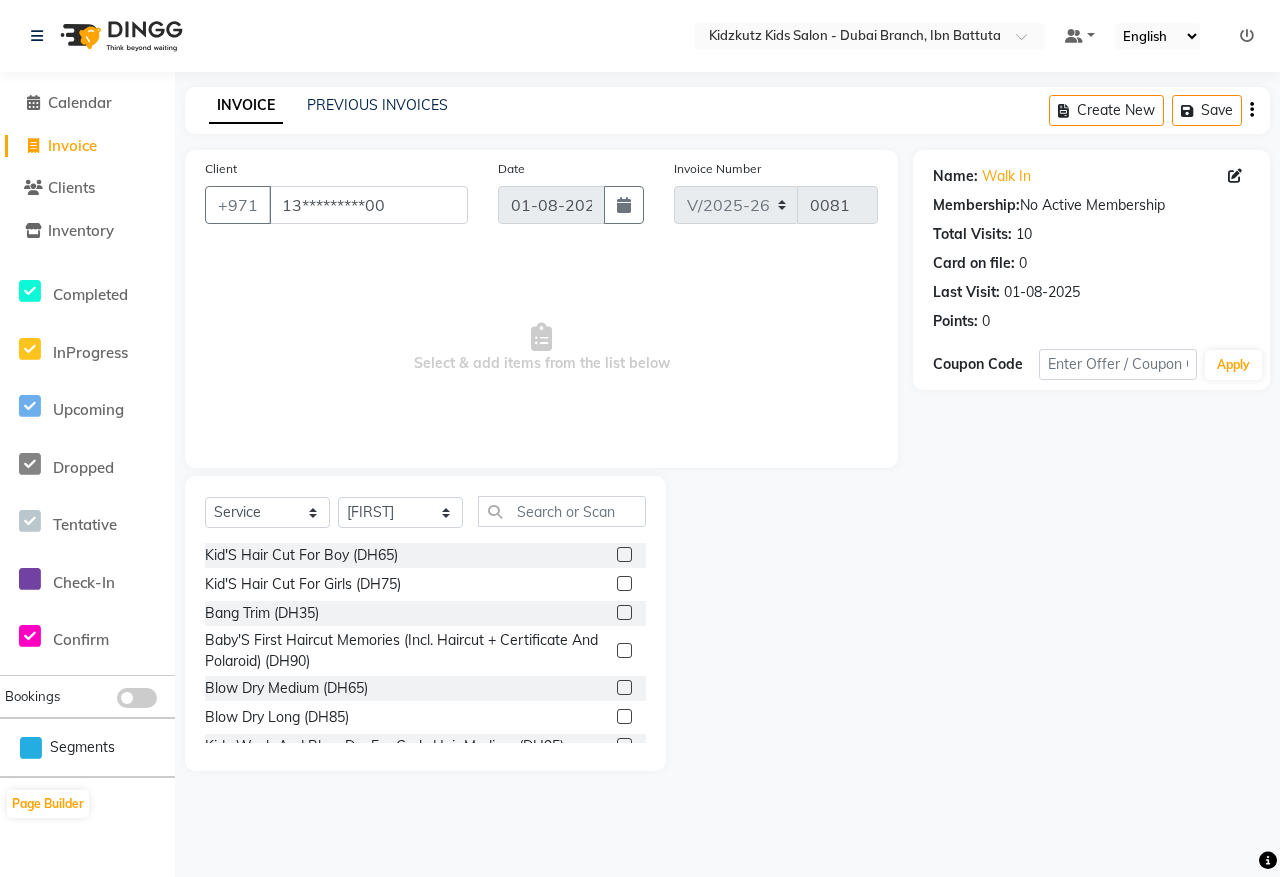 click 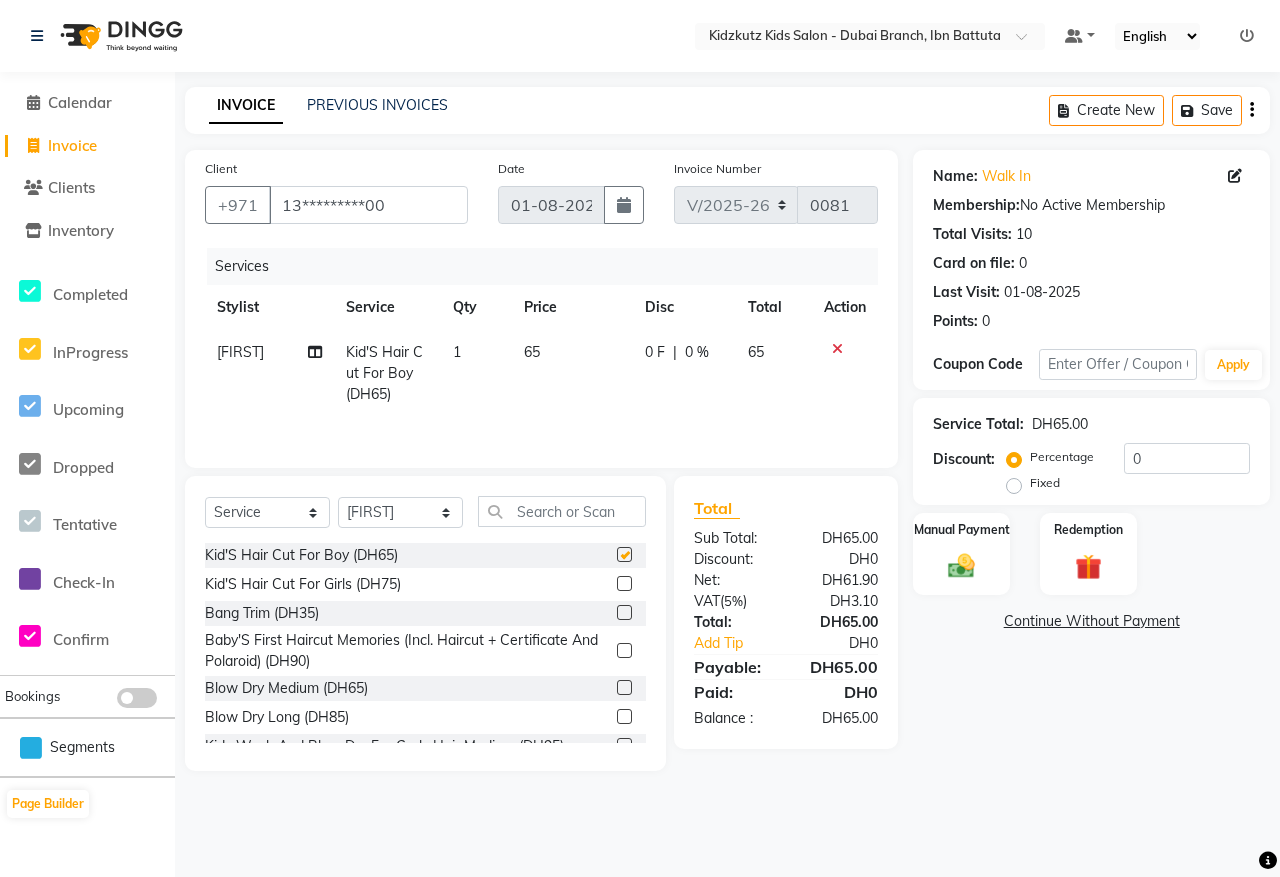 checkbox on "false" 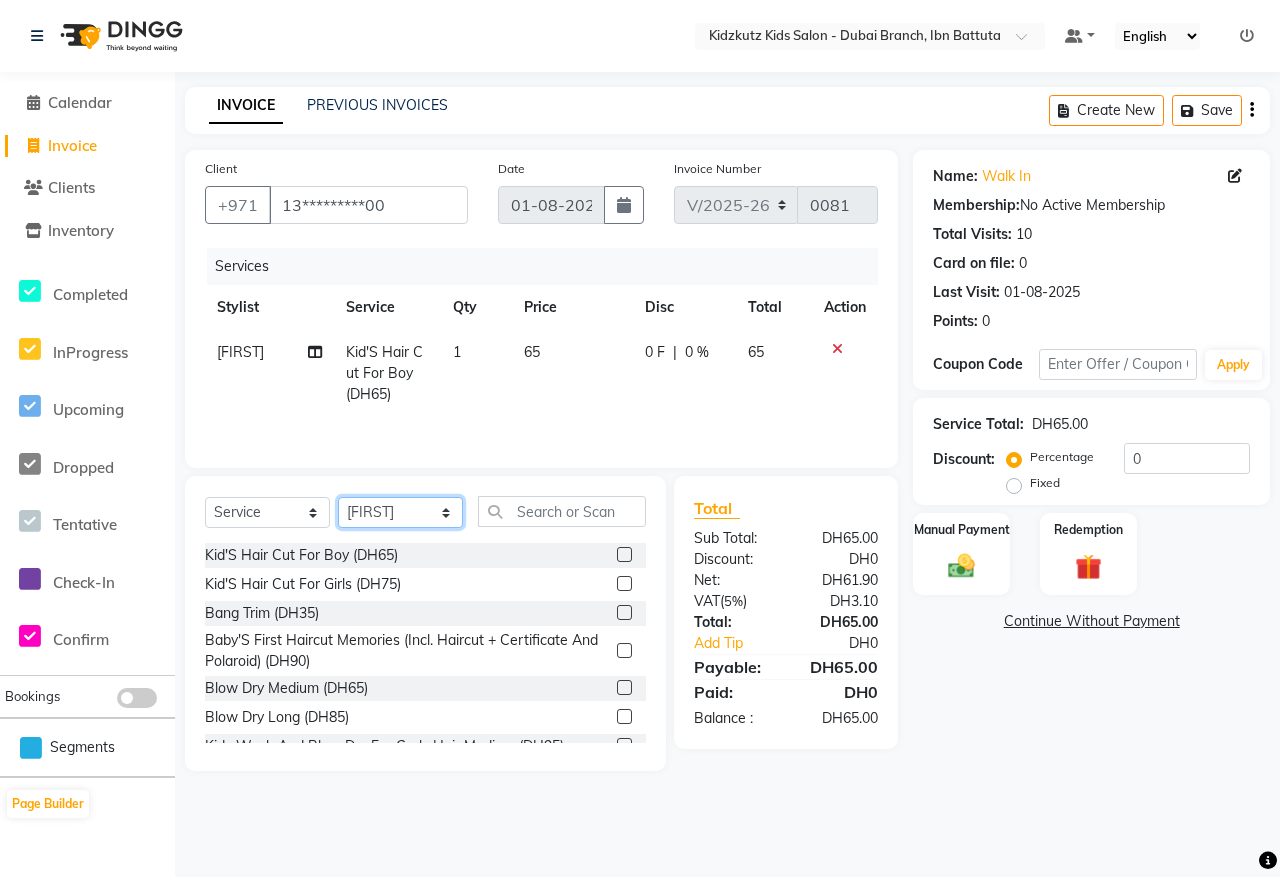 click on "Select Stylist [PERSON] [PERSON] [PERSON] [PERSON] [PERSON] [PERSON]" 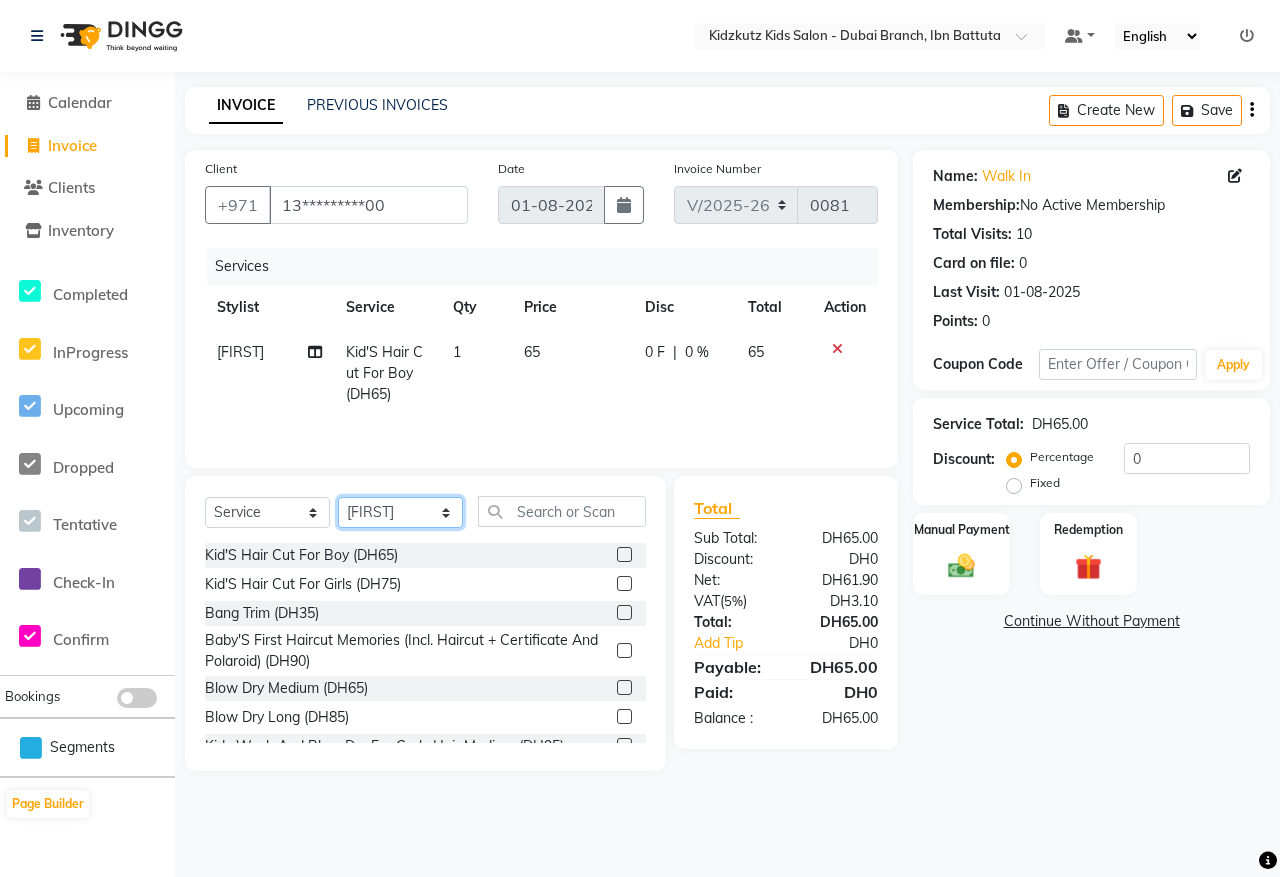 select on "85719" 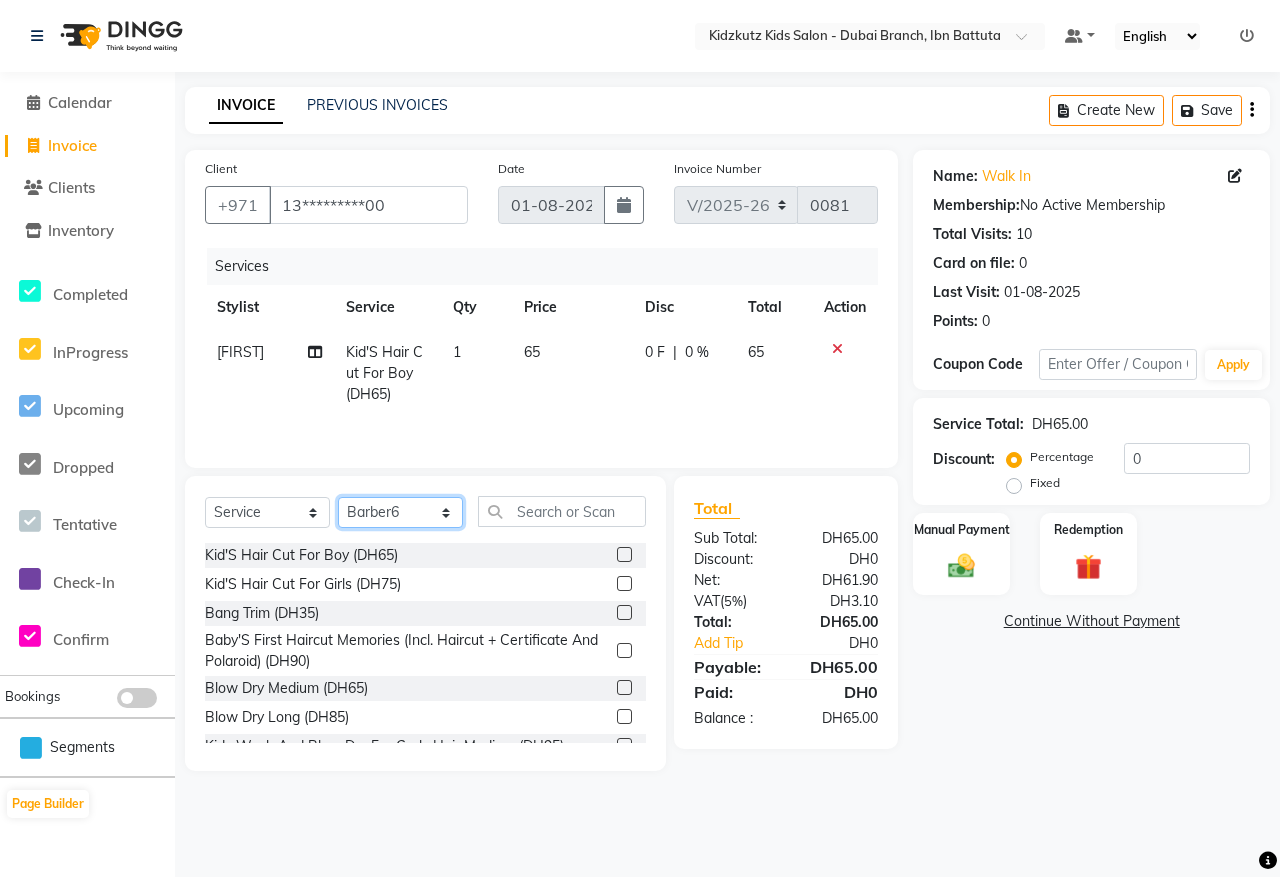 click on "Select Stylist [PERSON] [PERSON] [PERSON] [PERSON] [PERSON] [PERSON]" 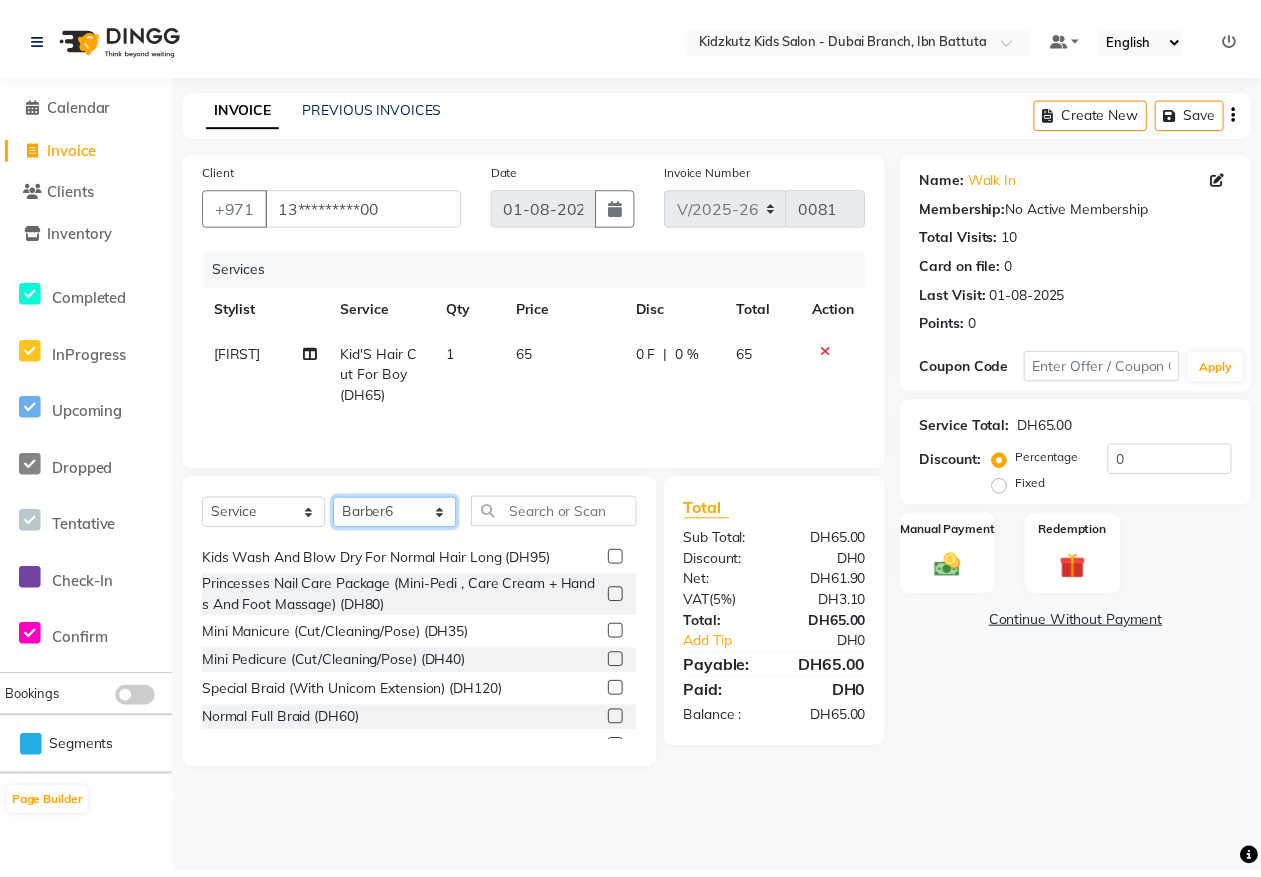 scroll, scrollTop: 260, scrollLeft: 0, axis: vertical 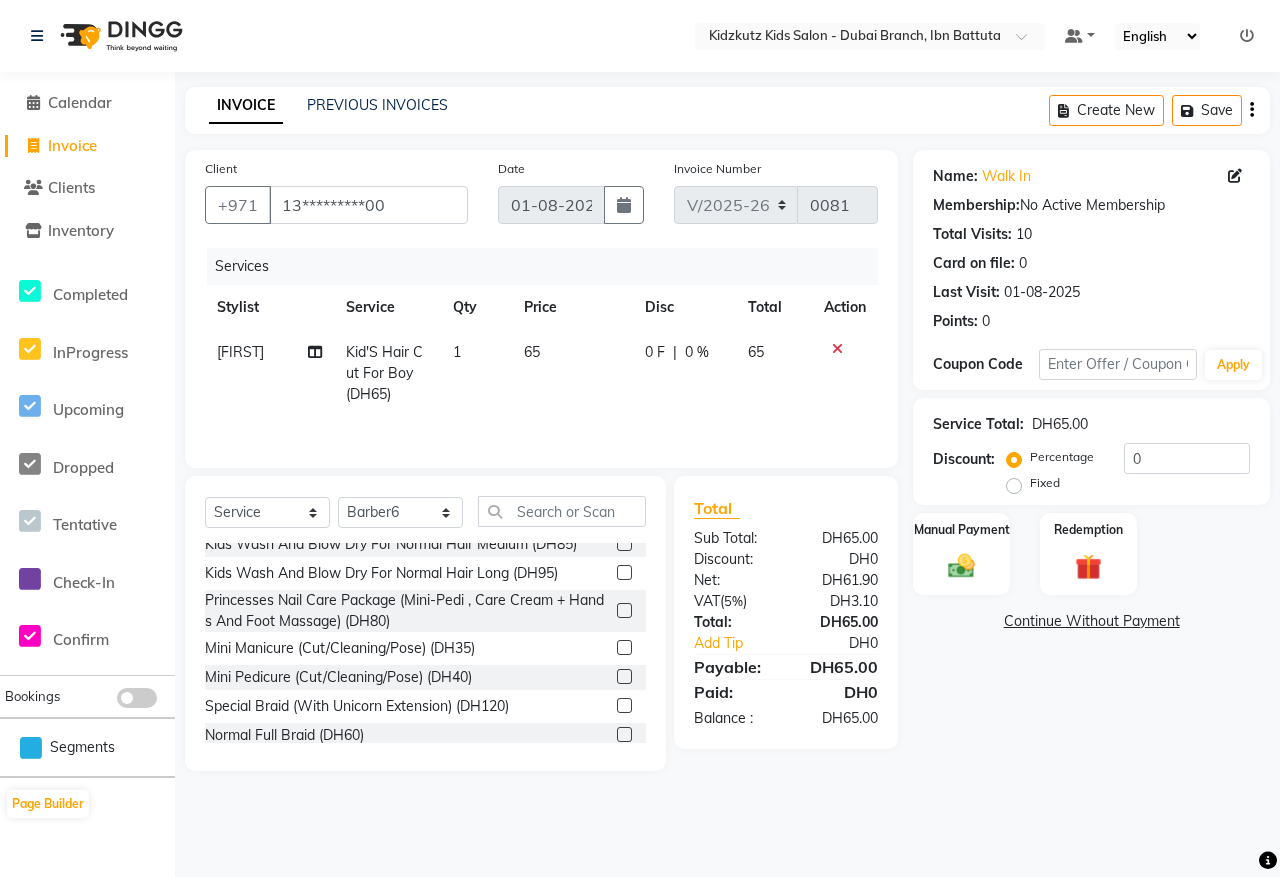 click 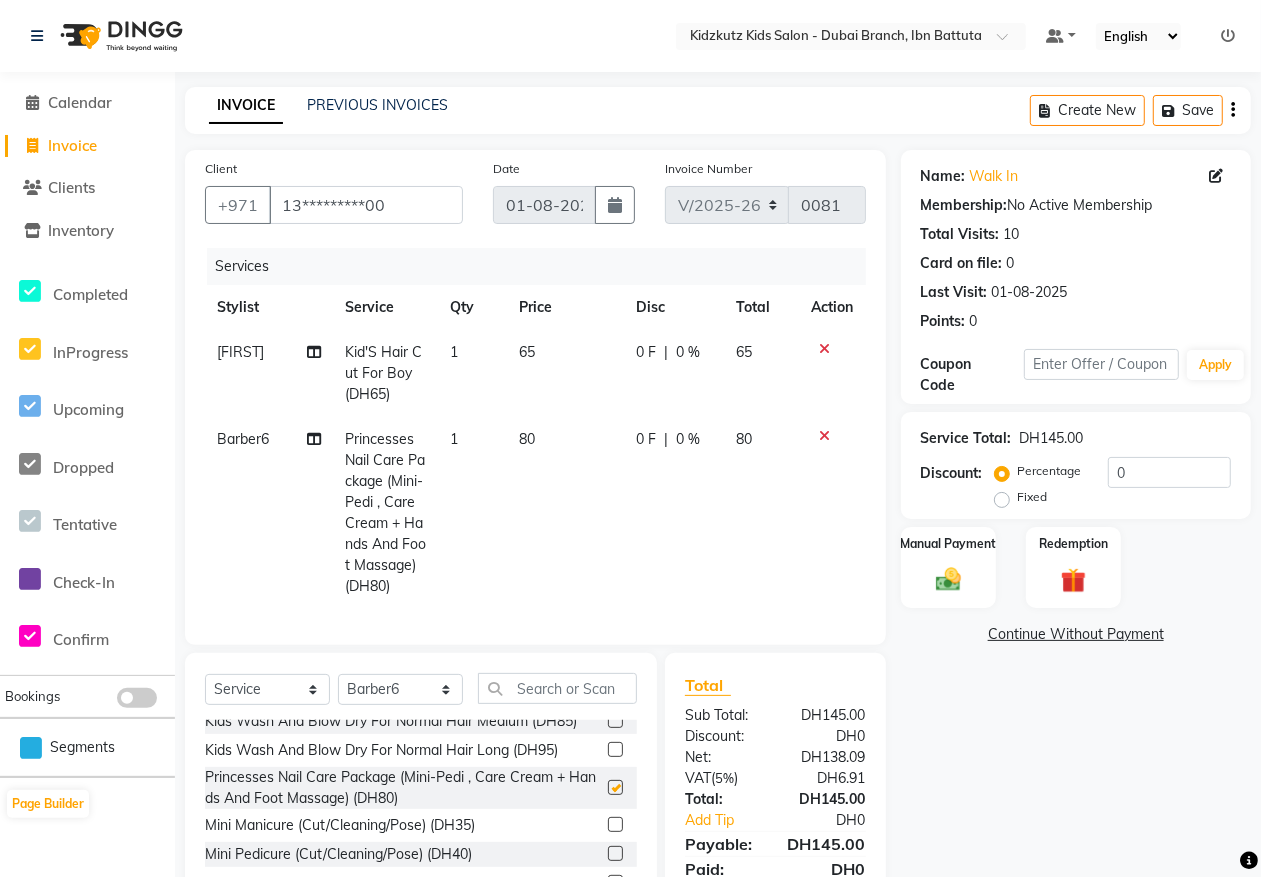 checkbox on "false" 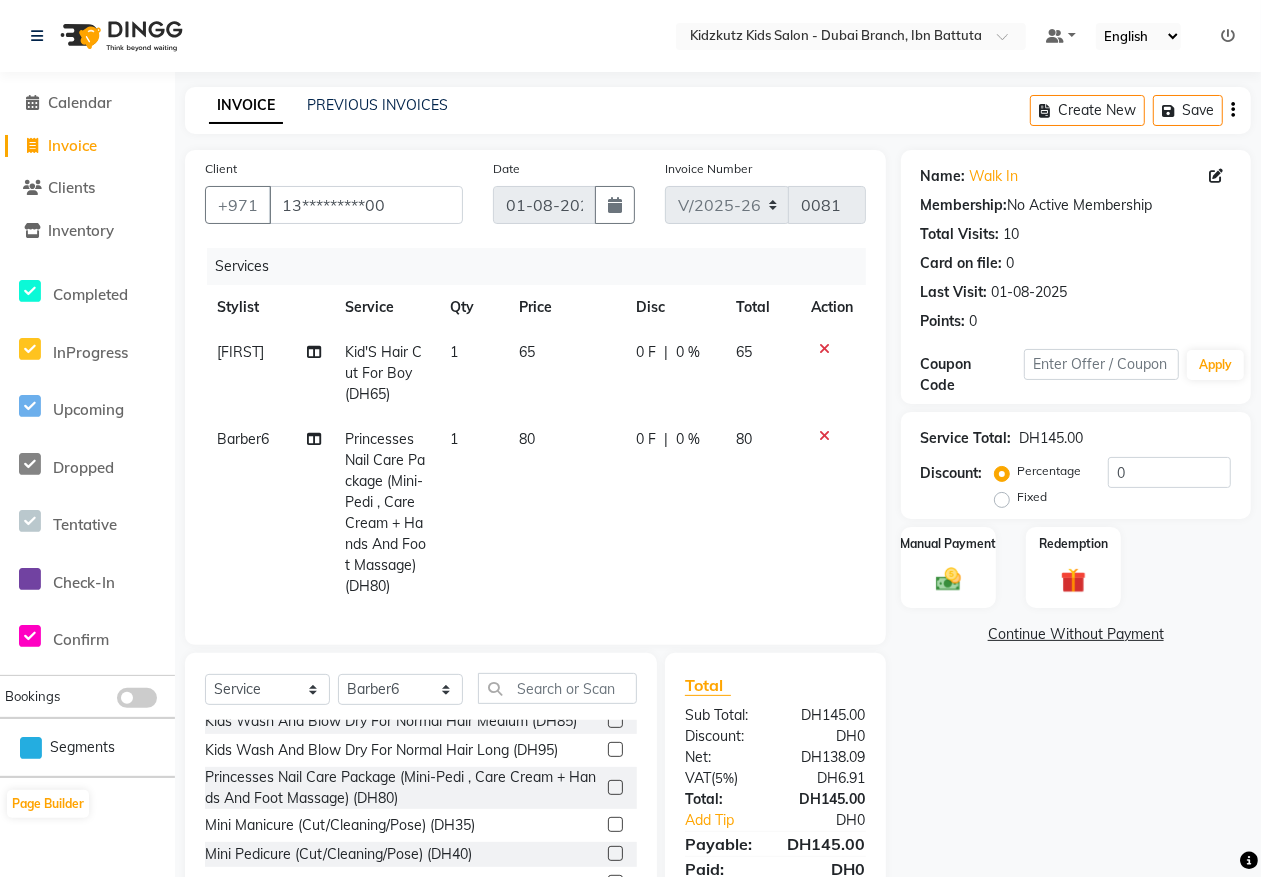 click 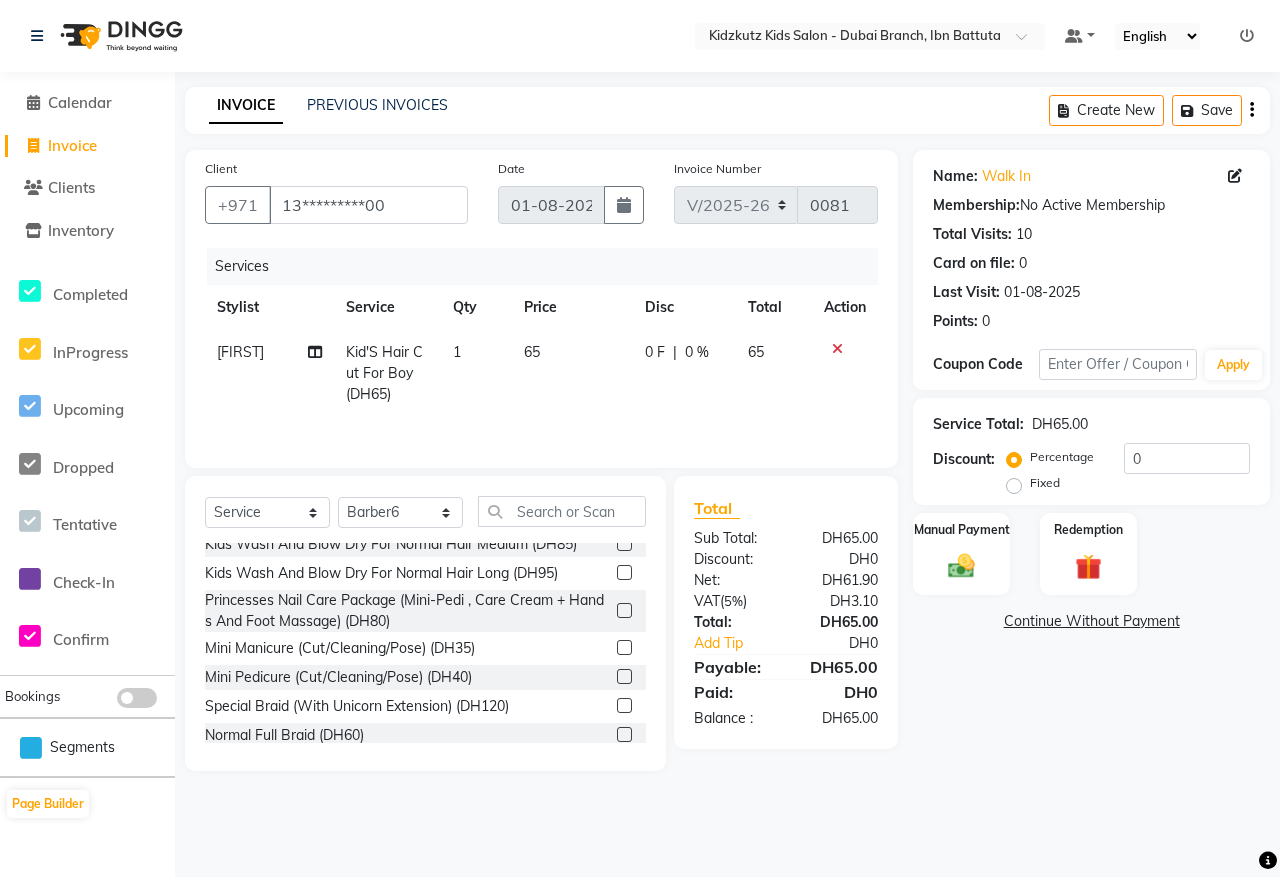 click 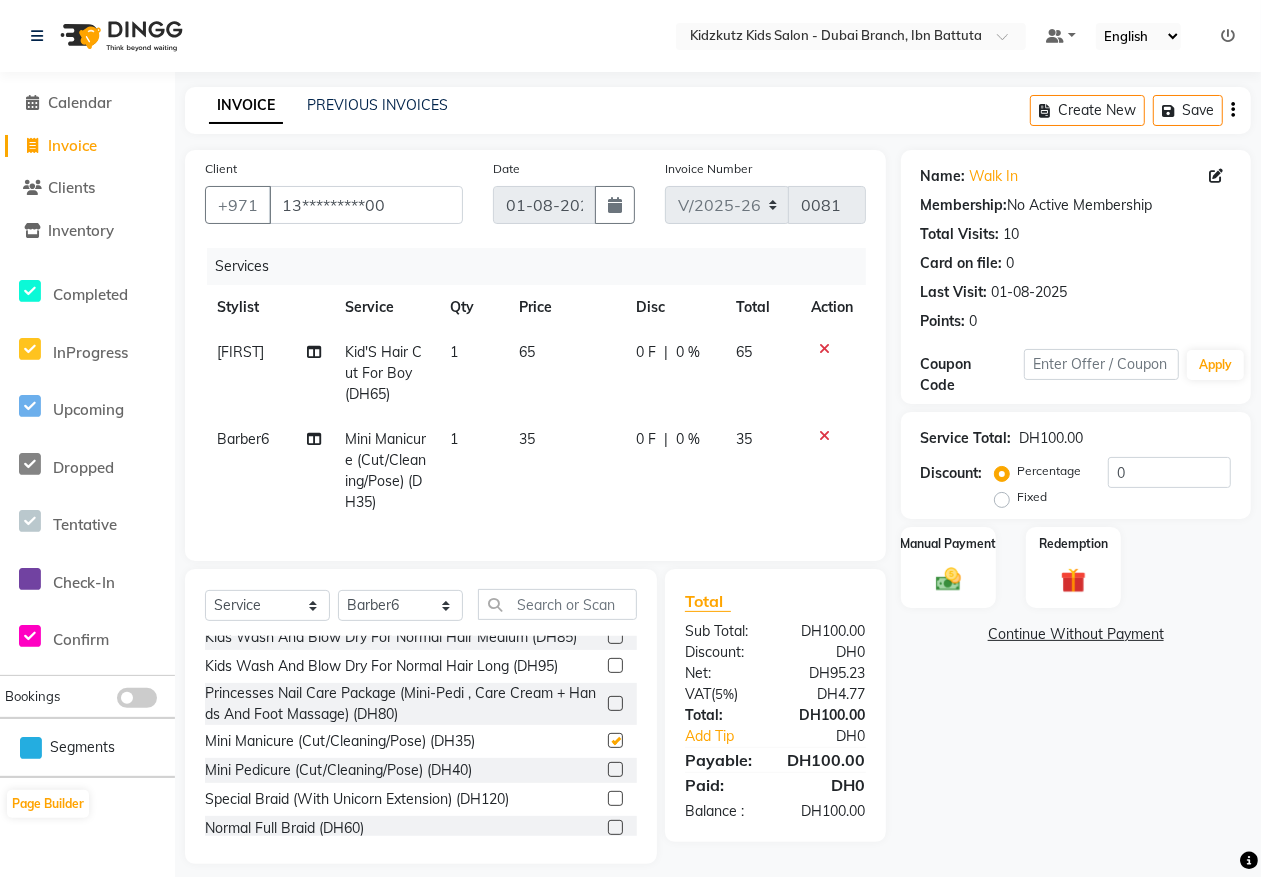 checkbox on "false" 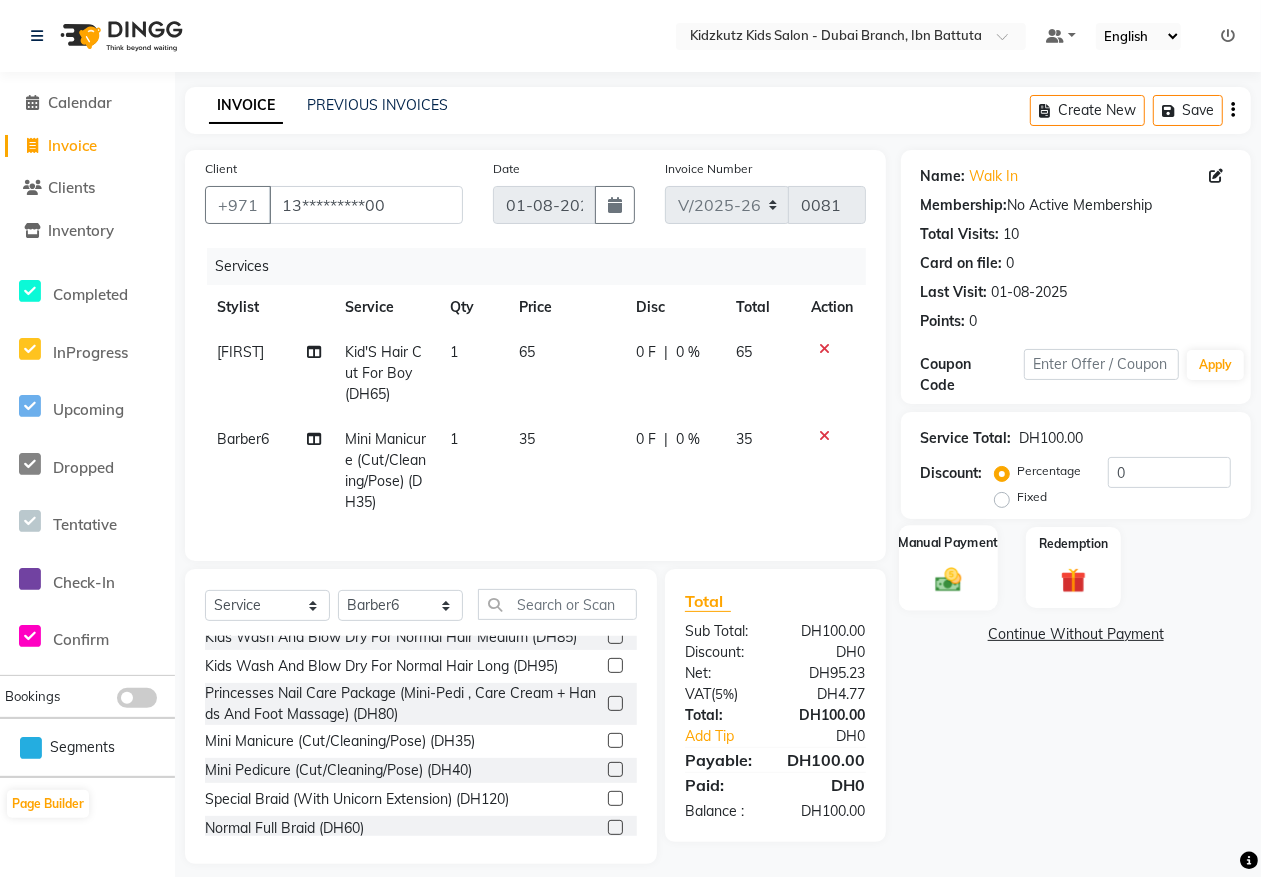 click on "Manual Payment" 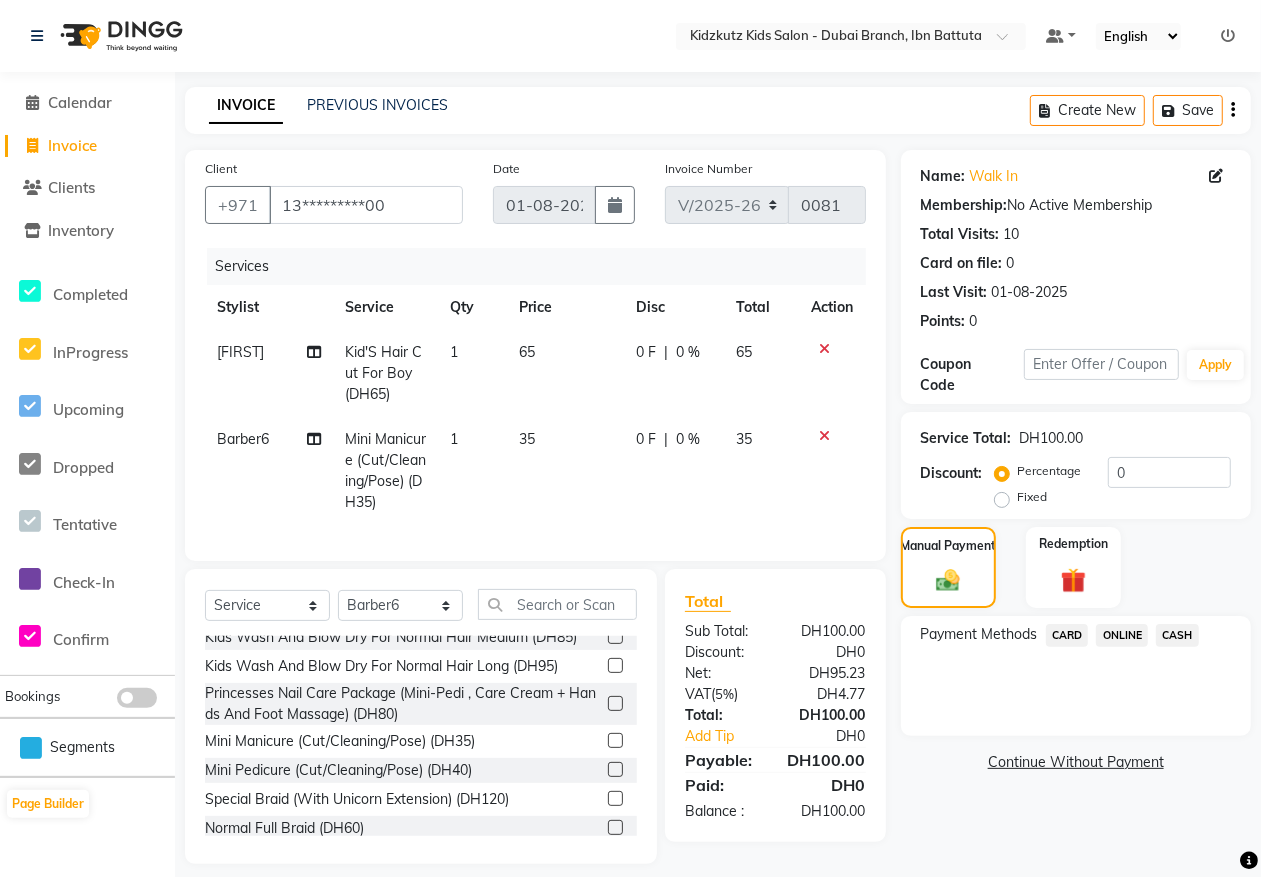 click on "CARD" 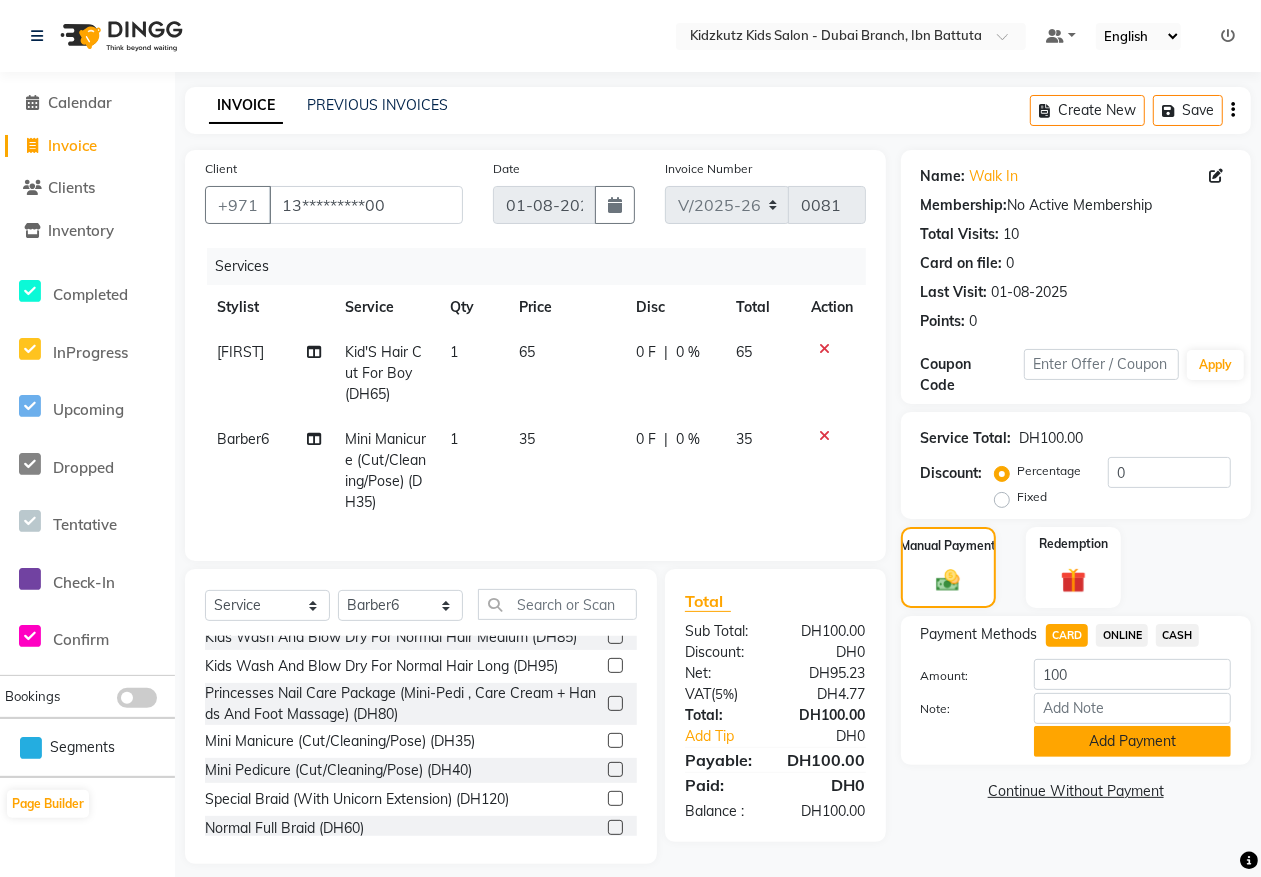 click on "Add Payment" 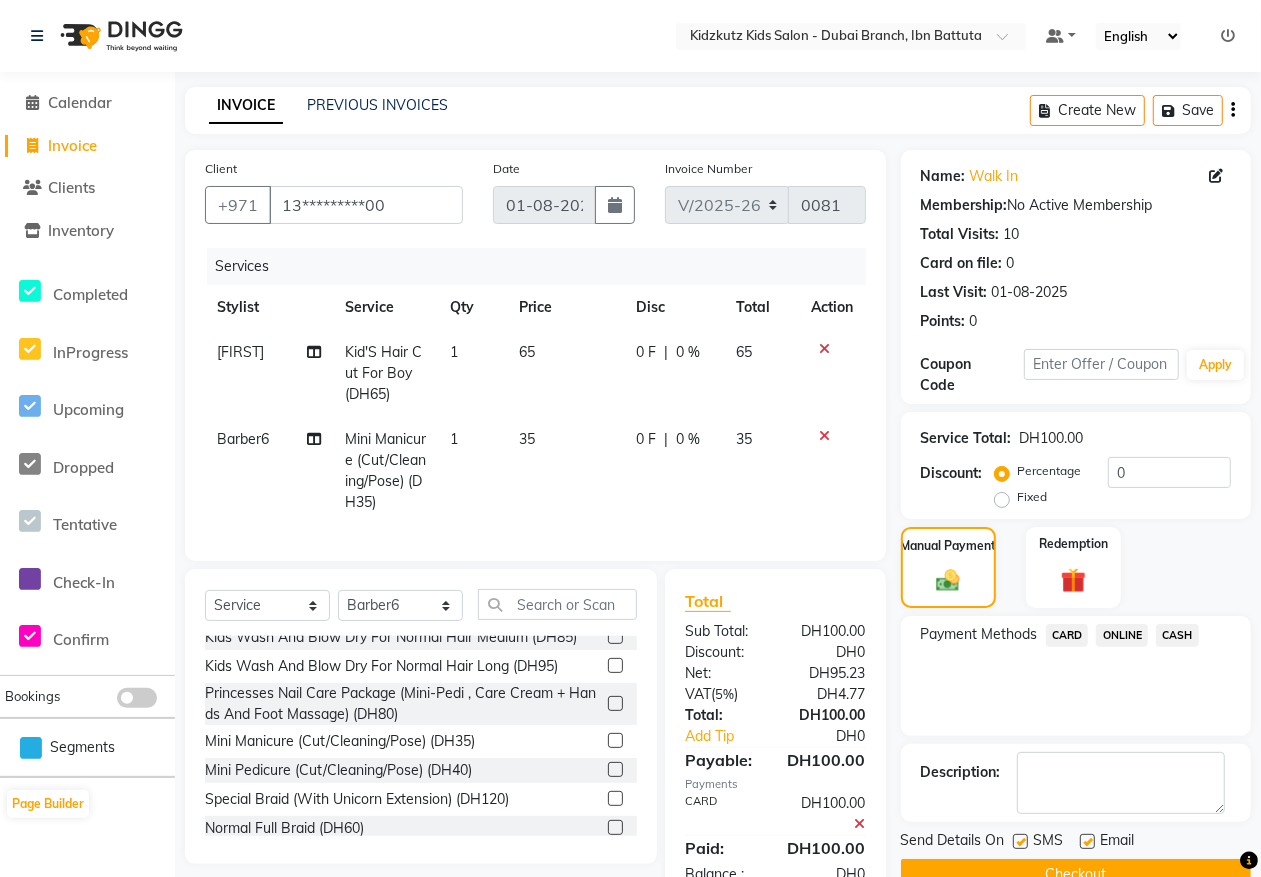 click on "Checkout" 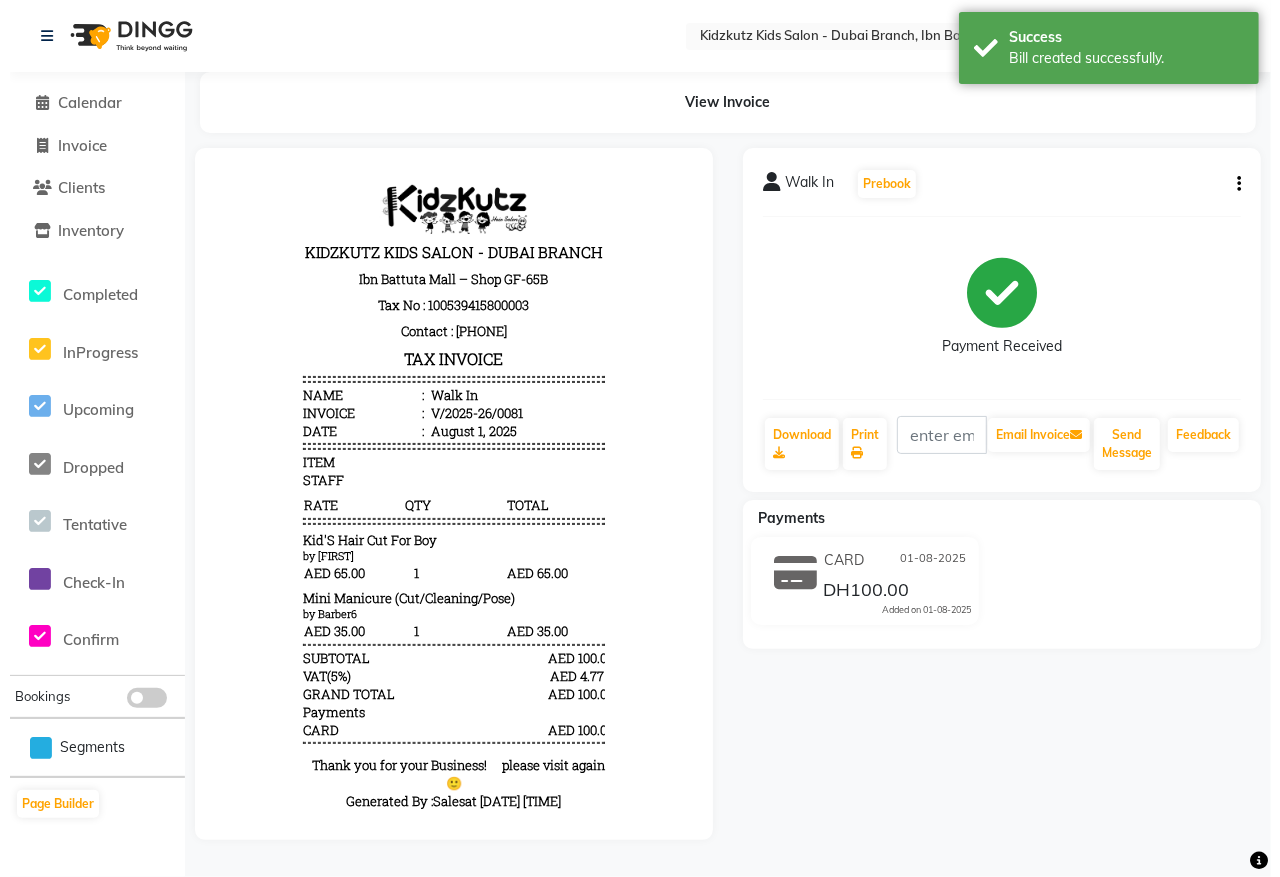 scroll, scrollTop: 0, scrollLeft: 0, axis: both 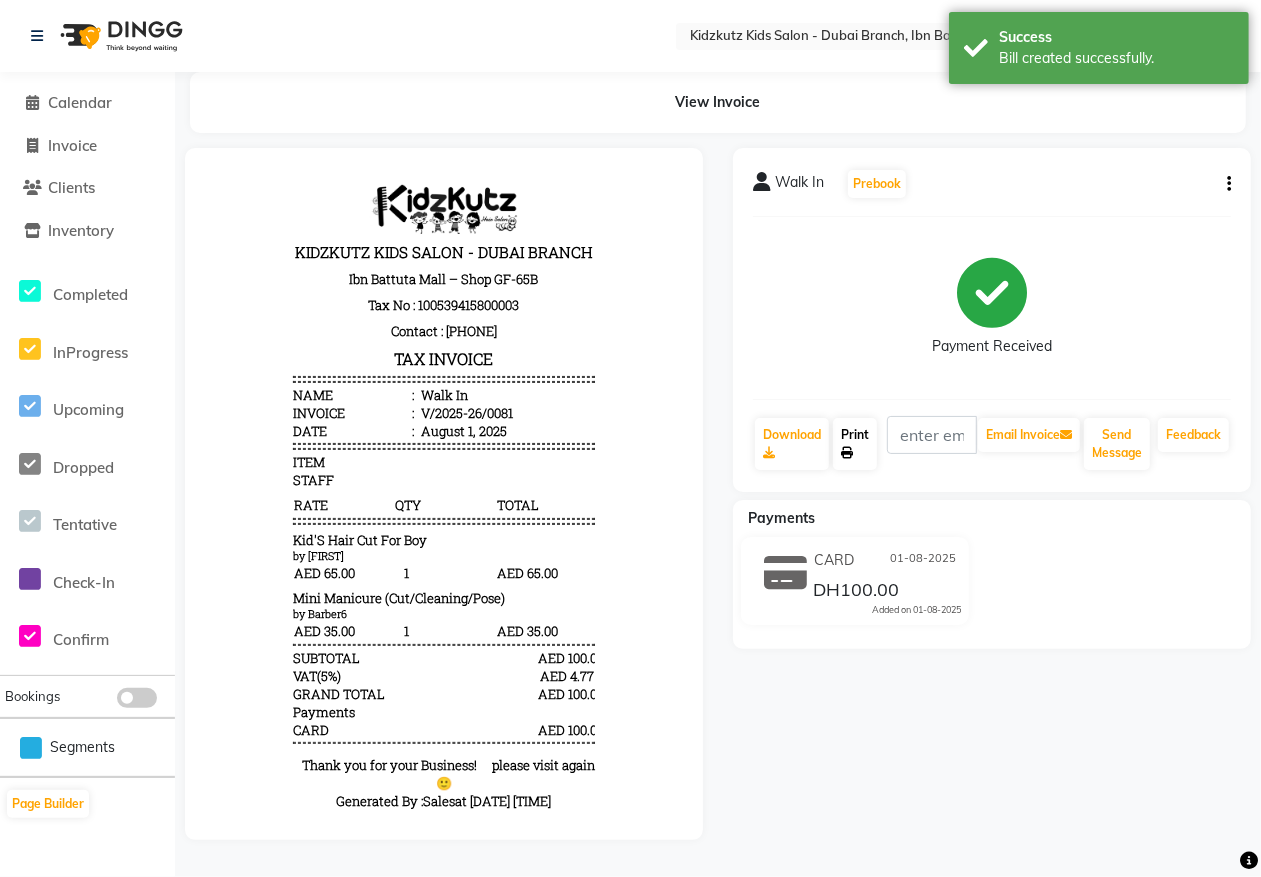 click on "Print" 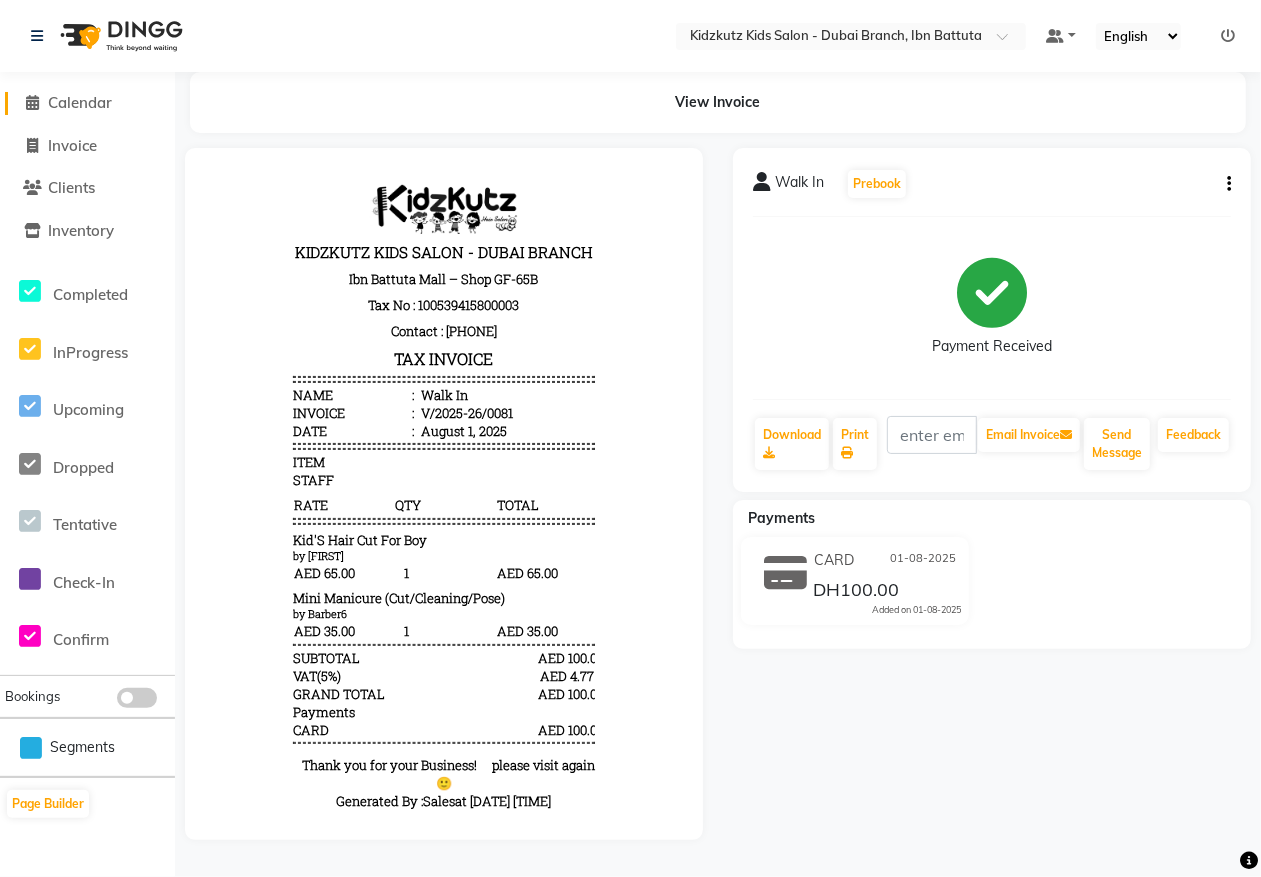 click on "Calendar" 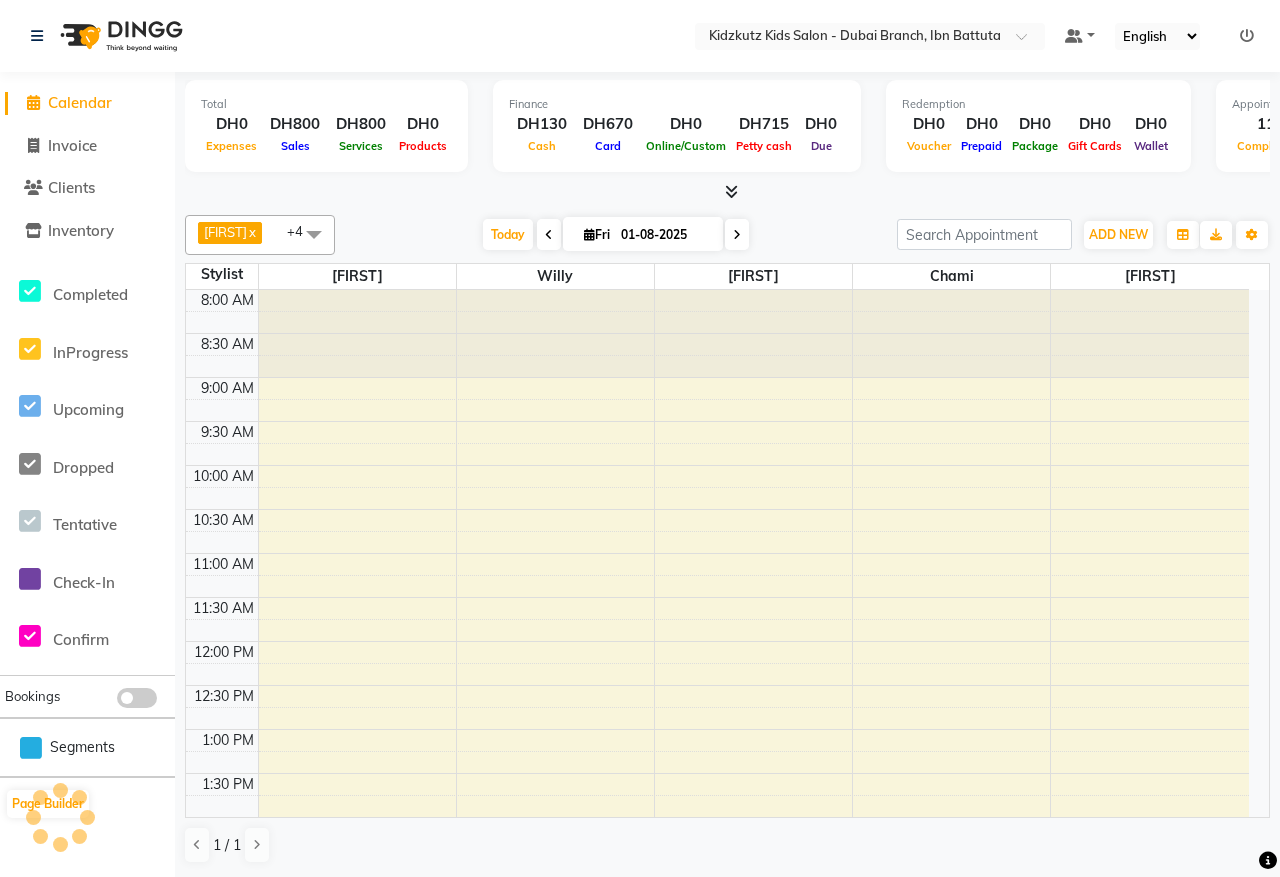 scroll, scrollTop: 0, scrollLeft: 0, axis: both 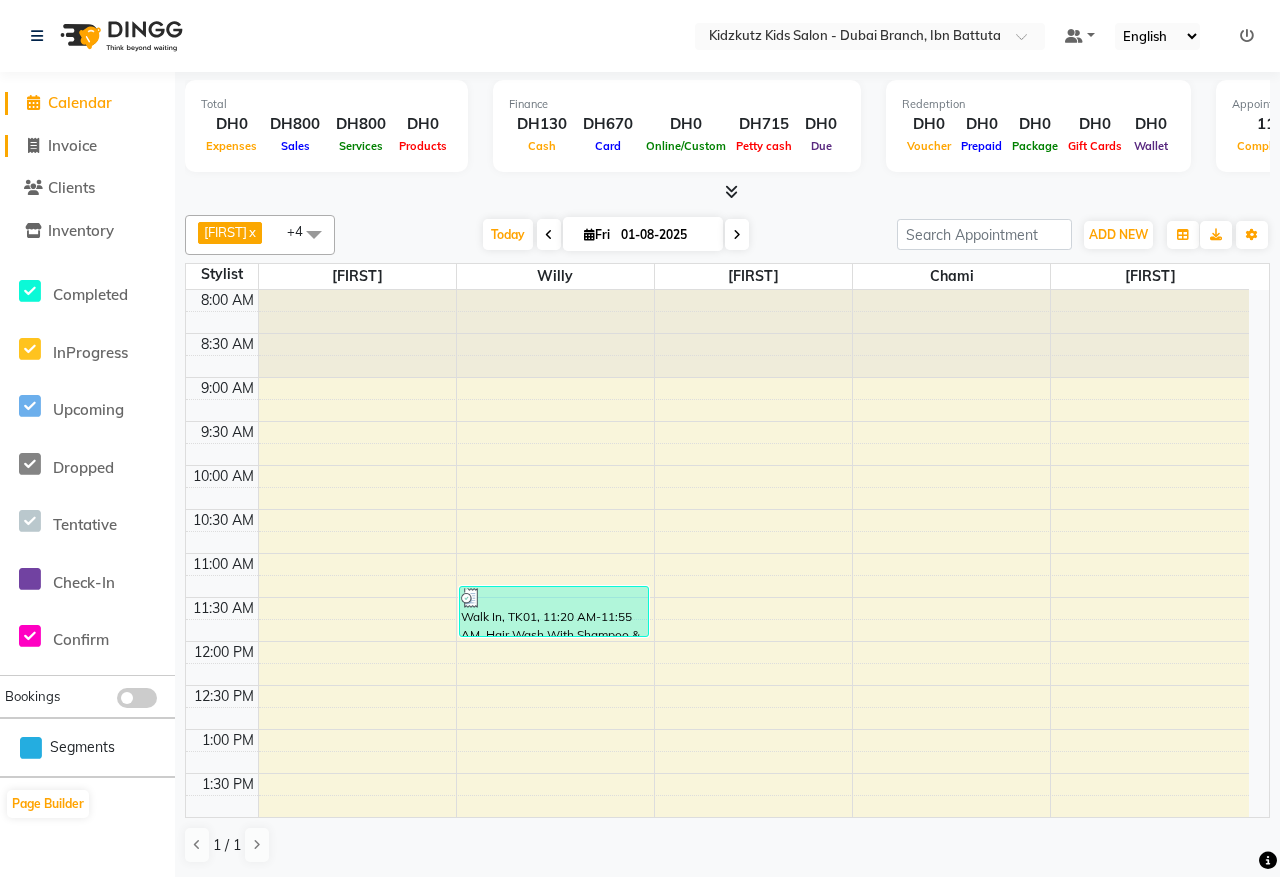 click on "Invoice" 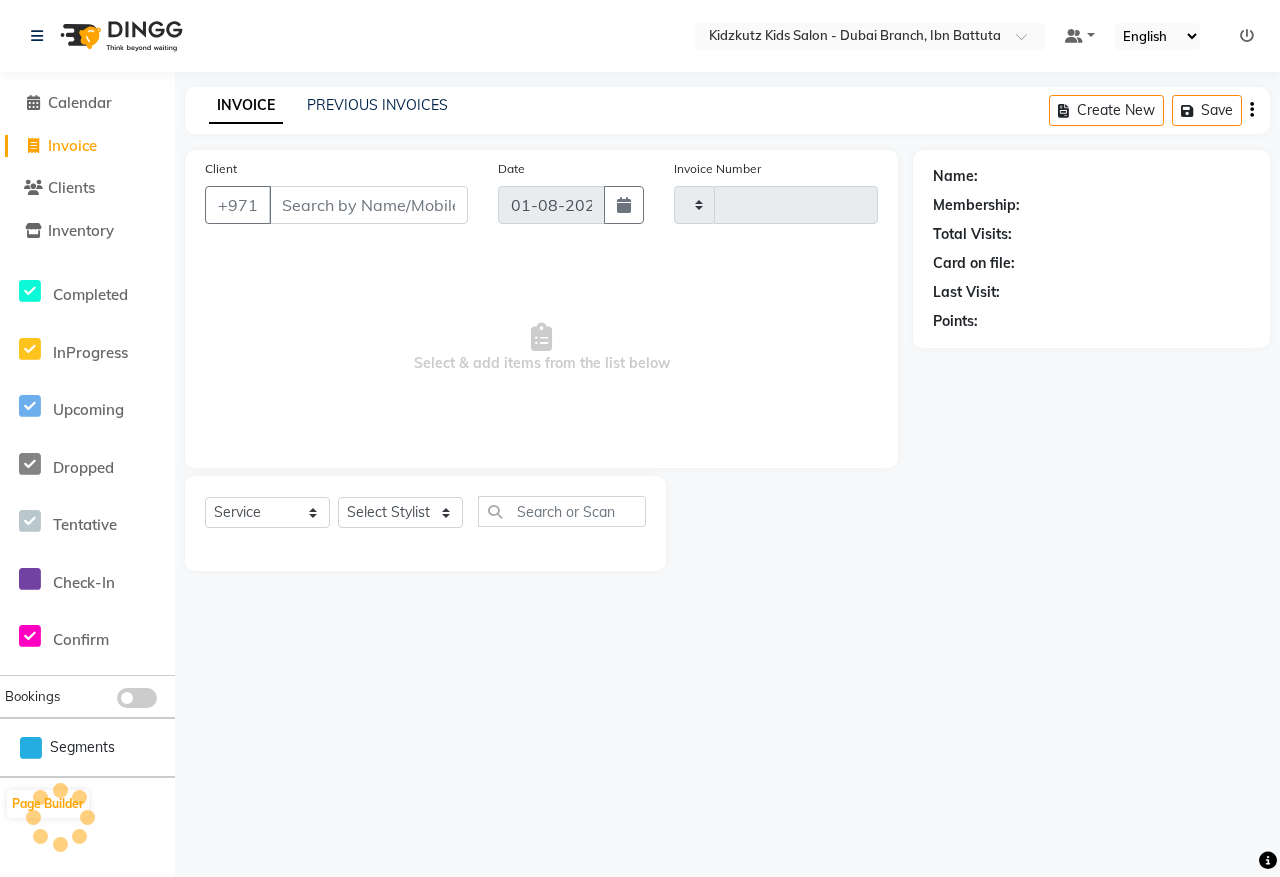 type on "0082" 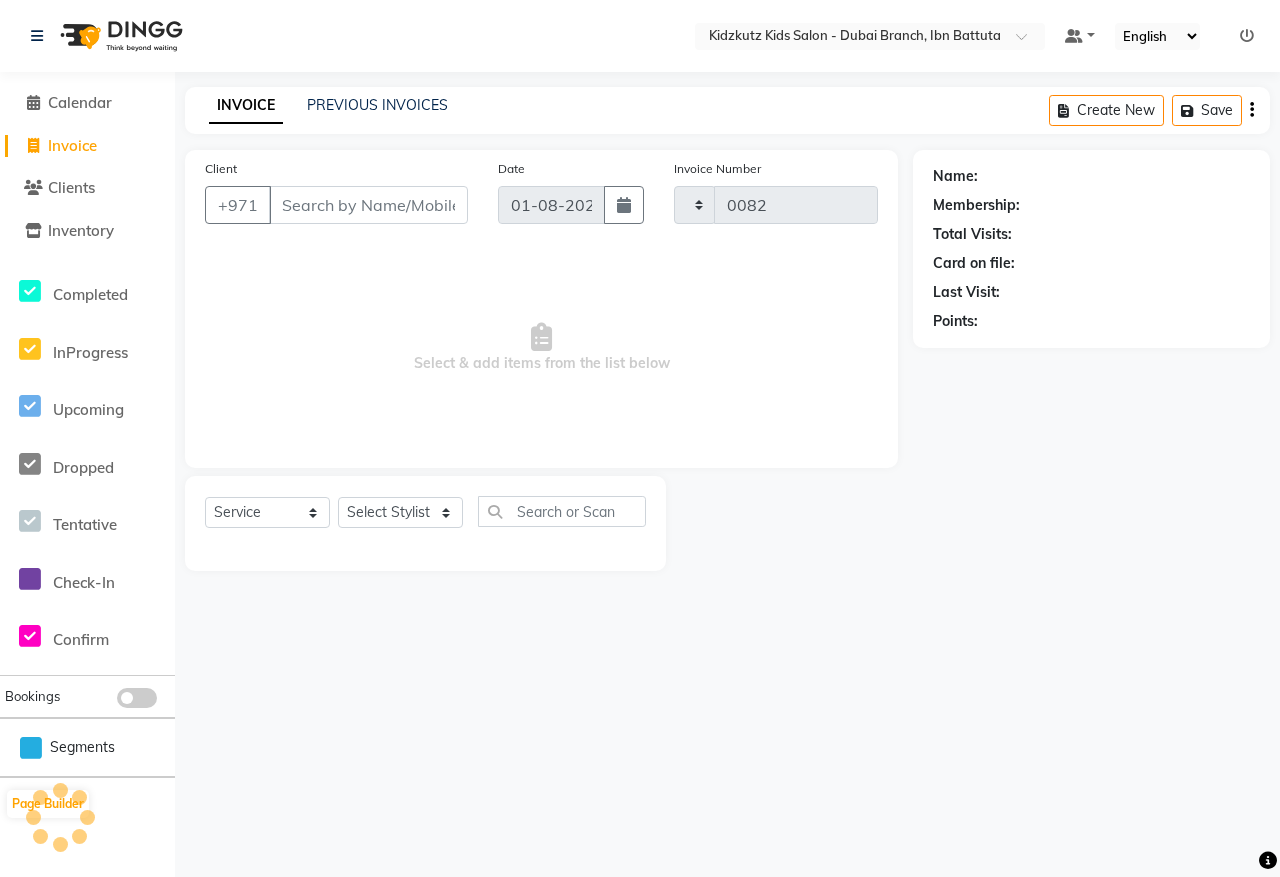 select on "8554" 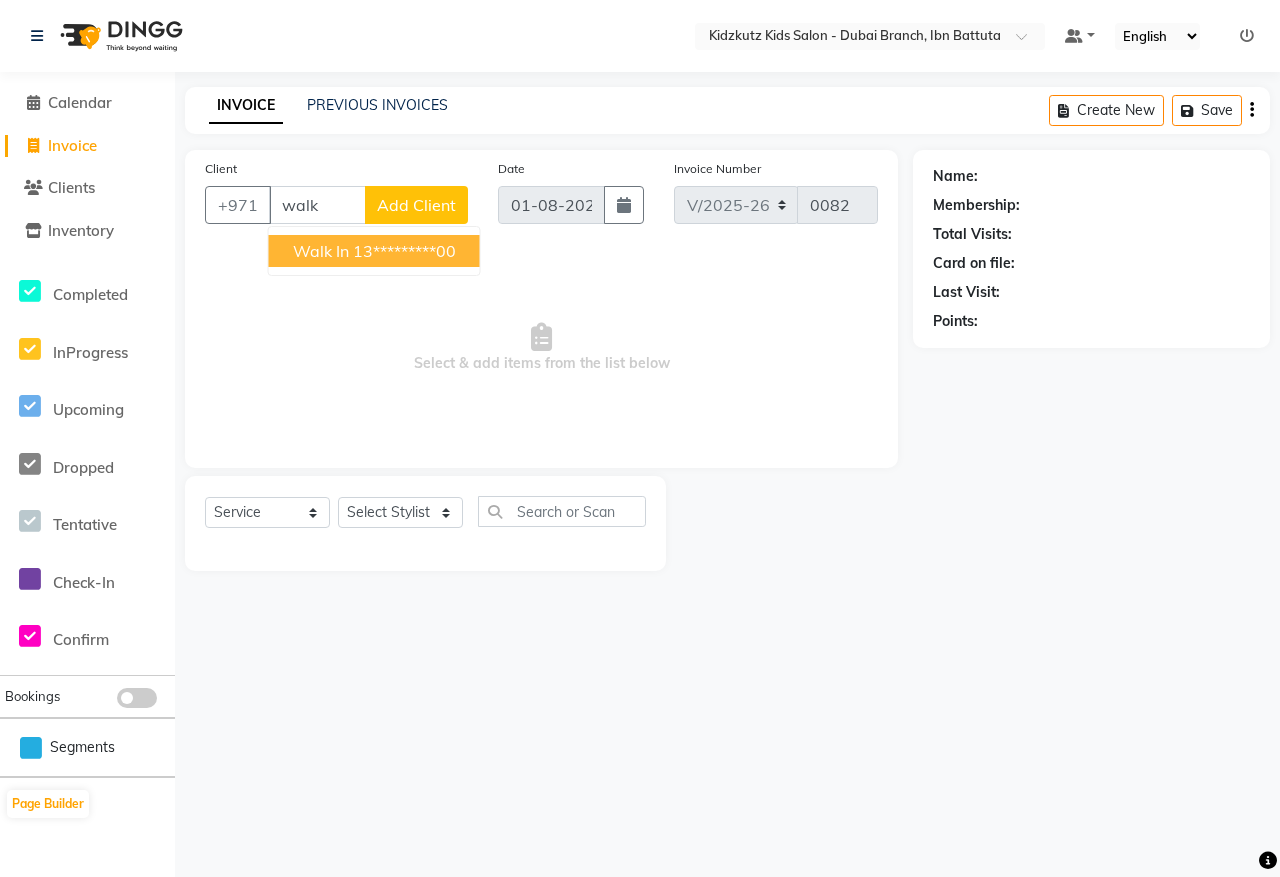 click on "13*********00" at bounding box center [404, 251] 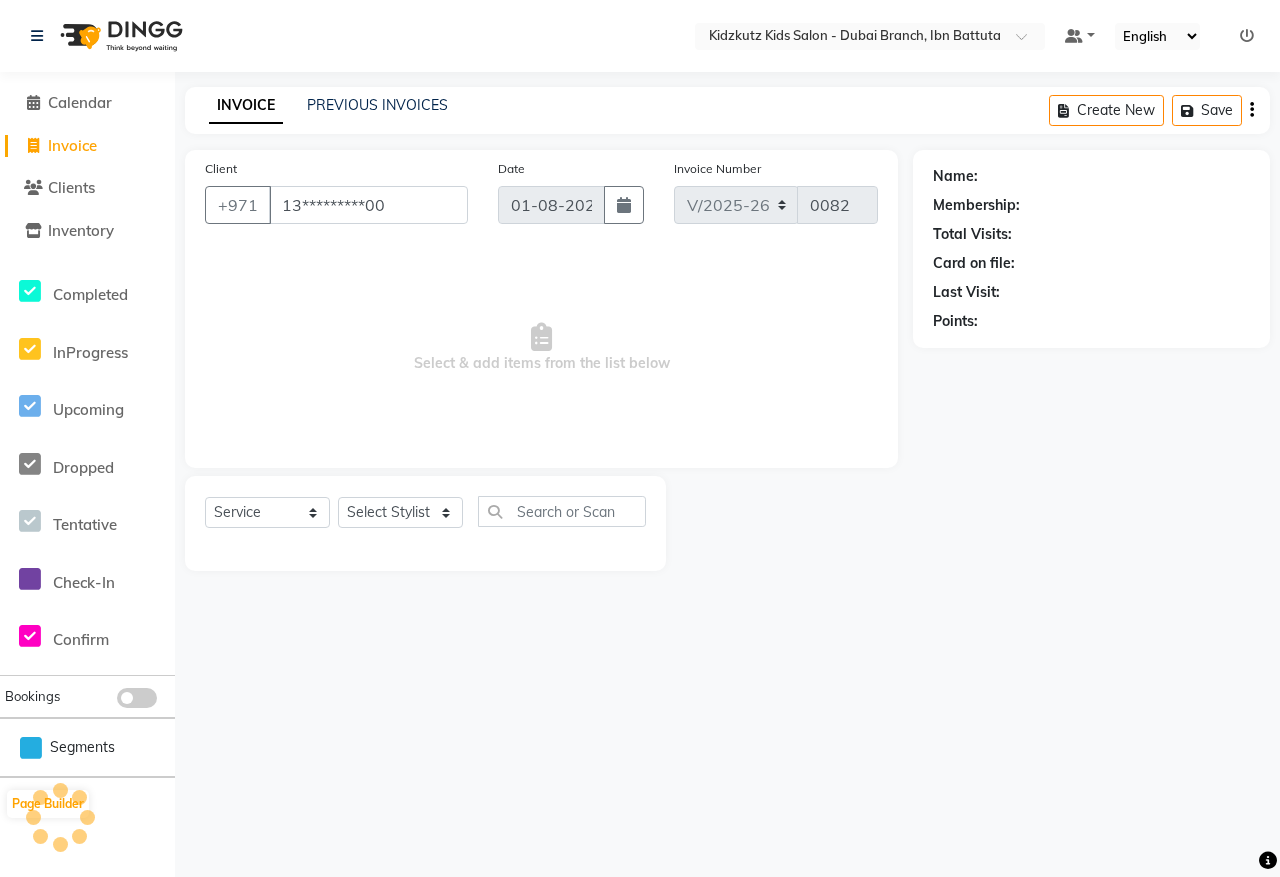 type on "13*********00" 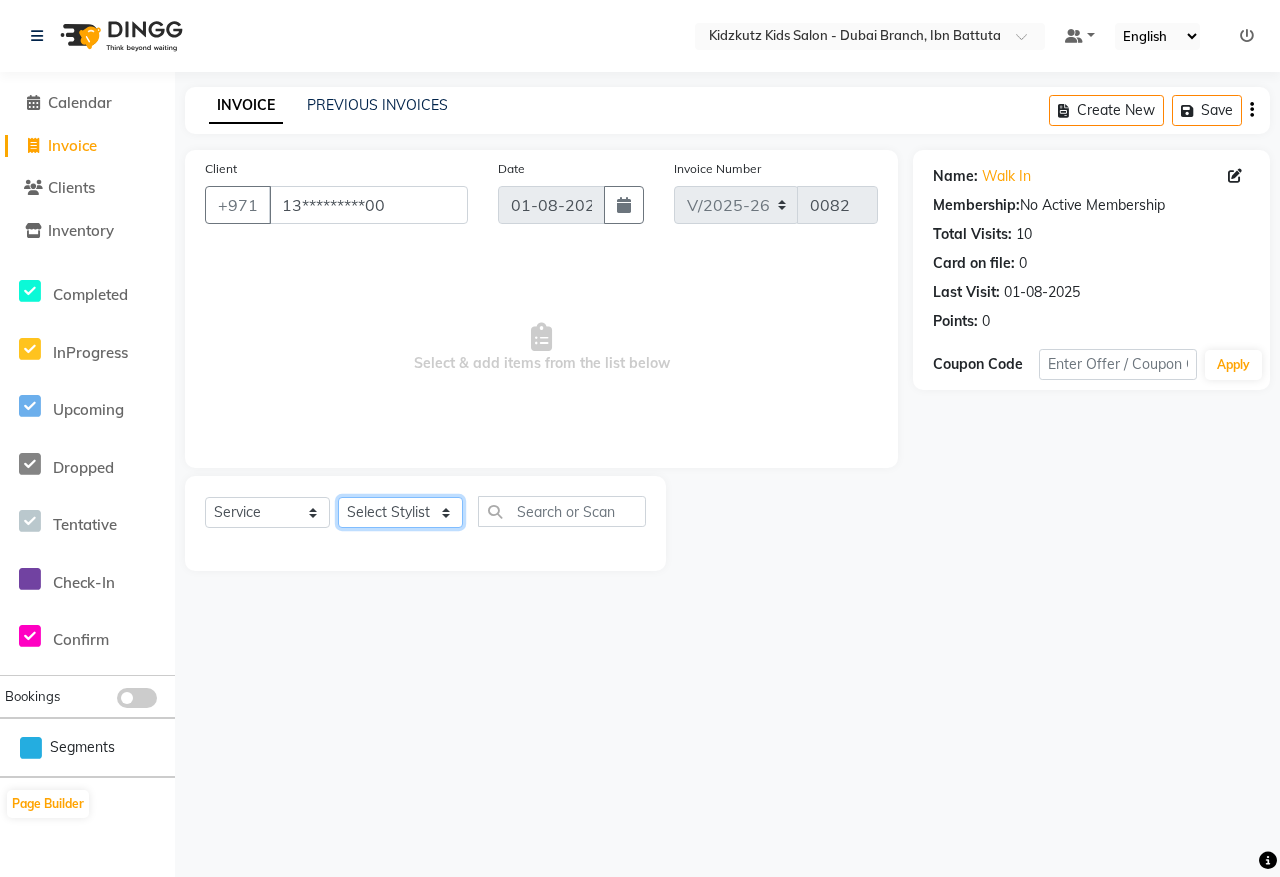 click on "Select Stylist [PERSON] [PERSON] [PERSON] [PERSON] [PERSON] [PERSON]" 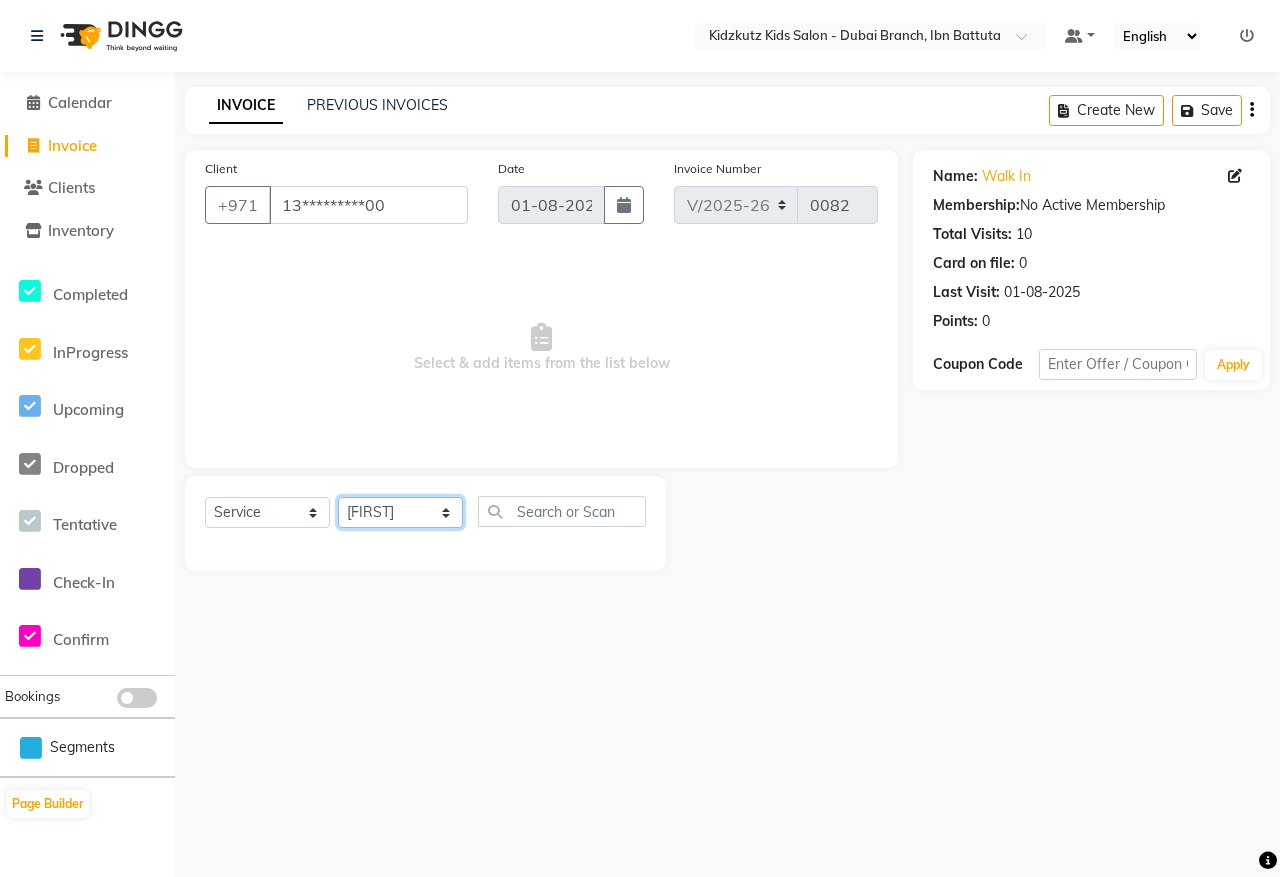 click on "Select Stylist [PERSON] [PERSON] [PERSON] [PERSON] [PERSON] [PERSON]" 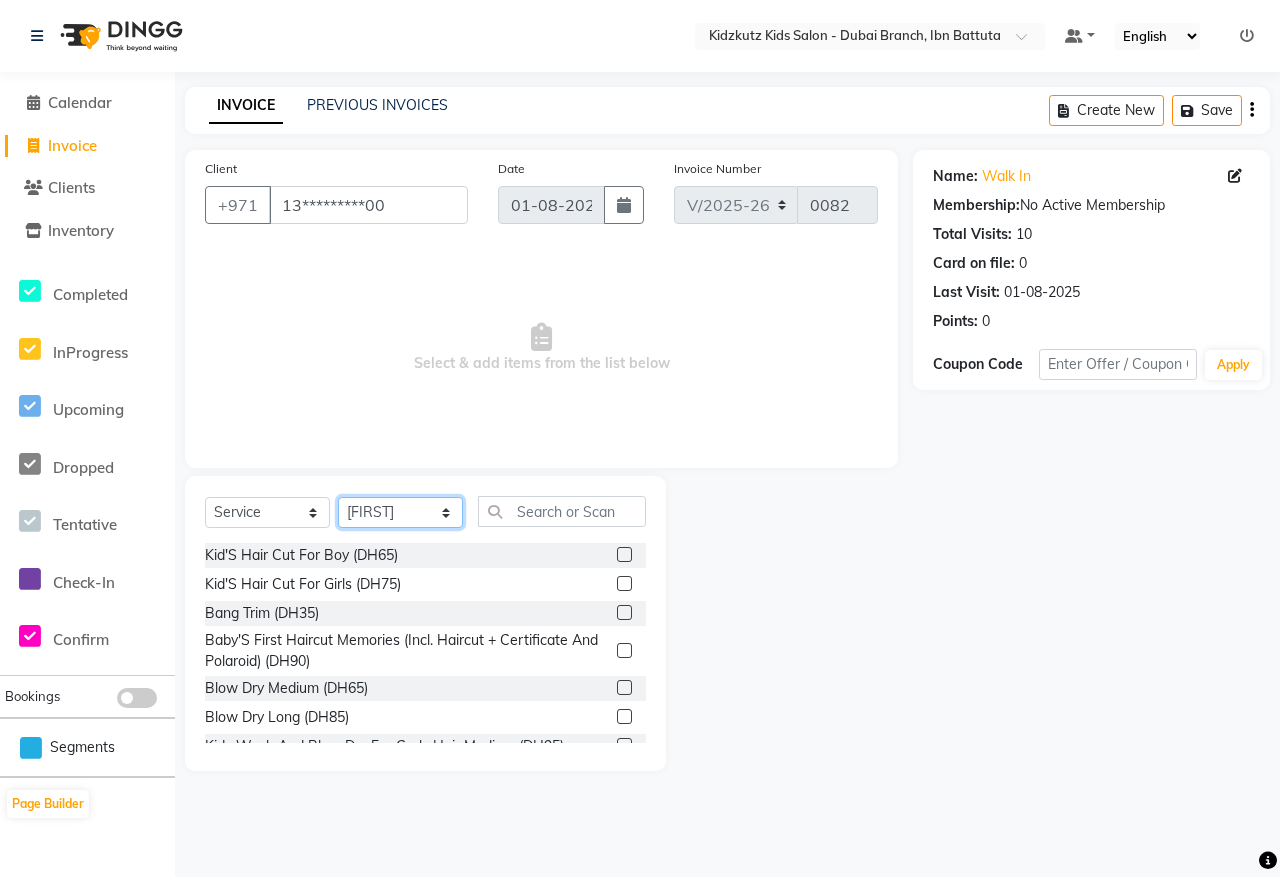 click on "Select Stylist [PERSON] [PERSON] [PERSON] [PERSON] [PERSON] [PERSON]" 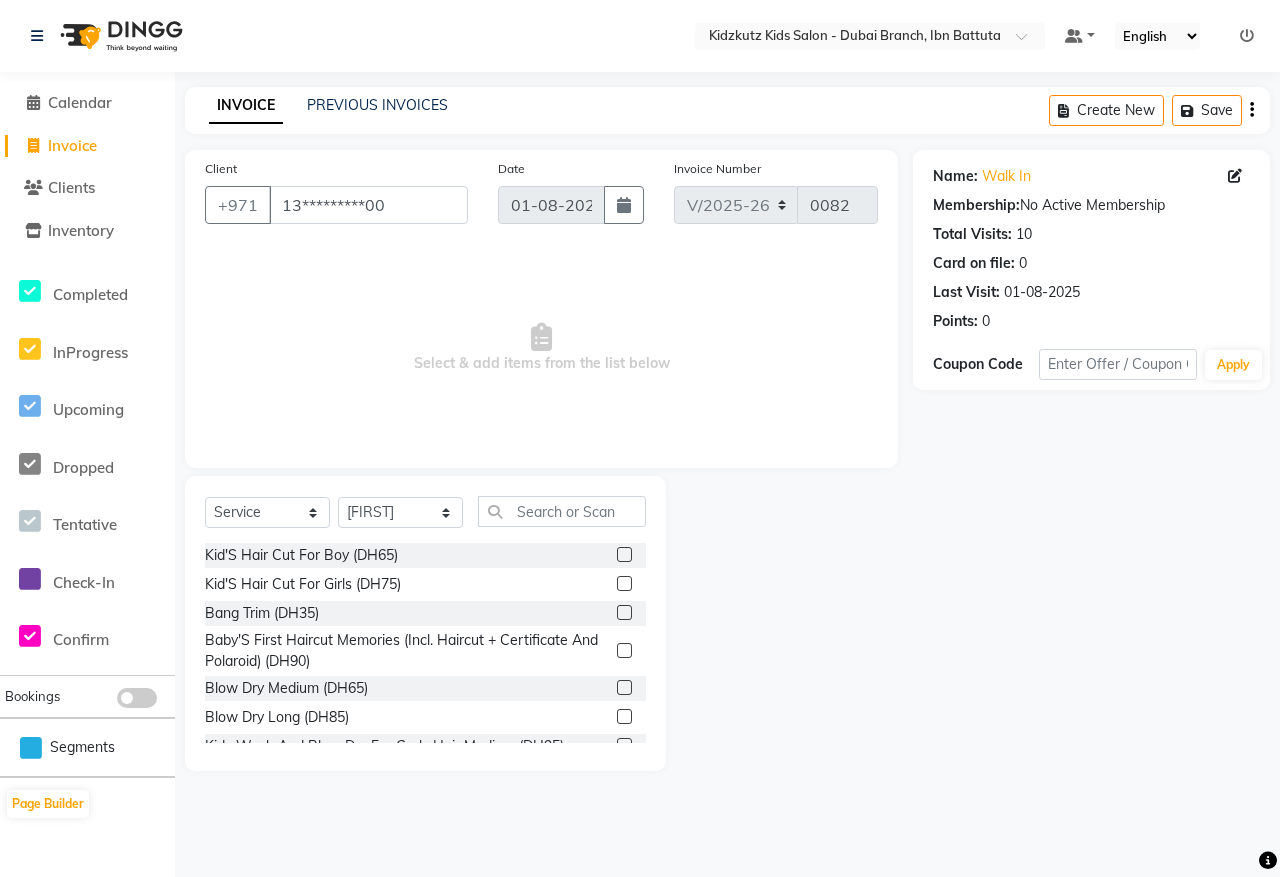 click 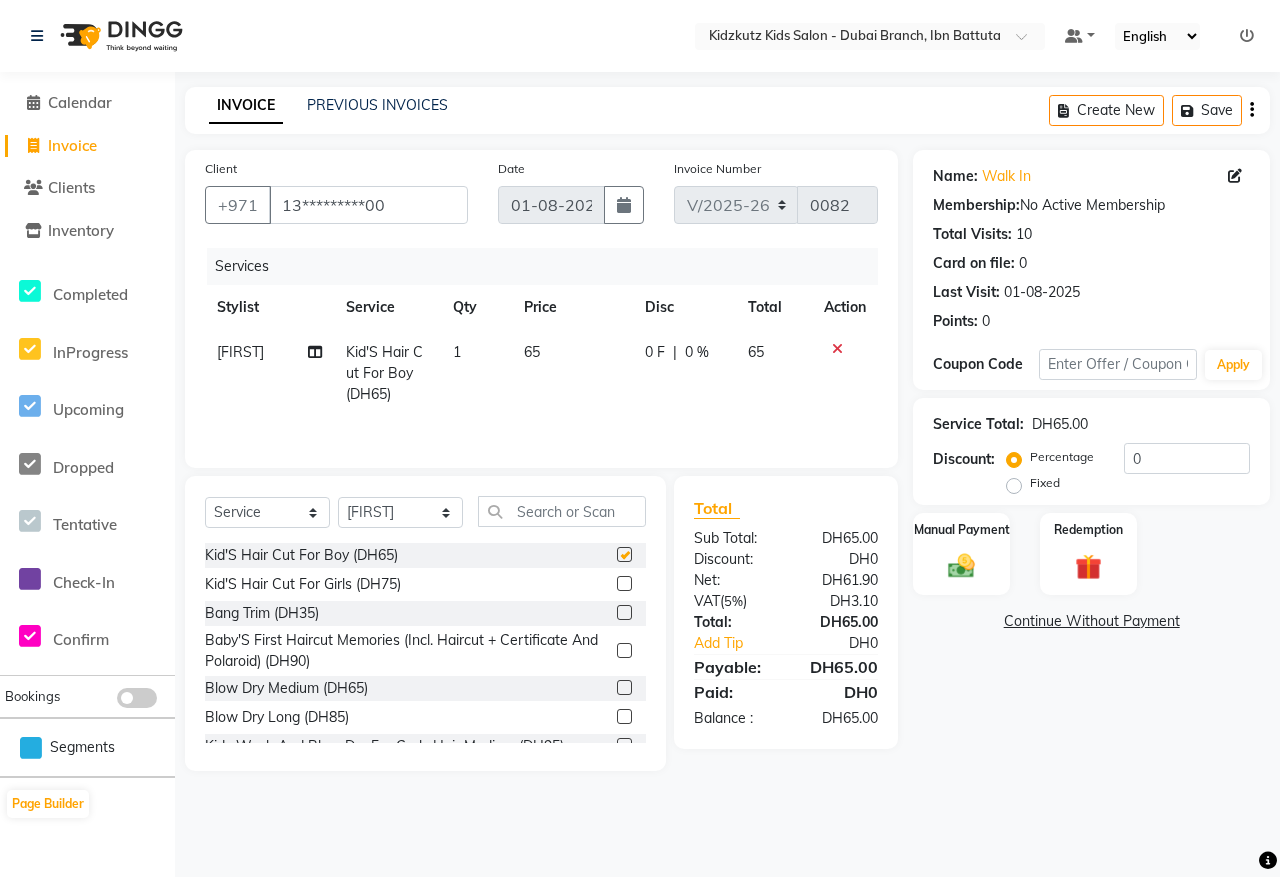 checkbox on "false" 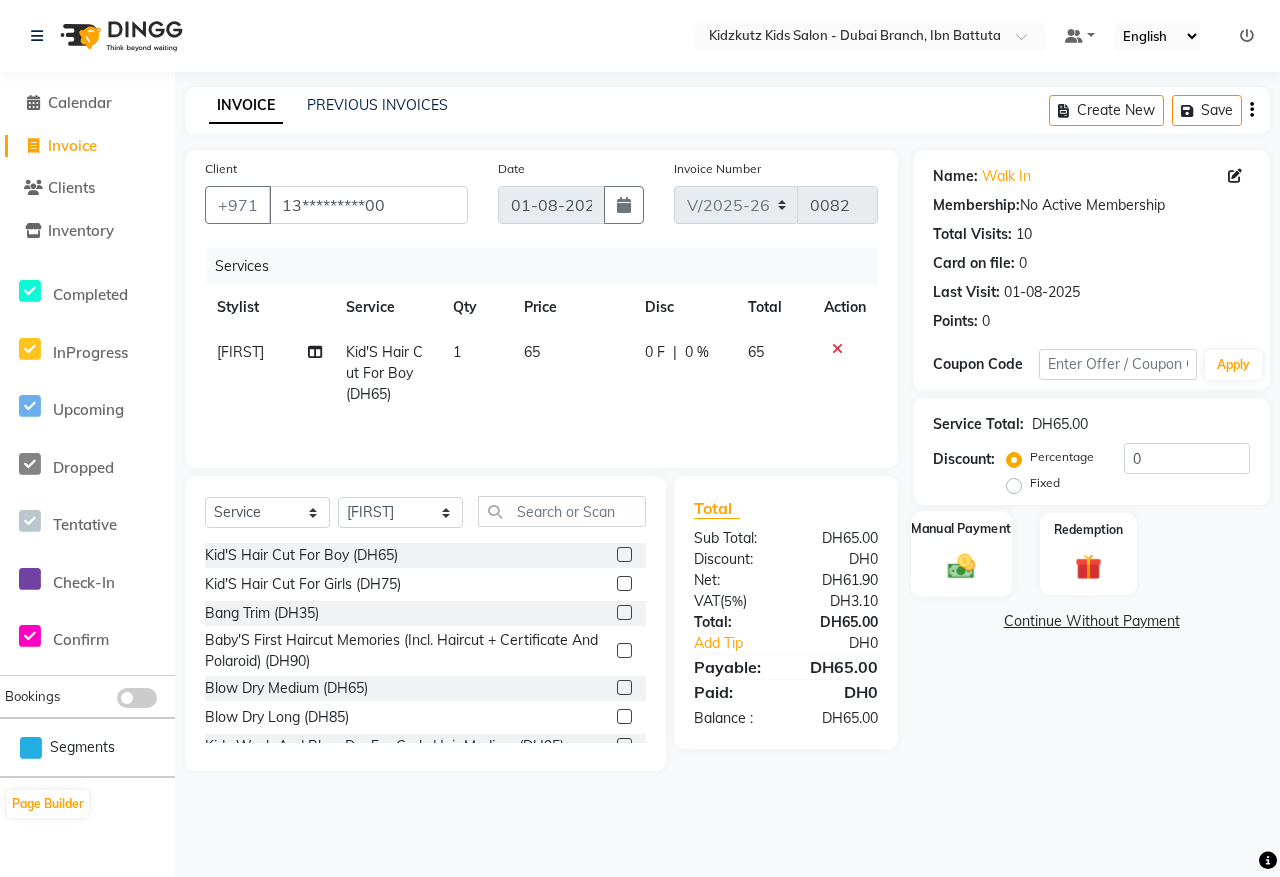 click on "Manual Payment" 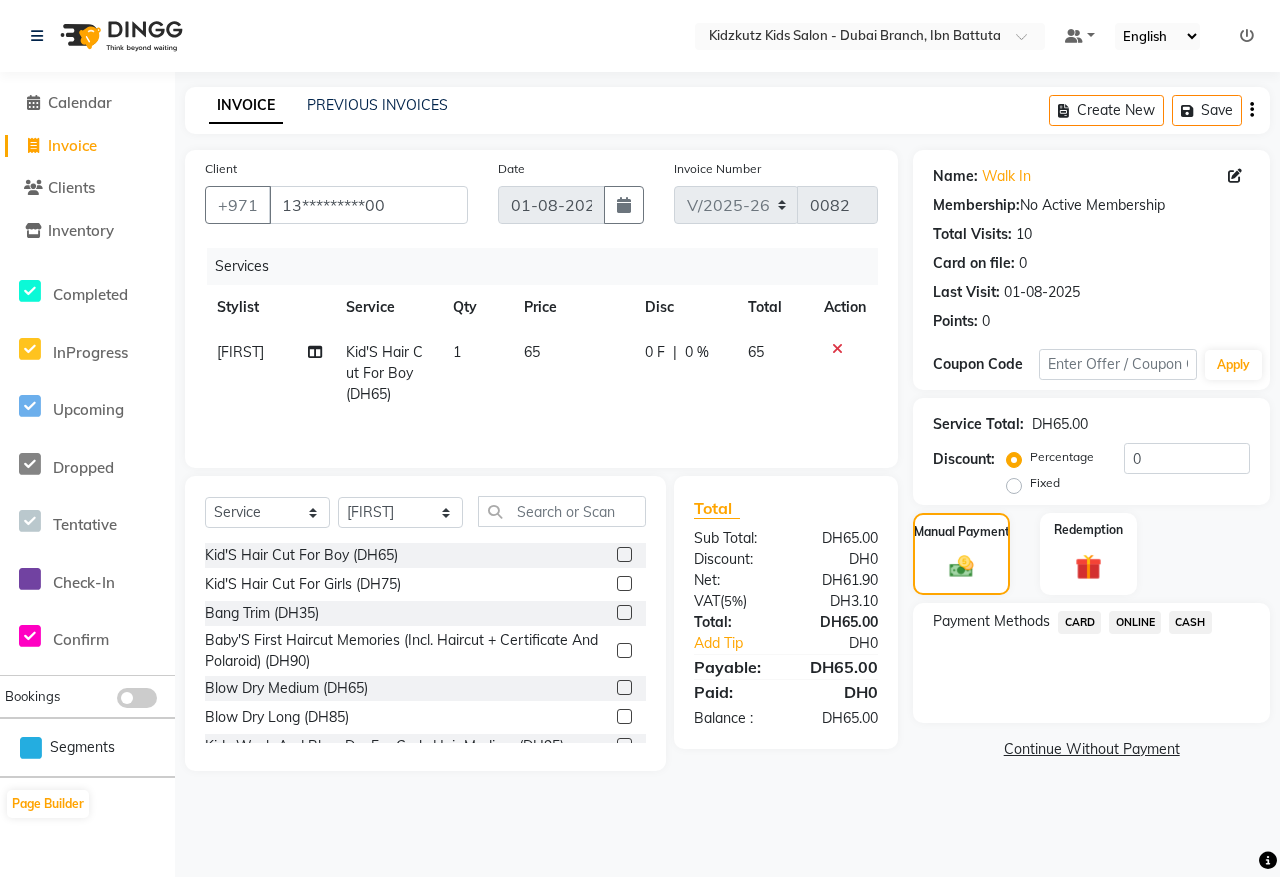 click on "CARD" 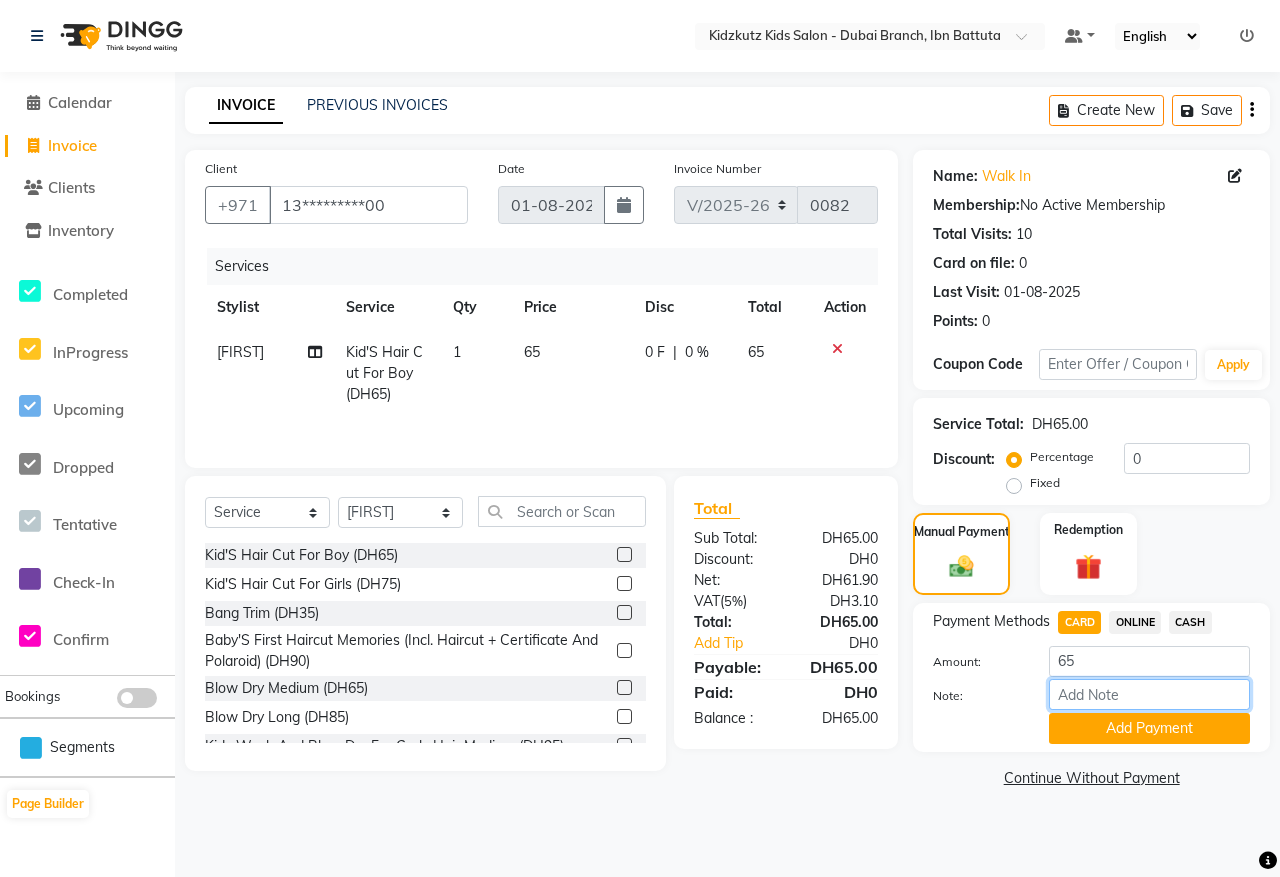 click on "Note:" at bounding box center (1149, 694) 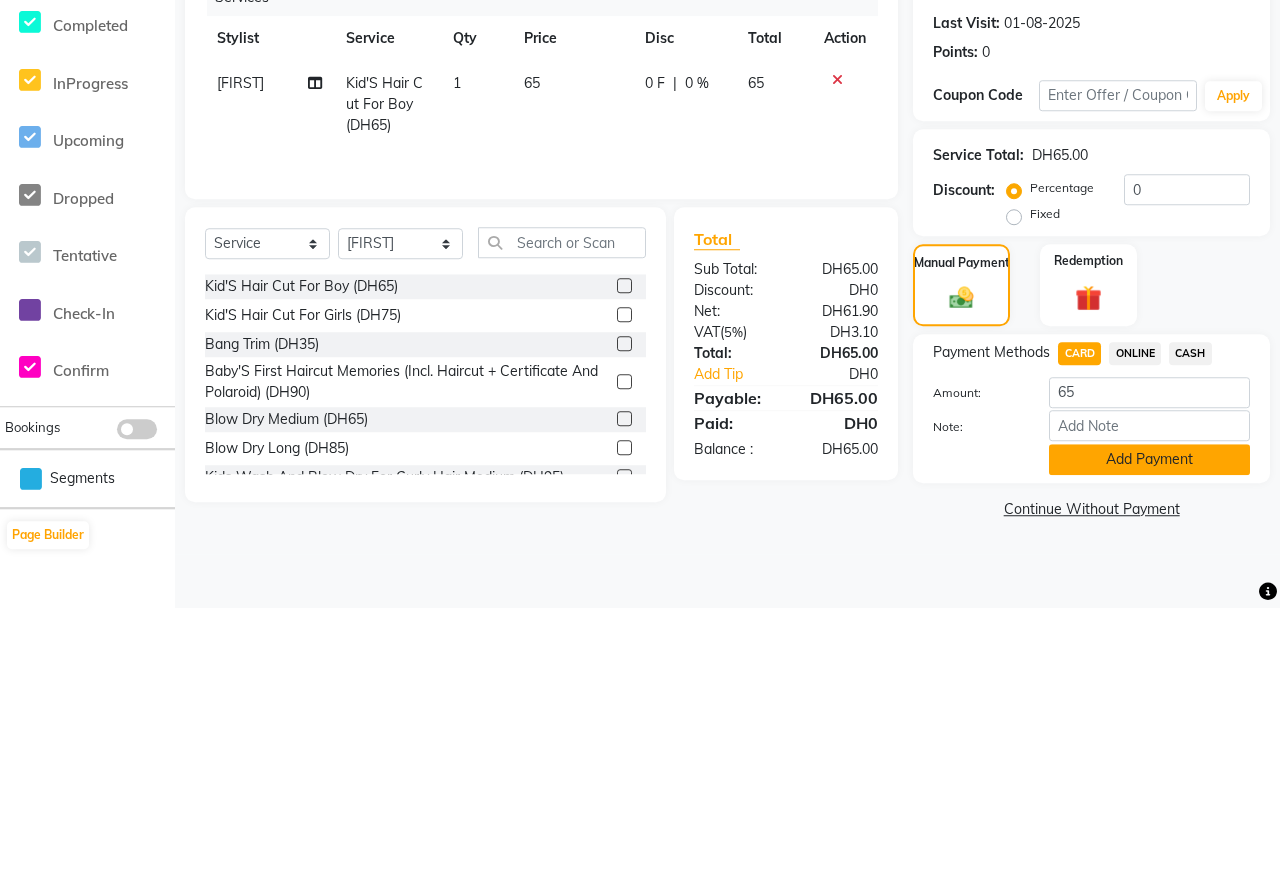click on "Add Payment" 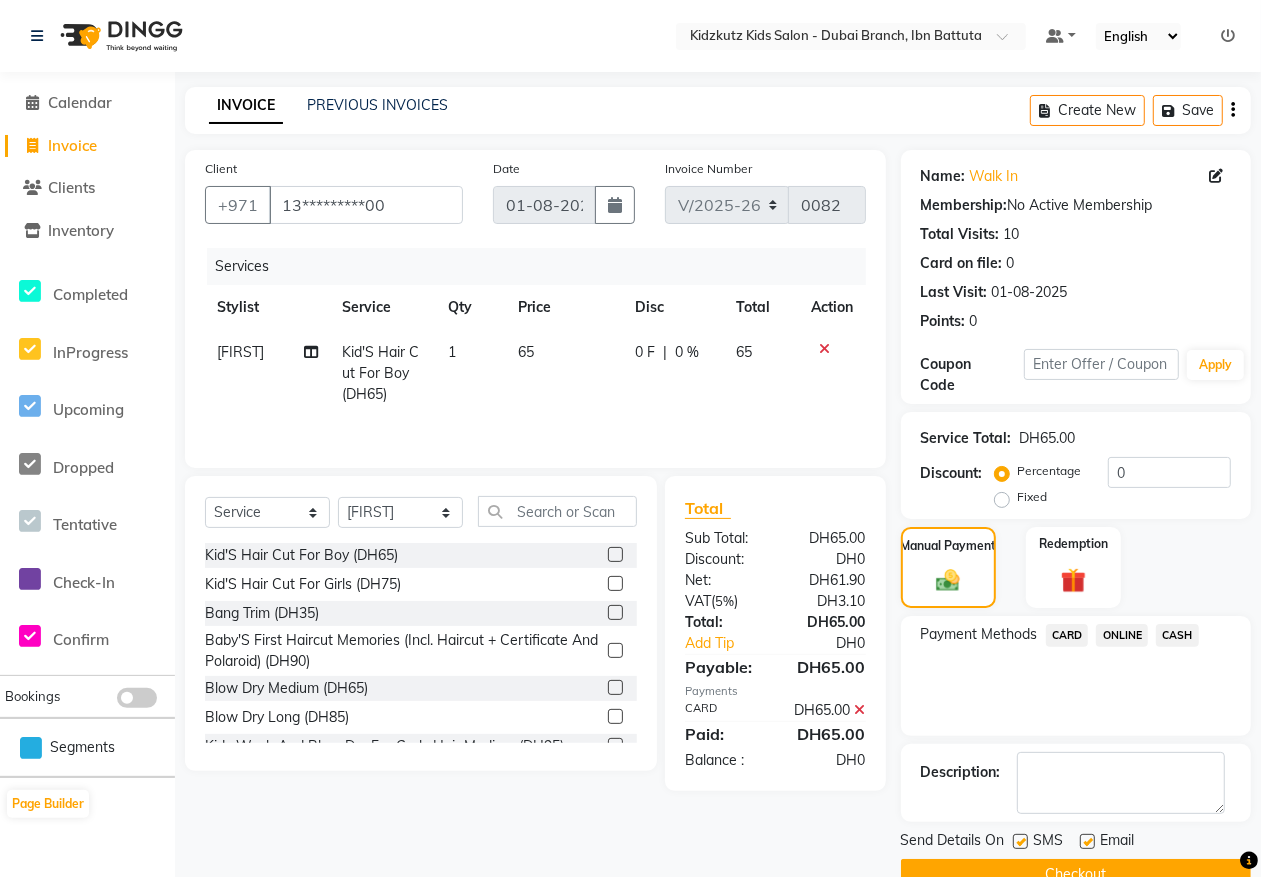 click on "Checkout" 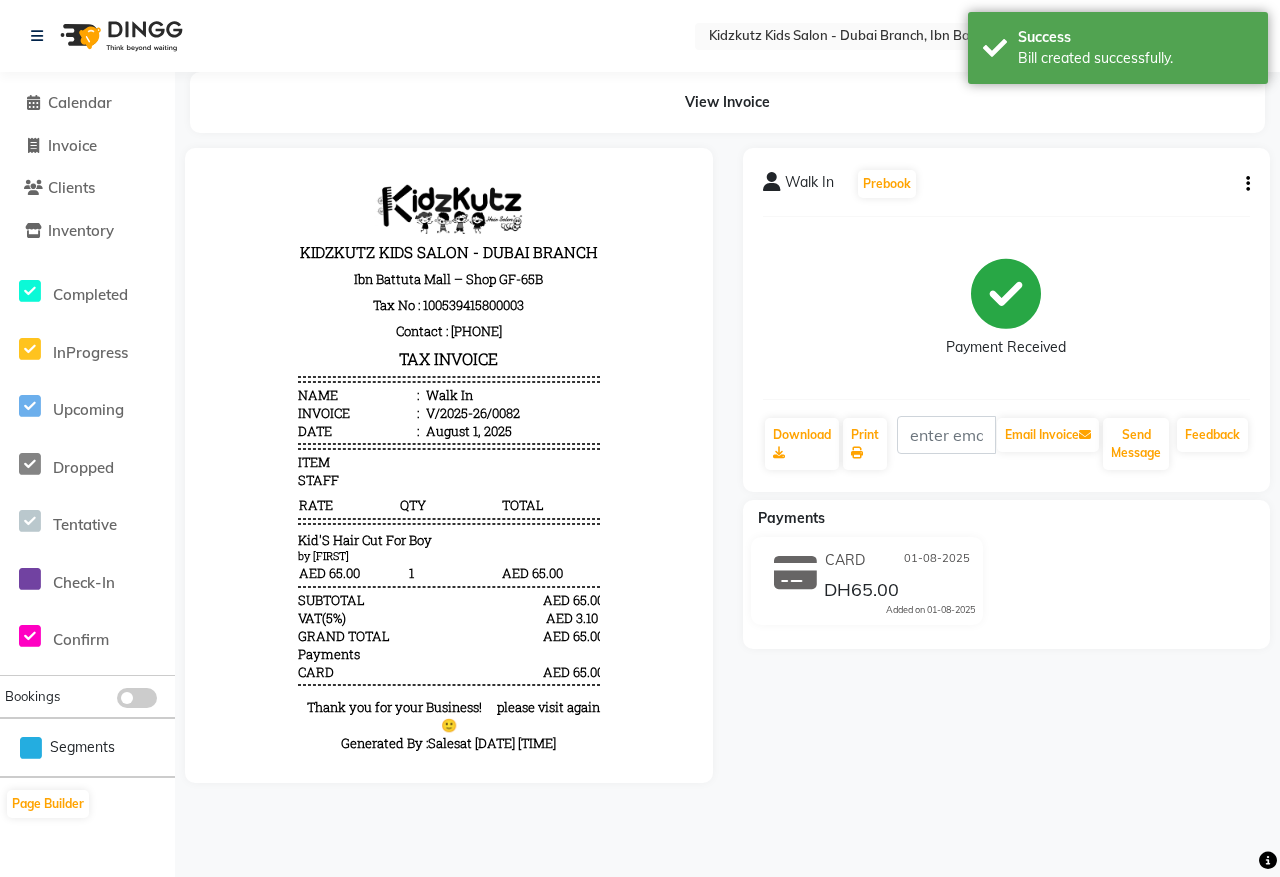scroll, scrollTop: 0, scrollLeft: 0, axis: both 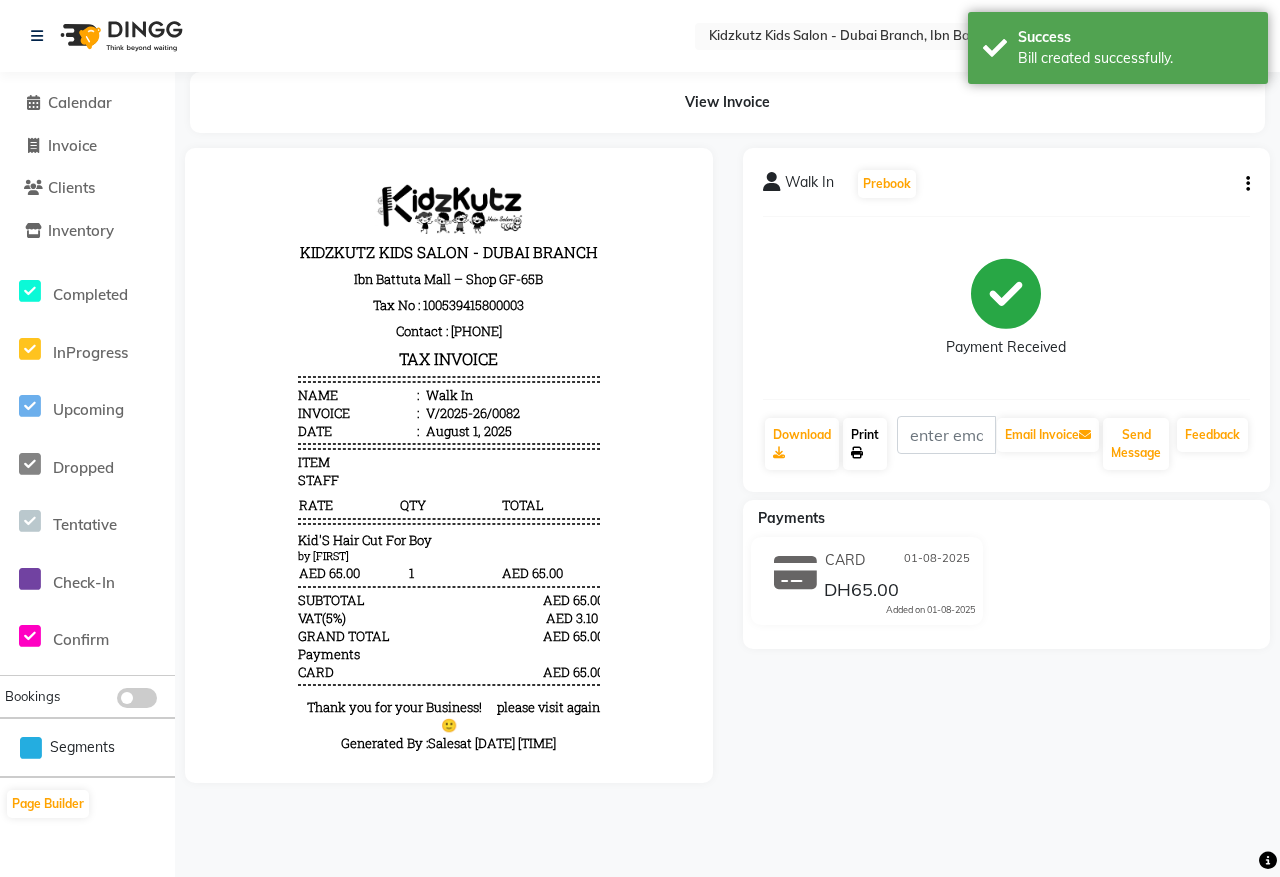 click on "Print" 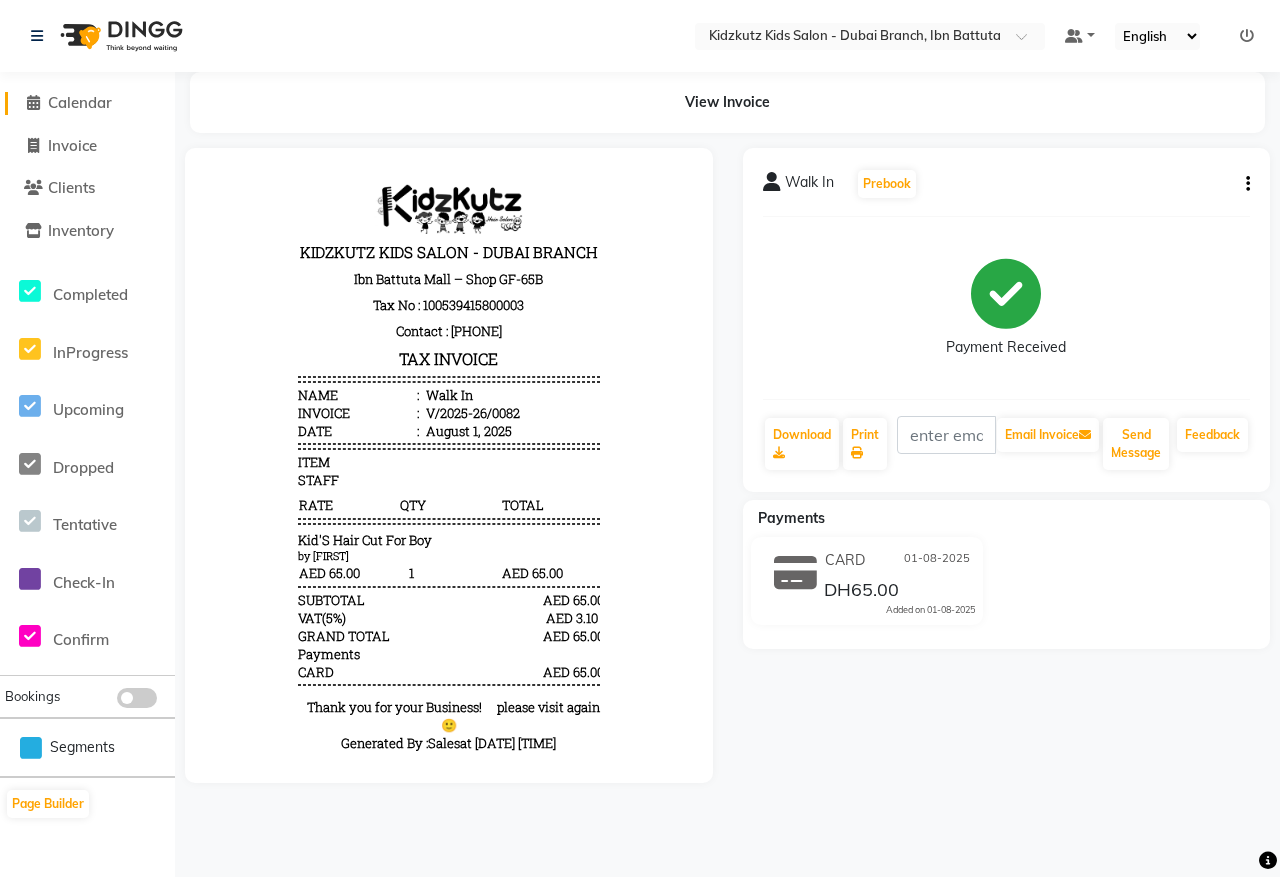 click on "Calendar" 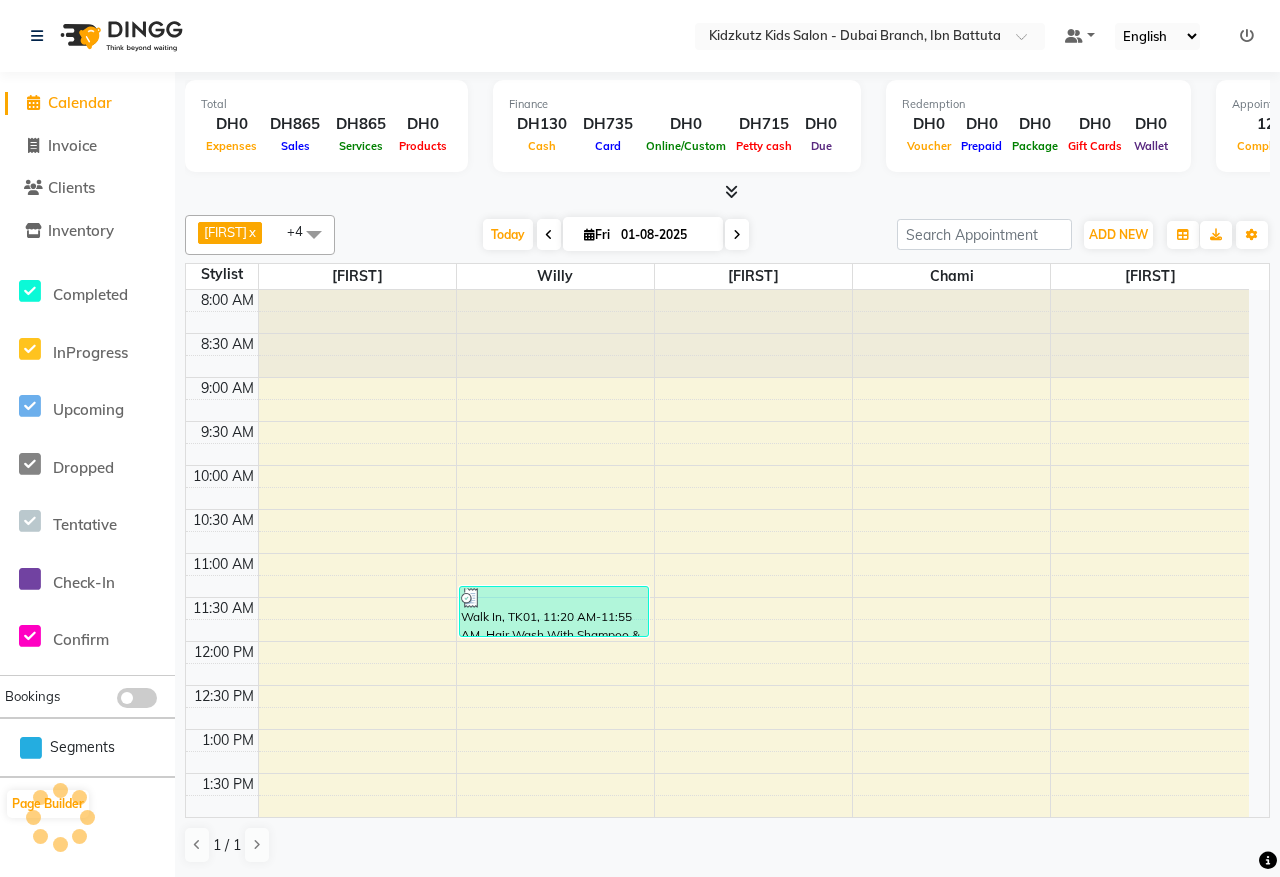 scroll, scrollTop: 0, scrollLeft: 0, axis: both 